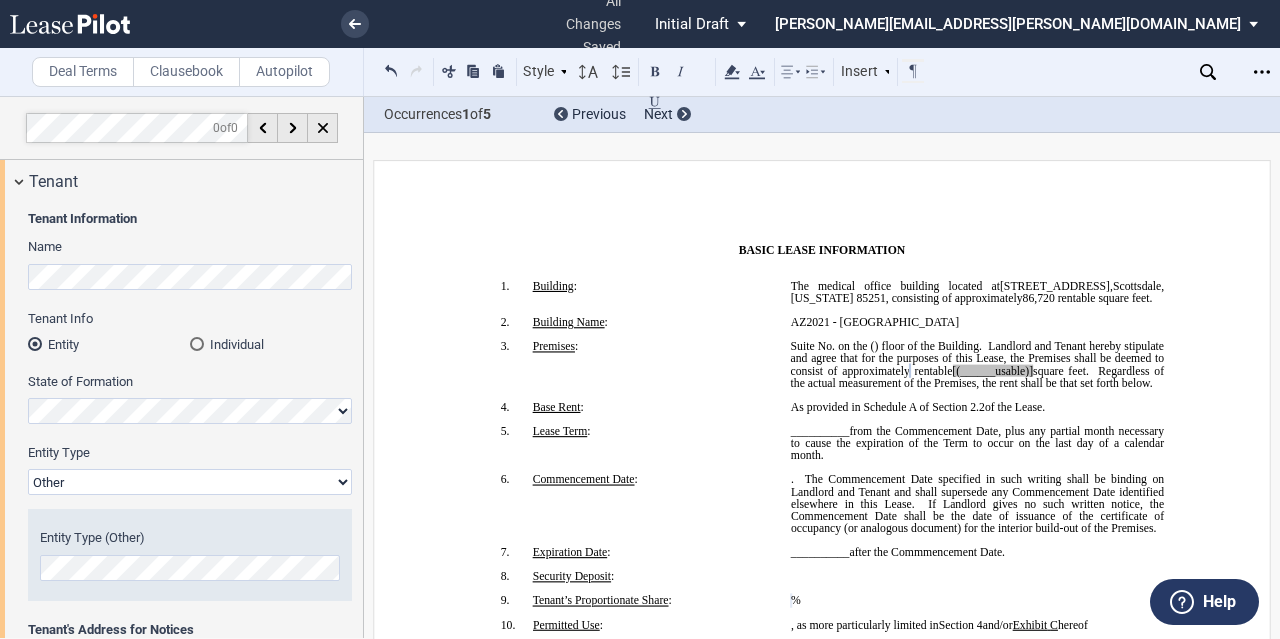 select on "Other" 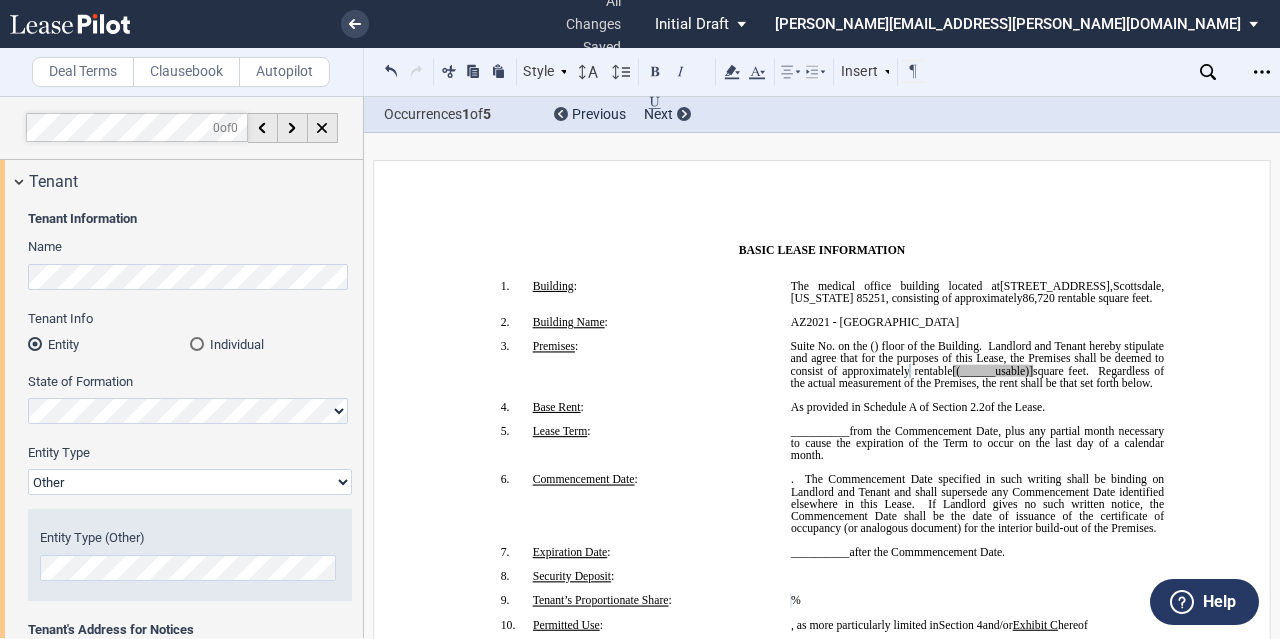 scroll, scrollTop: 0, scrollLeft: 0, axis: both 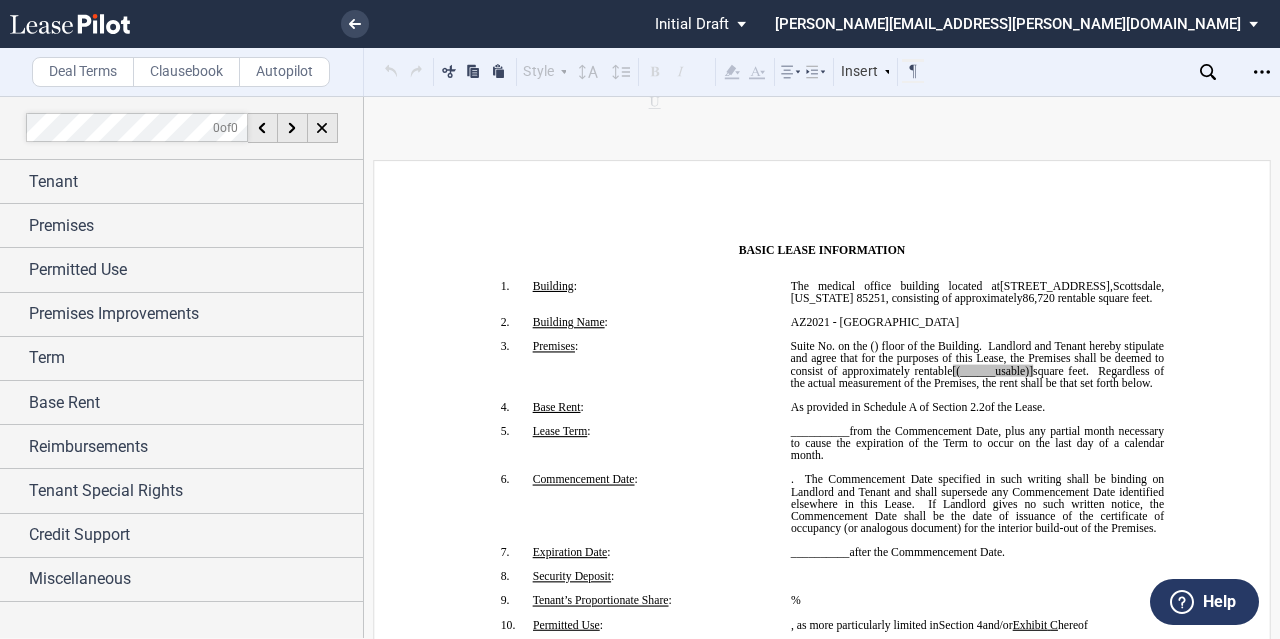 click on "﻿" at bounding box center [822, 274] 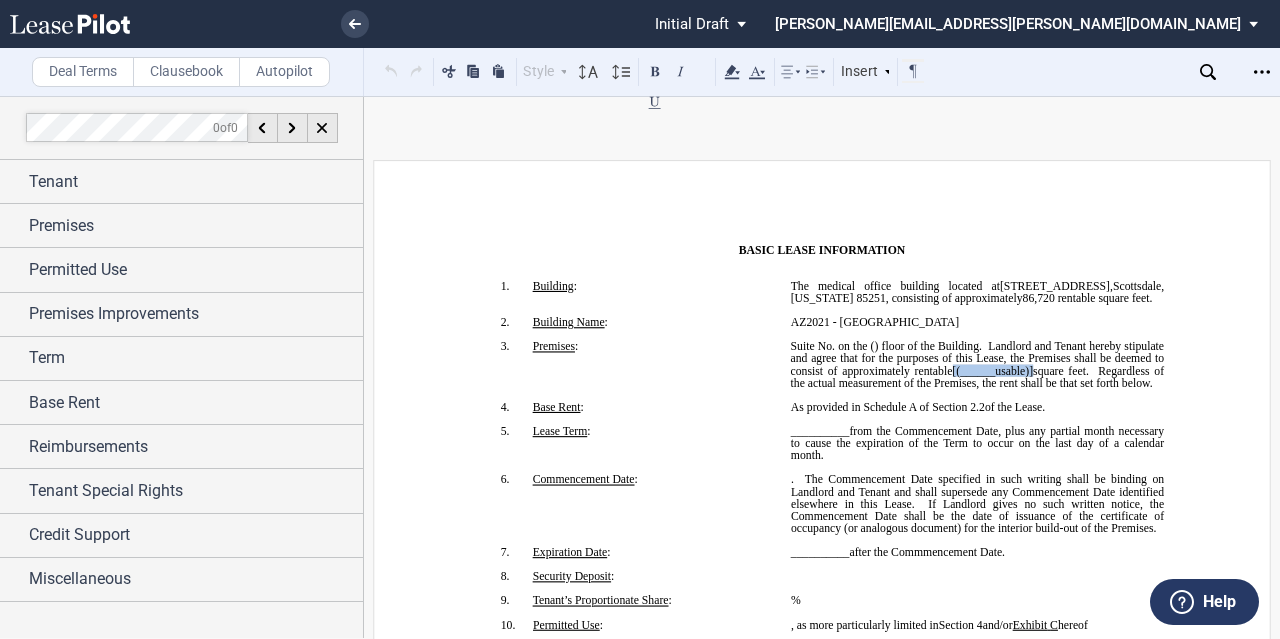 drag, startPoint x: 1160, startPoint y: 377, endPoint x: 1080, endPoint y: 383, distance: 80.224686 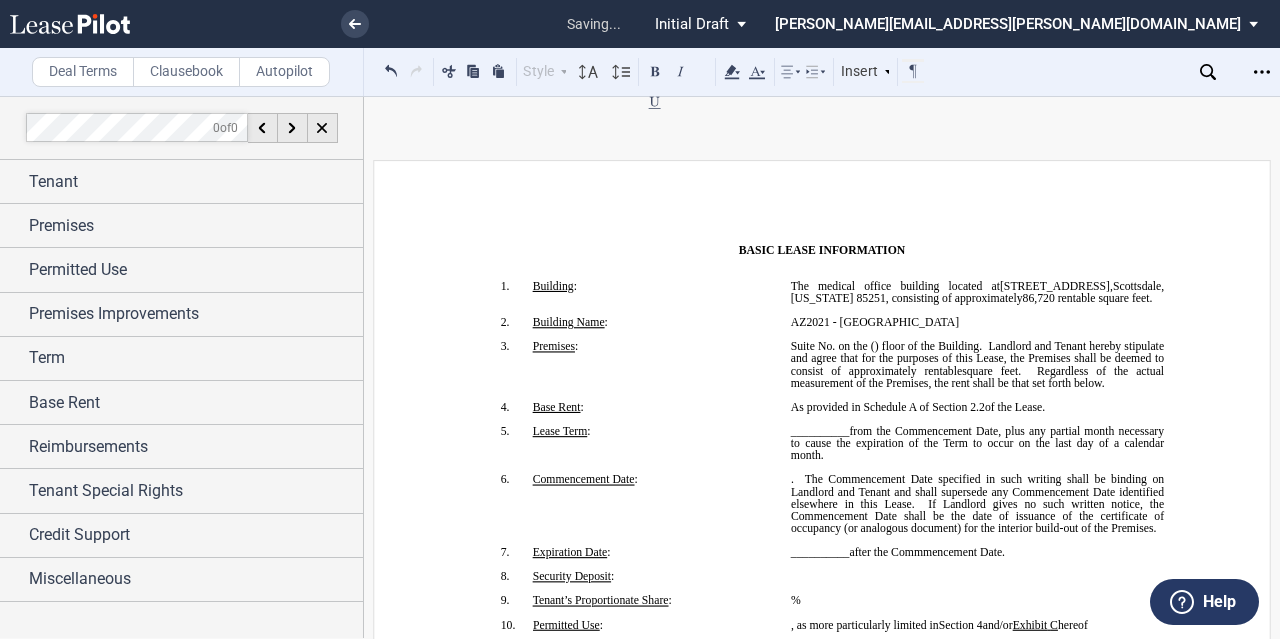 type 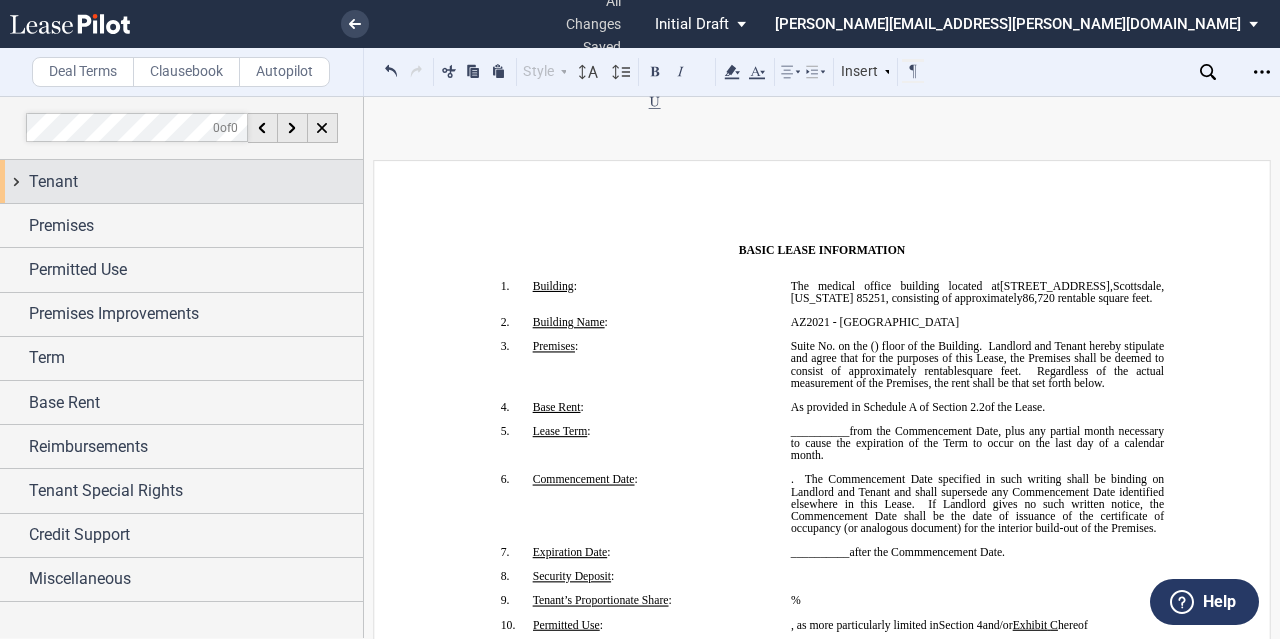 click on "Tenant" at bounding box center [181, 181] 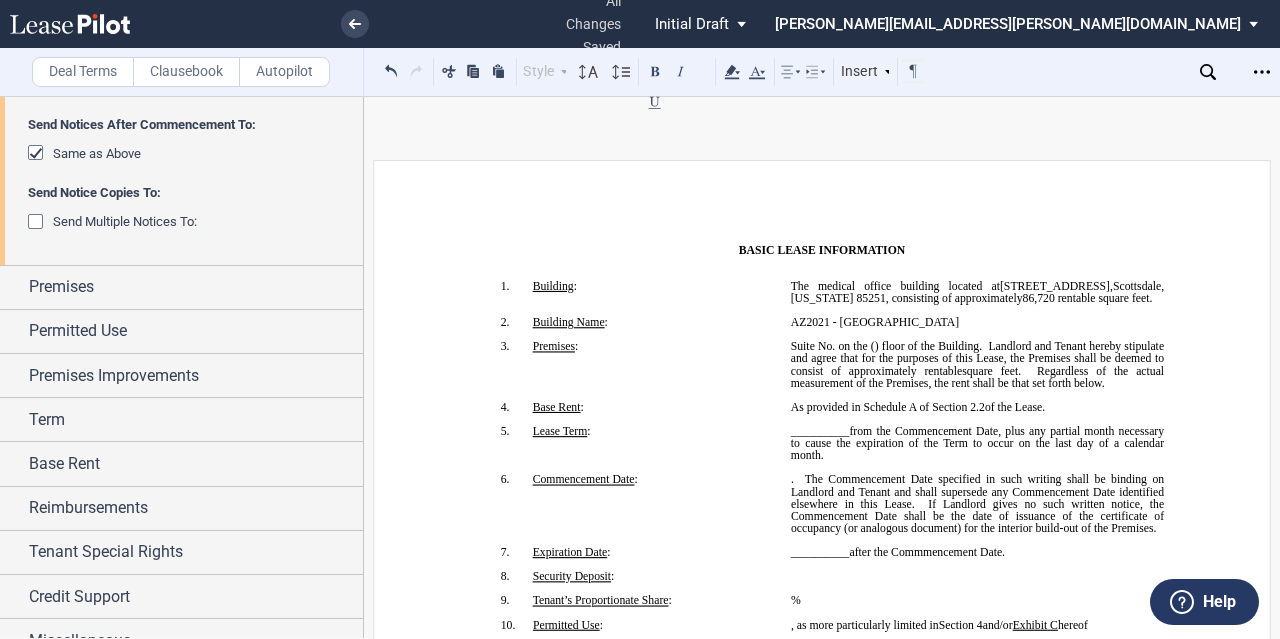 scroll, scrollTop: 767, scrollLeft: 0, axis: vertical 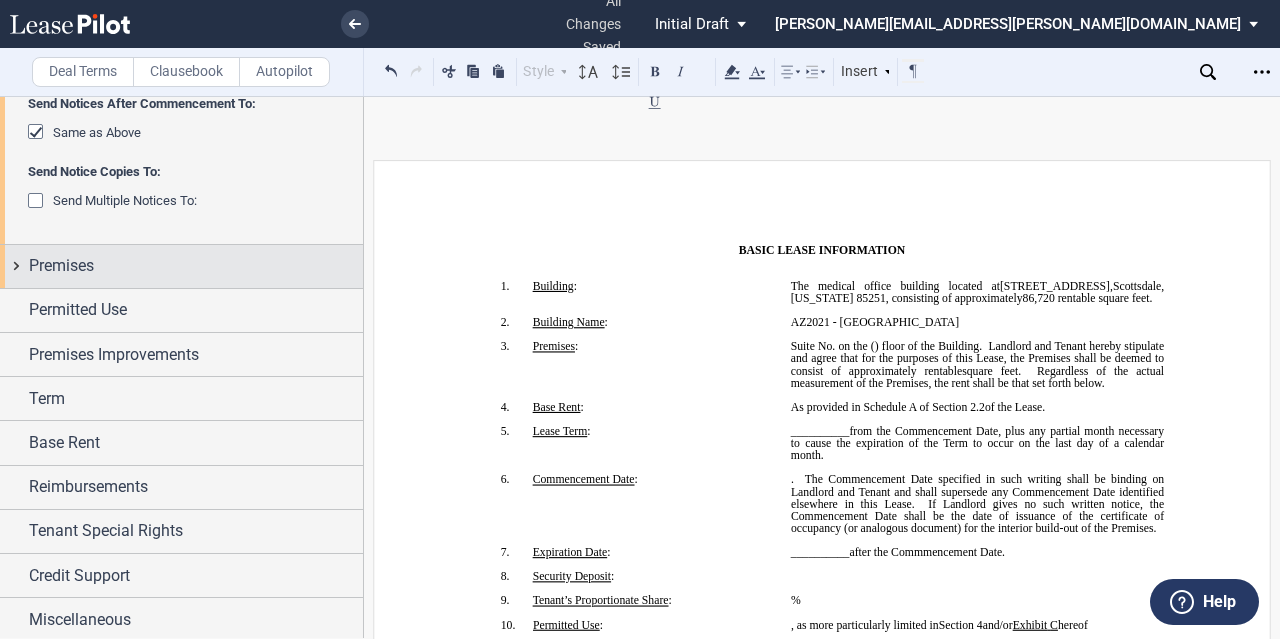 click on "Premises" at bounding box center (181, 266) 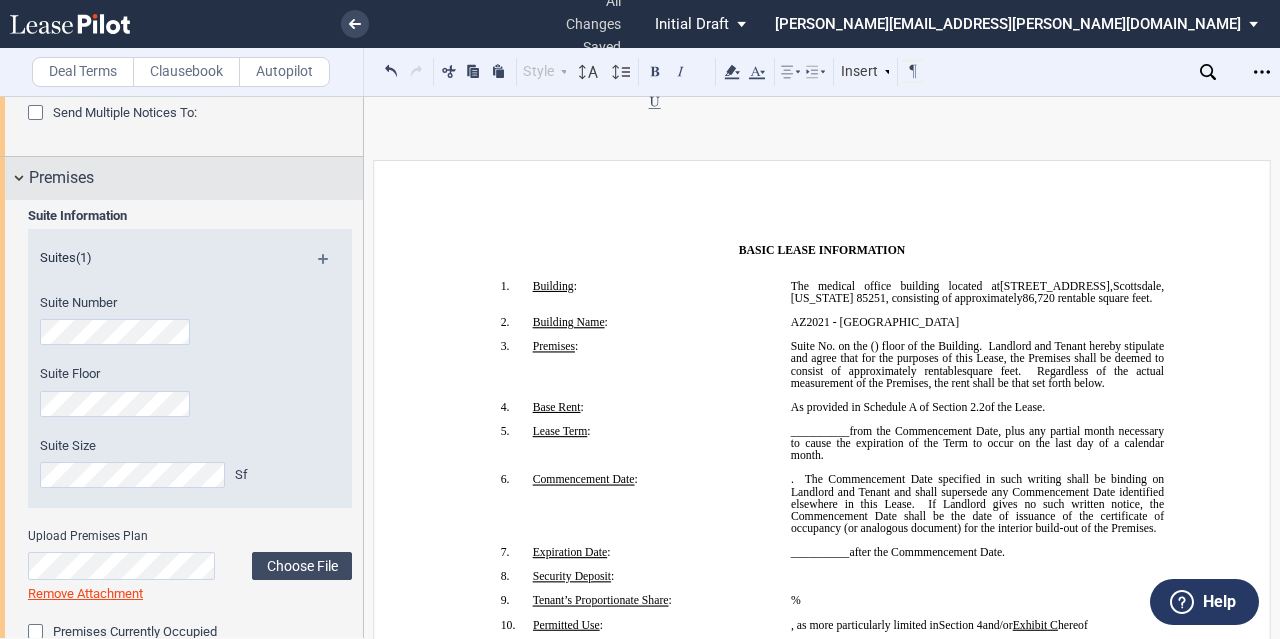 scroll, scrollTop: 767, scrollLeft: 0, axis: vertical 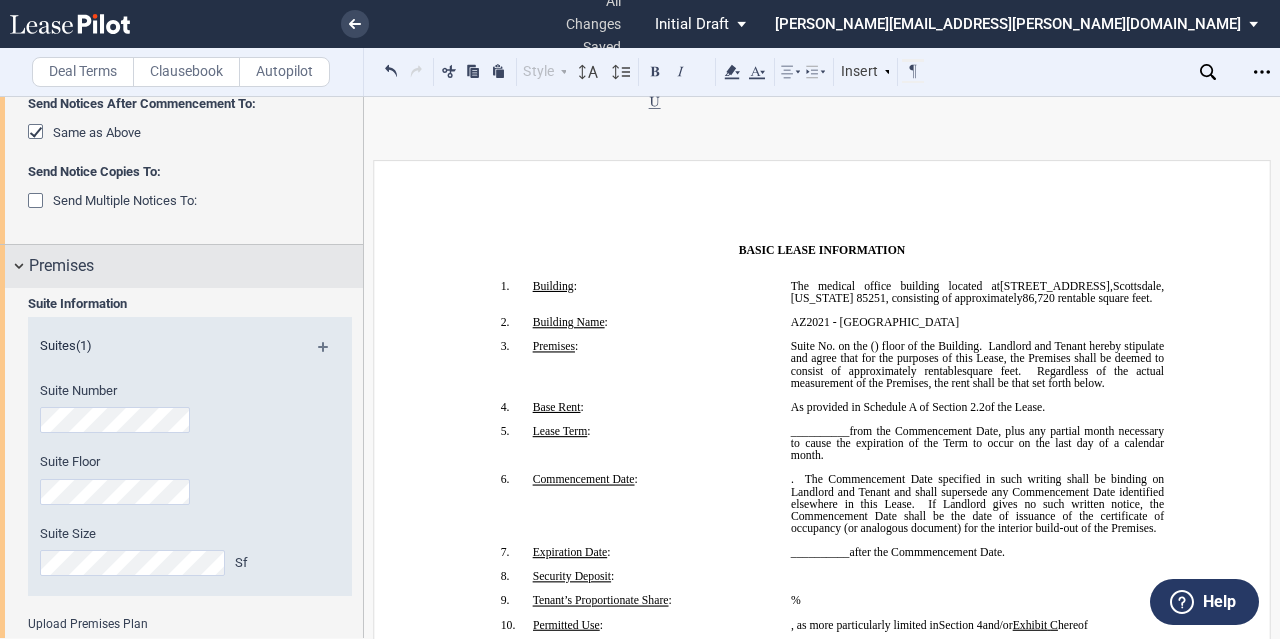 click on "Premises" at bounding box center [181, 266] 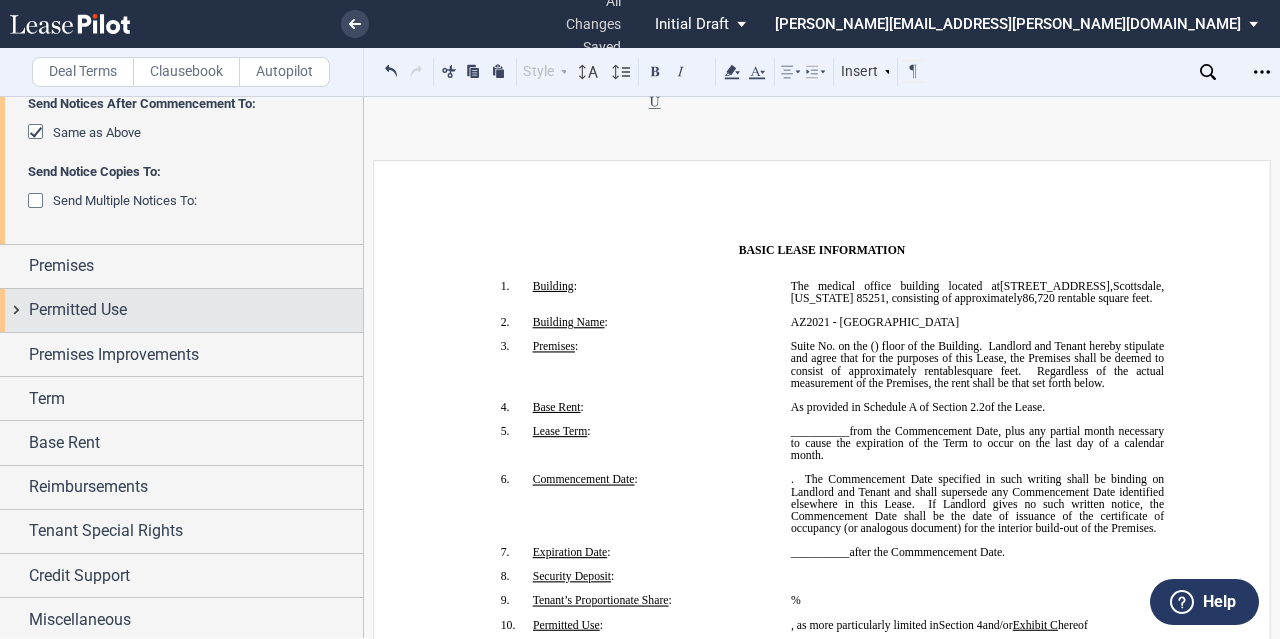 click on "Permitted Use" at bounding box center (181, 310) 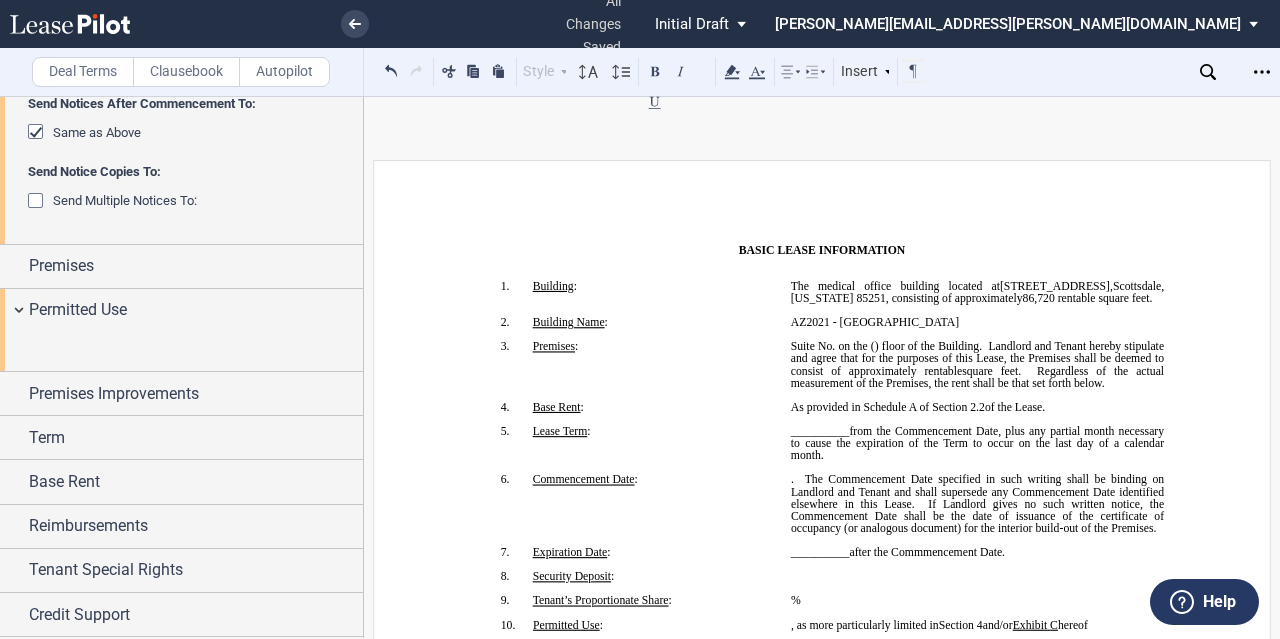 scroll, scrollTop: 200, scrollLeft: 0, axis: vertical 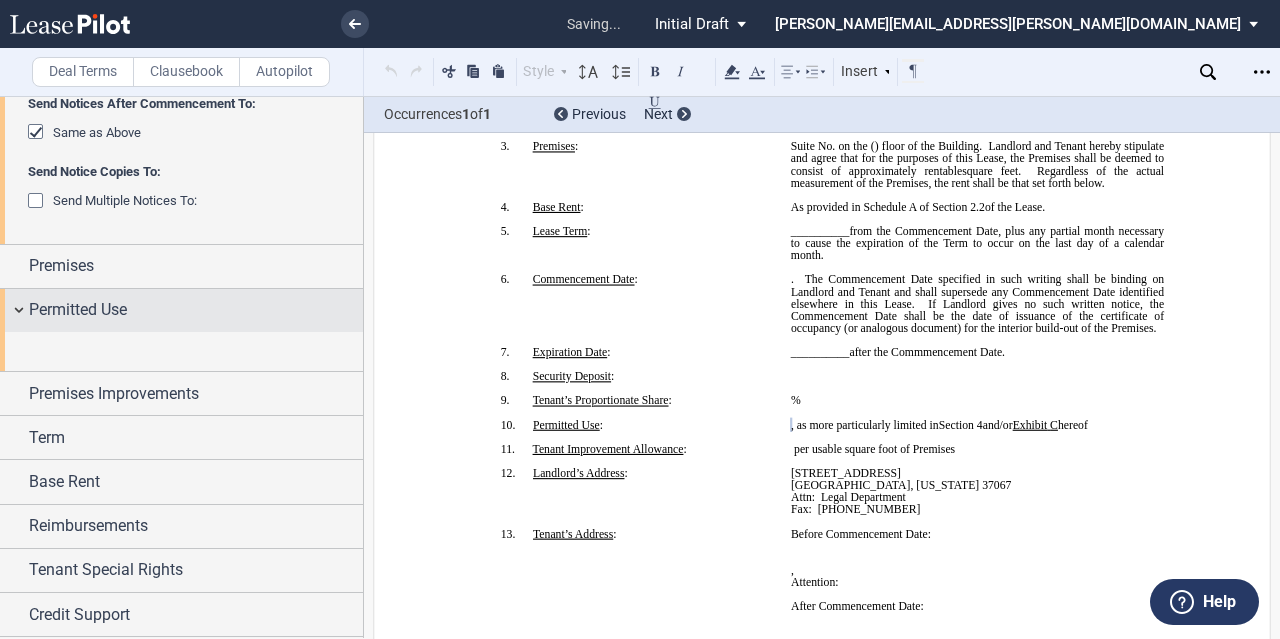 click on "Permitted Use" at bounding box center (181, 310) 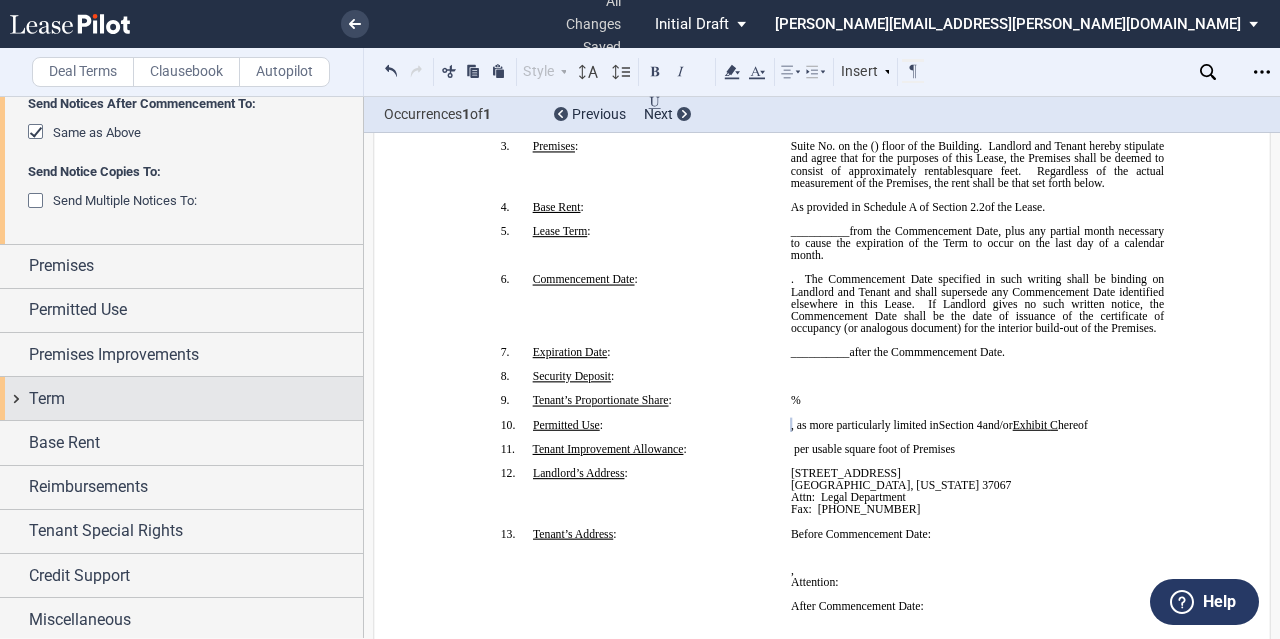 click on "Term" at bounding box center (181, 398) 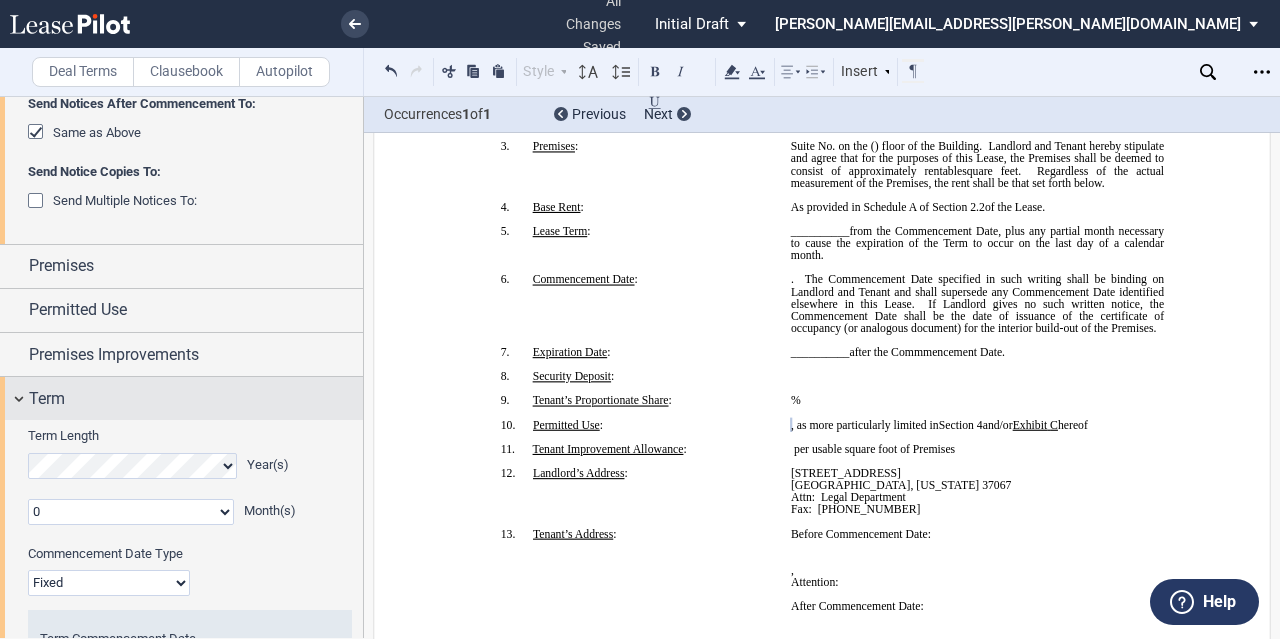 scroll, scrollTop: 967, scrollLeft: 0, axis: vertical 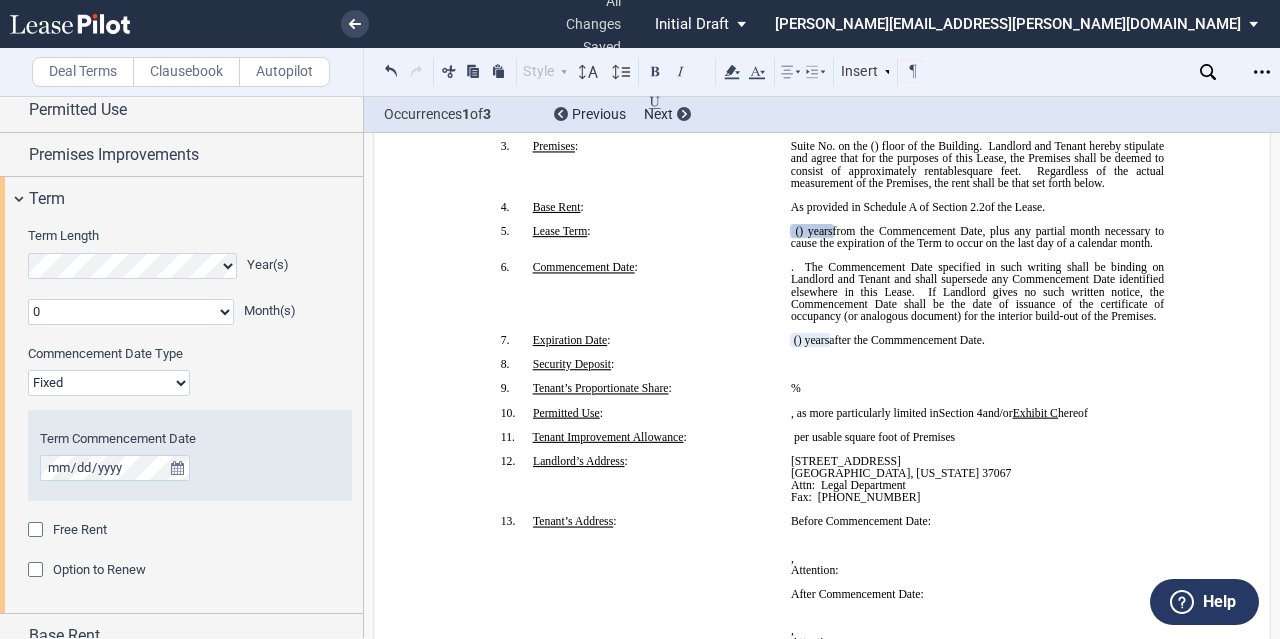click on "Fixed
Floating" at bounding box center (109, 383) 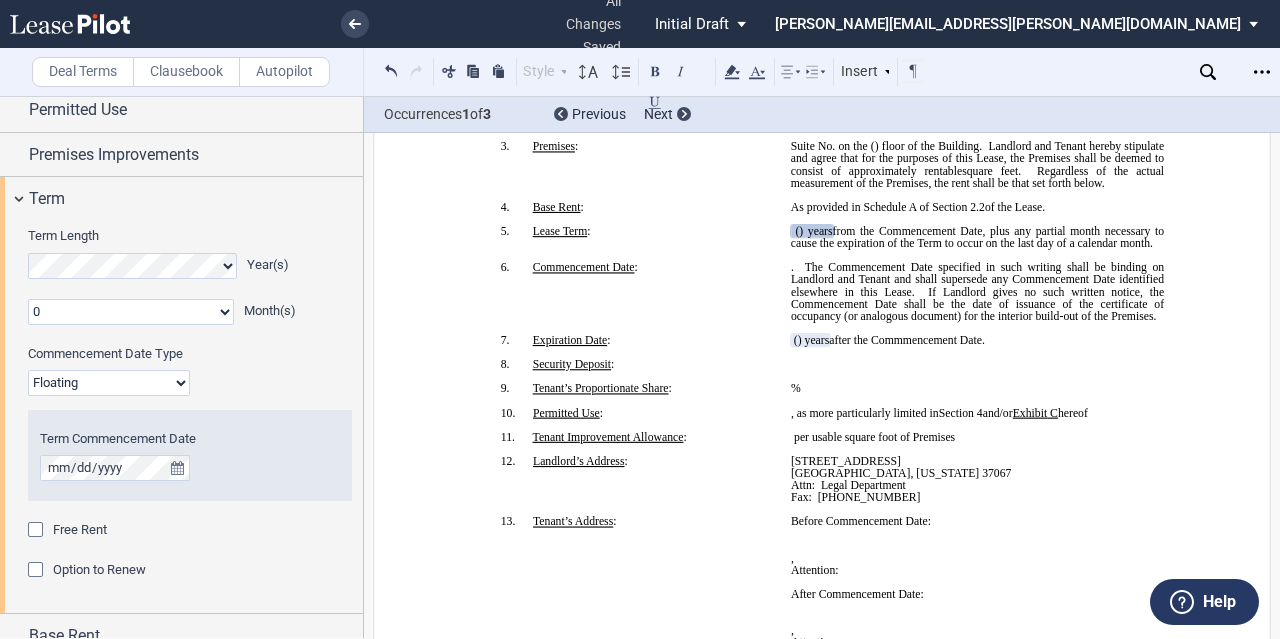 click on "Fixed
Floating" at bounding box center (109, 383) 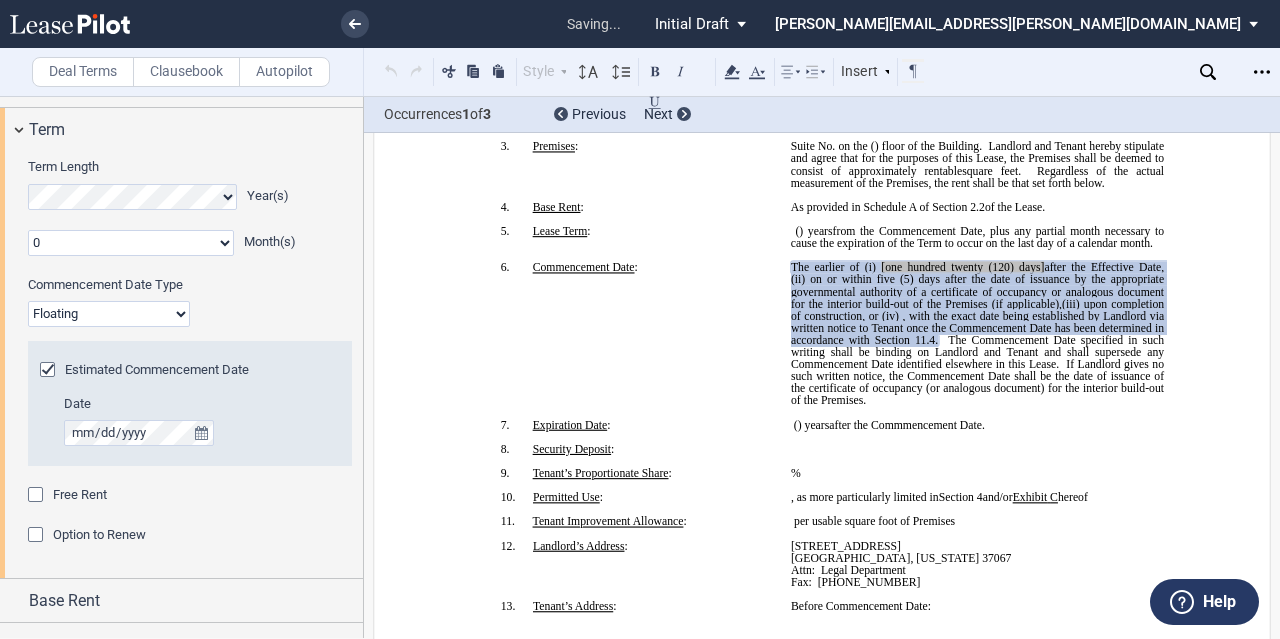 scroll, scrollTop: 1067, scrollLeft: 0, axis: vertical 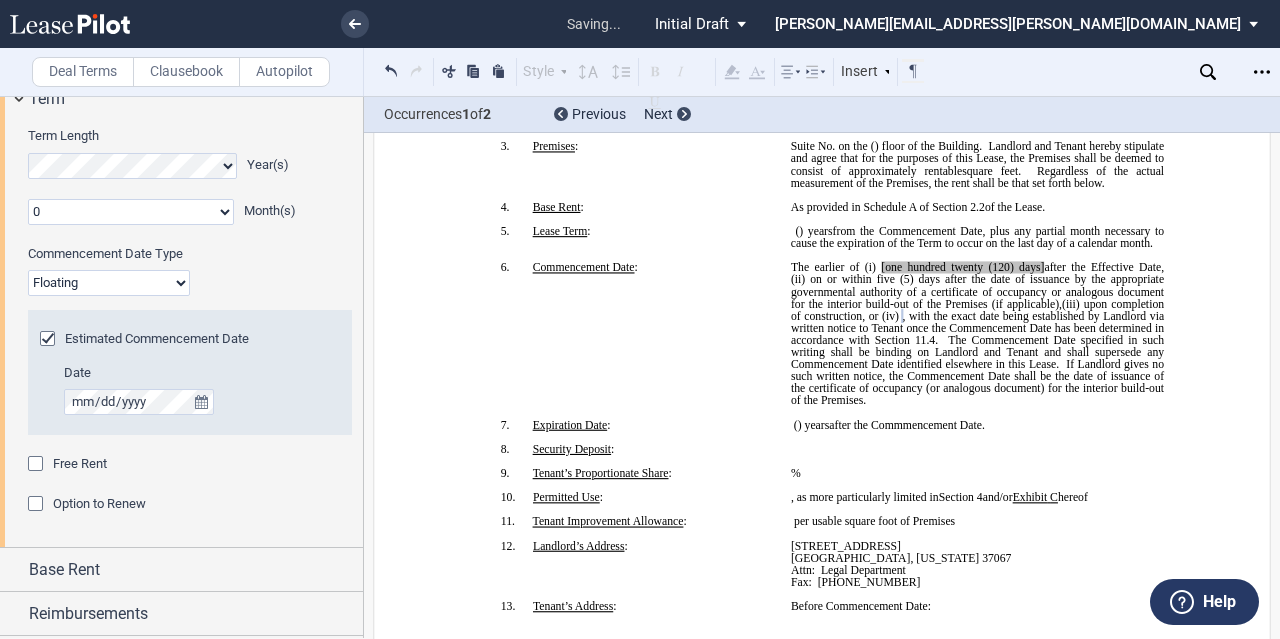 click on "Date" 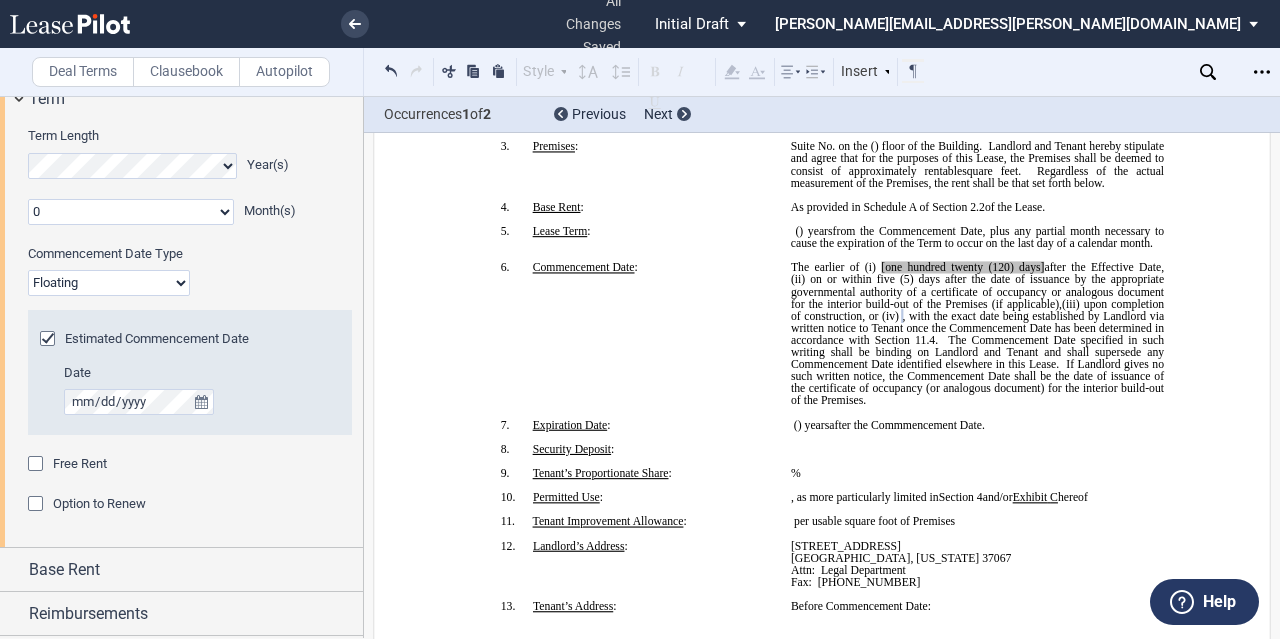 click on ", with the exact date being established by Landlord via written notice to Tenant once the Commencement Date has been determined in accordance with Section" 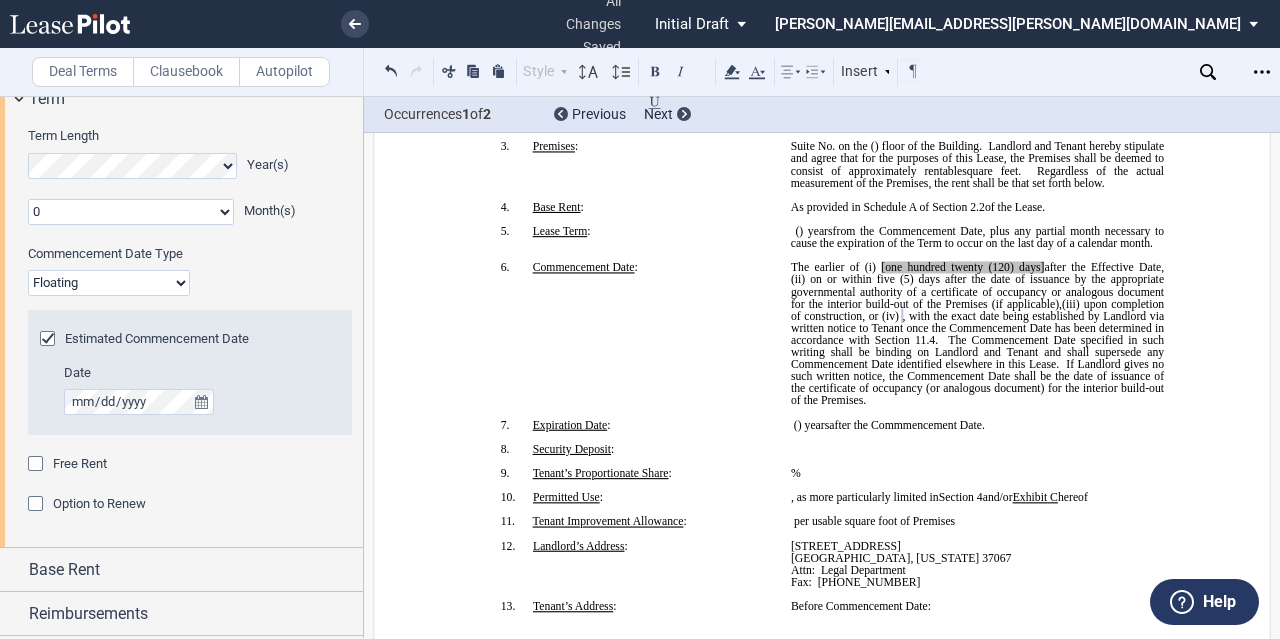 click 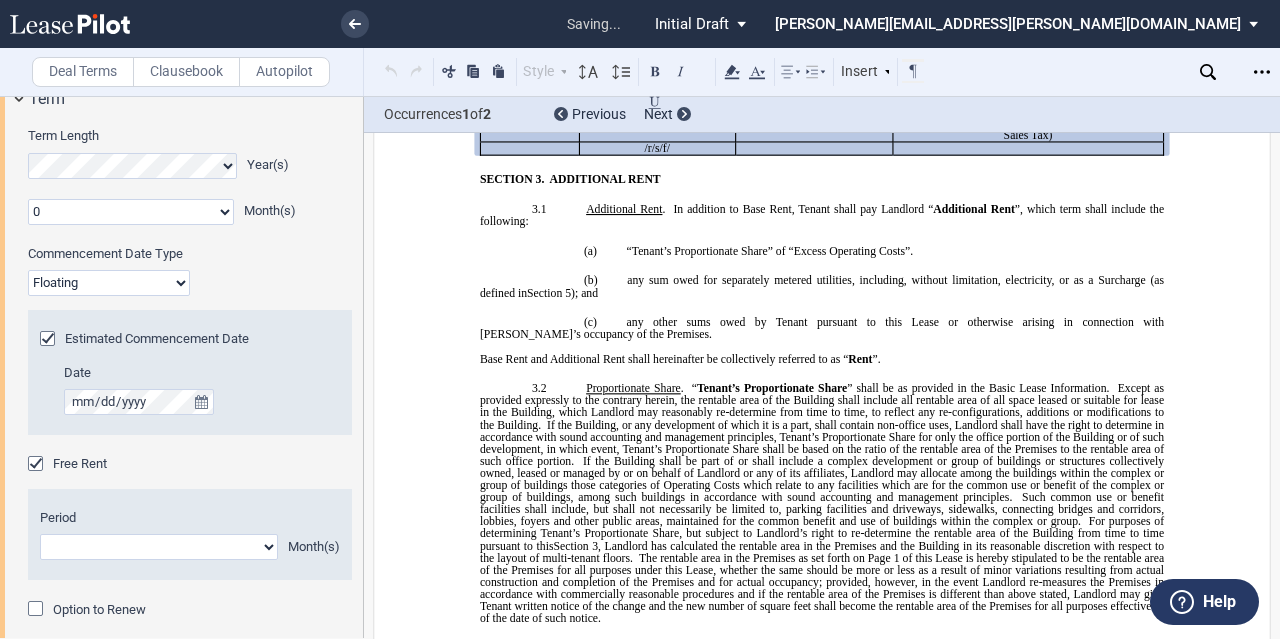 scroll, scrollTop: 1883, scrollLeft: 0, axis: vertical 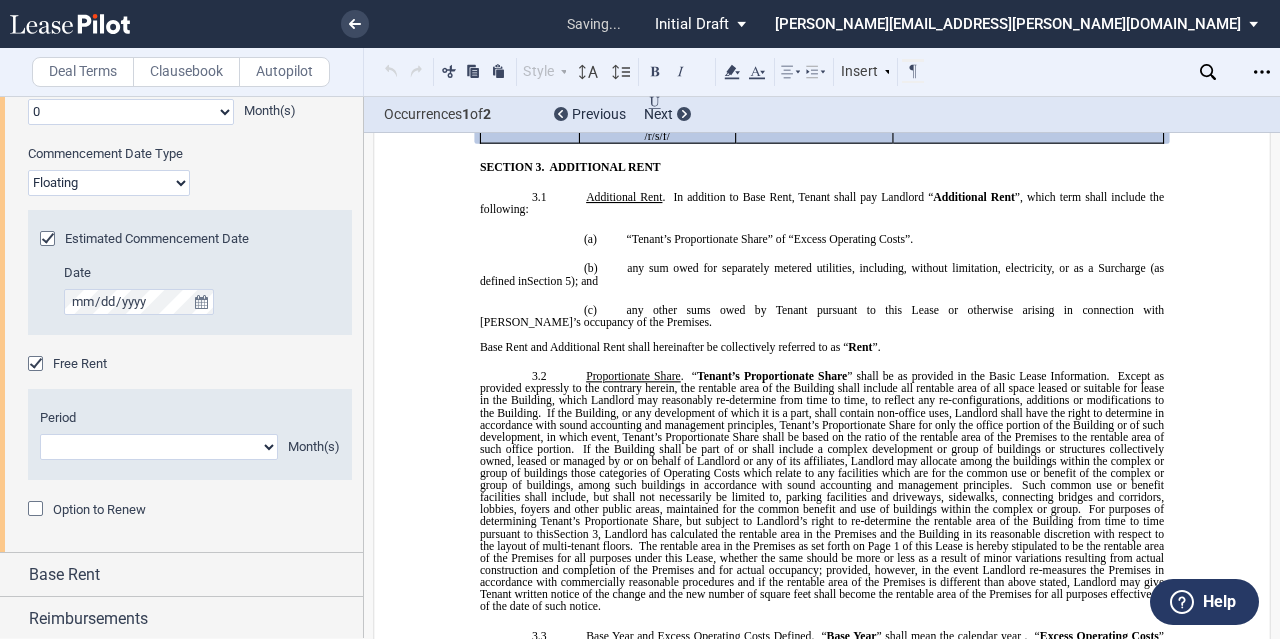 click at bounding box center [38, 511] 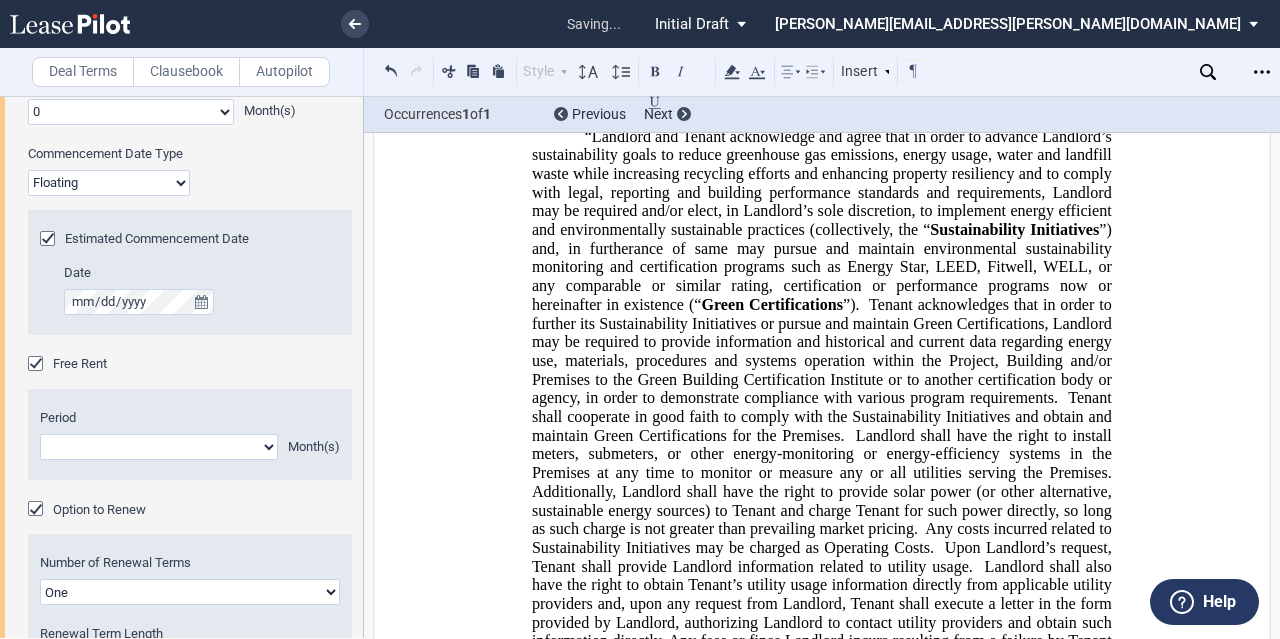 scroll, scrollTop: 21184, scrollLeft: 0, axis: vertical 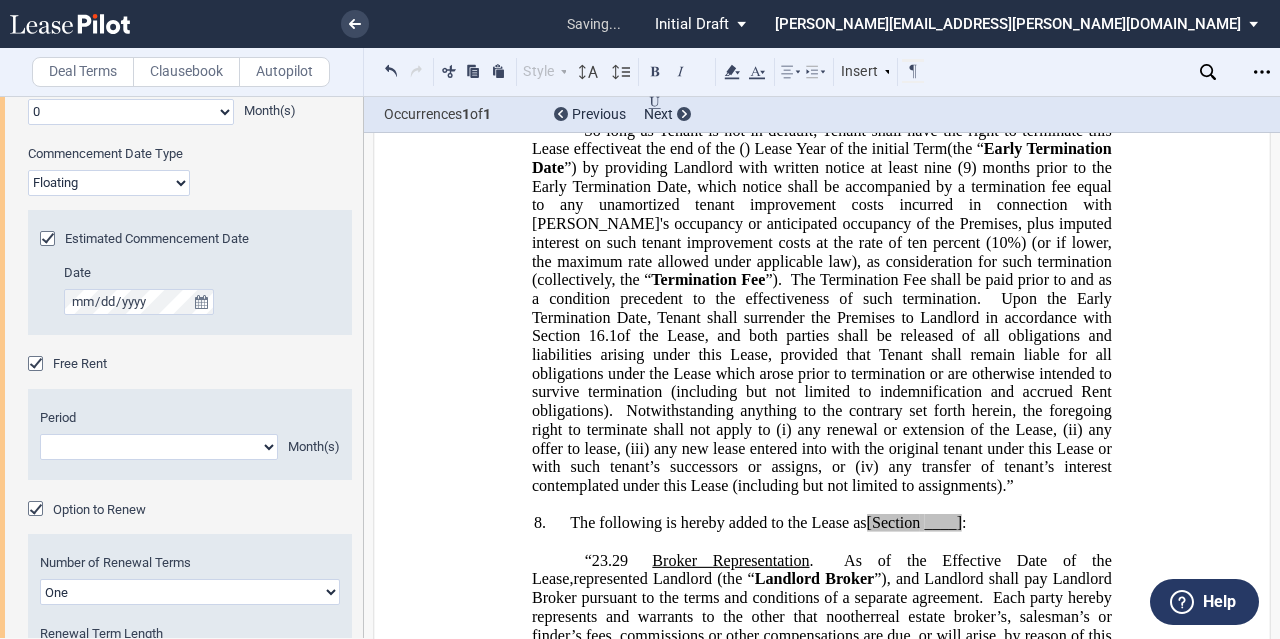 click on "1 2 3 4 5 6 7 8 9 10 11" 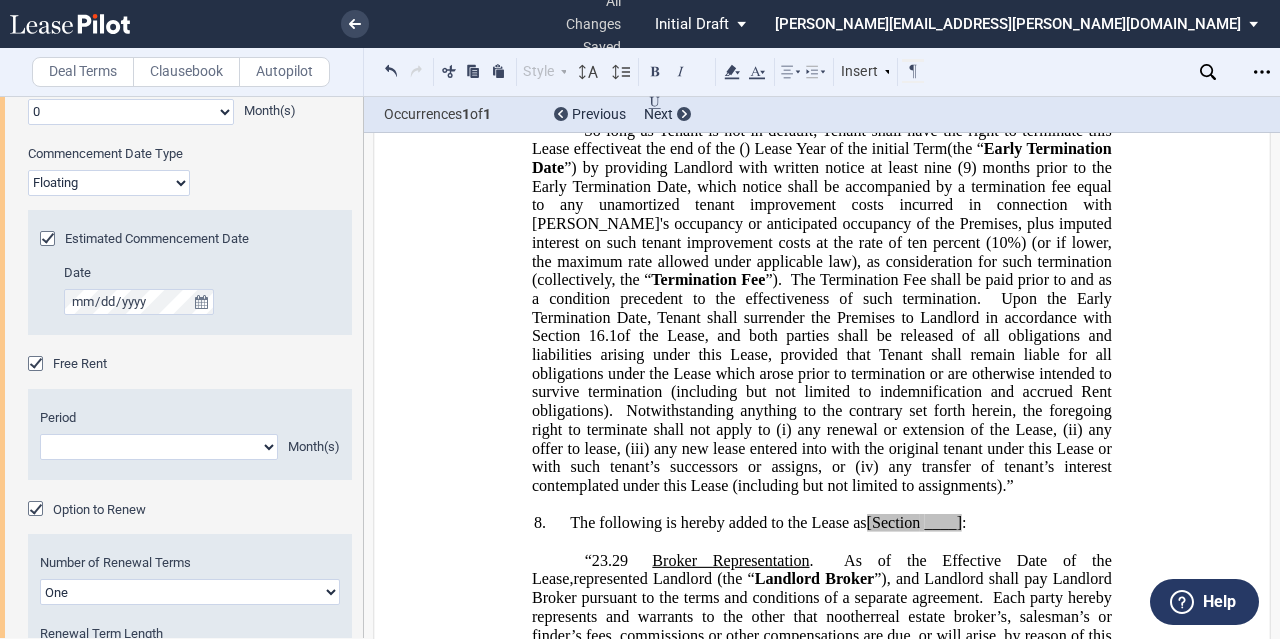 select on "number:3" 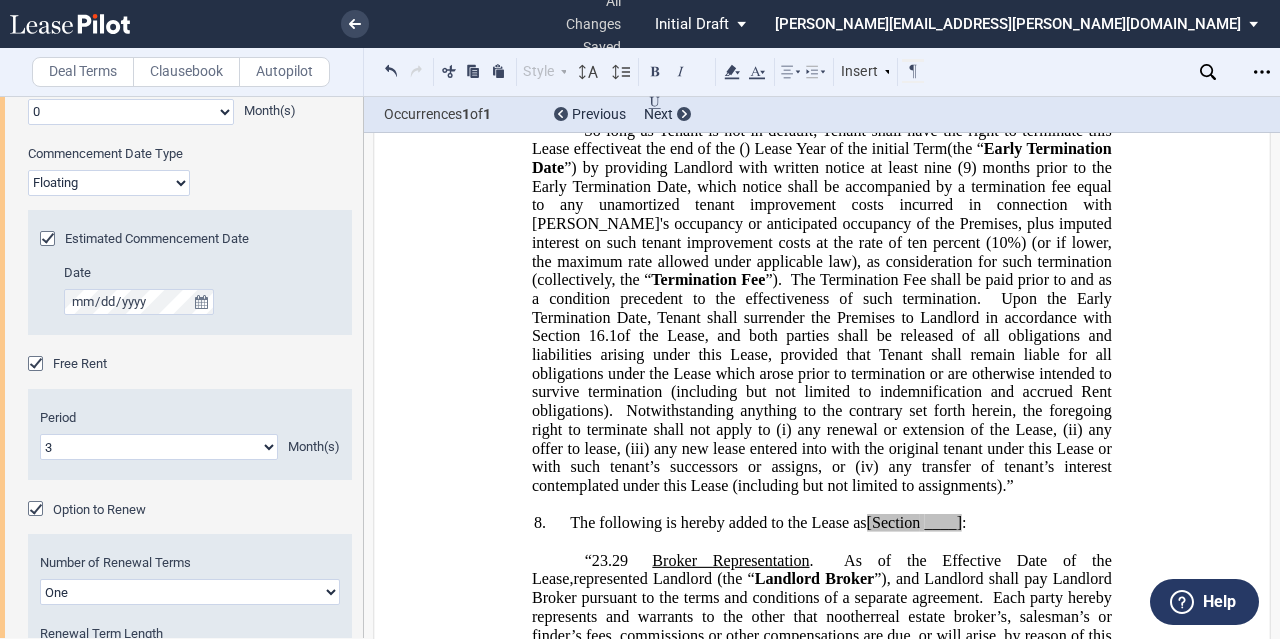 click on "1 2 3 4 5 6 7 8 9 10 11" 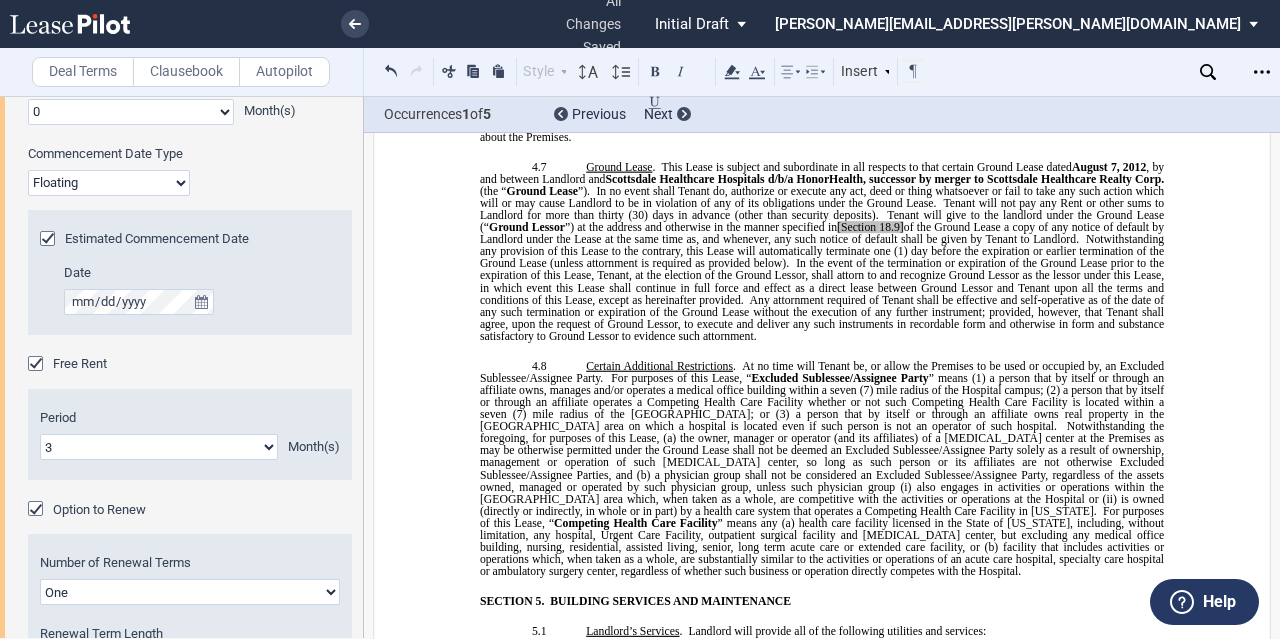 scroll, scrollTop: 5100, scrollLeft: 0, axis: vertical 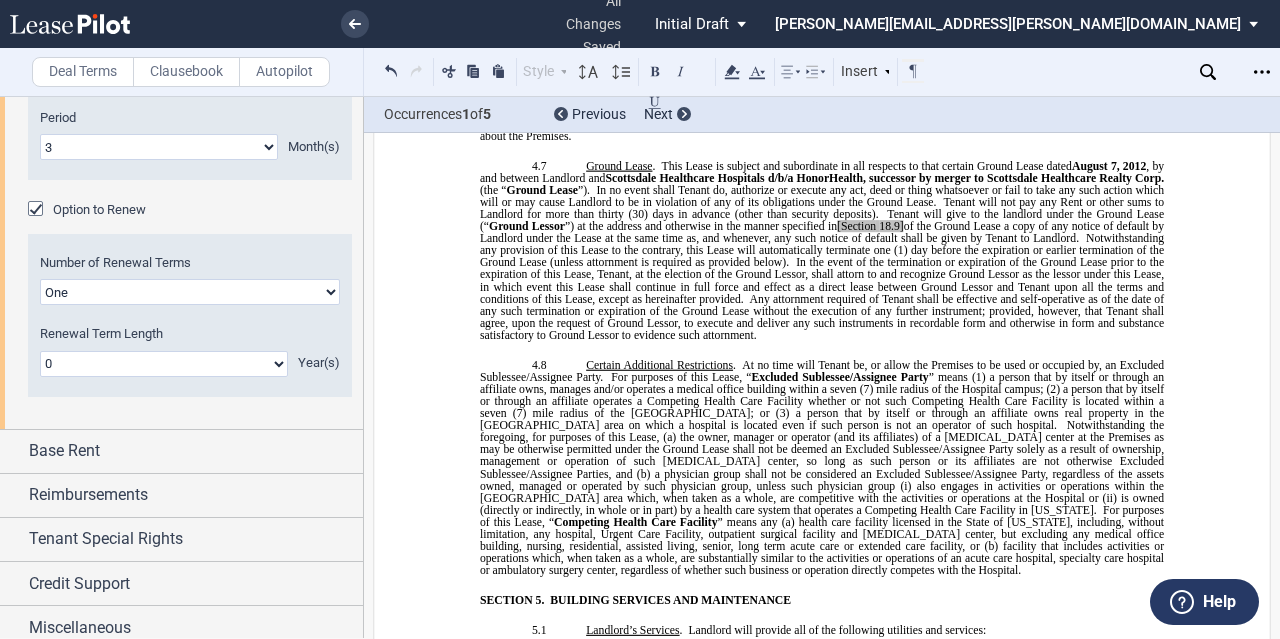 click on "0 1 2 3 4 5 6 7 8 9 10 11 12 13 14 15 16 17 18 19 20" 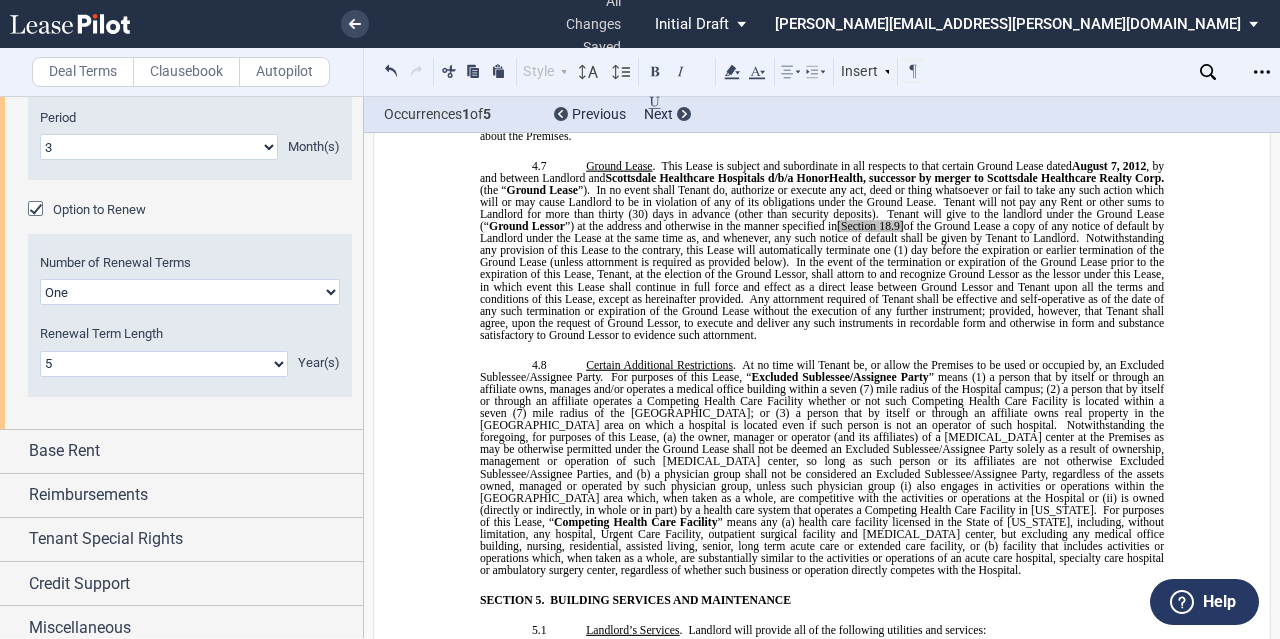 click on "0 1 2 3 4 5 6 7 8 9 10 11 12 13 14 15 16 17 18 19 20" 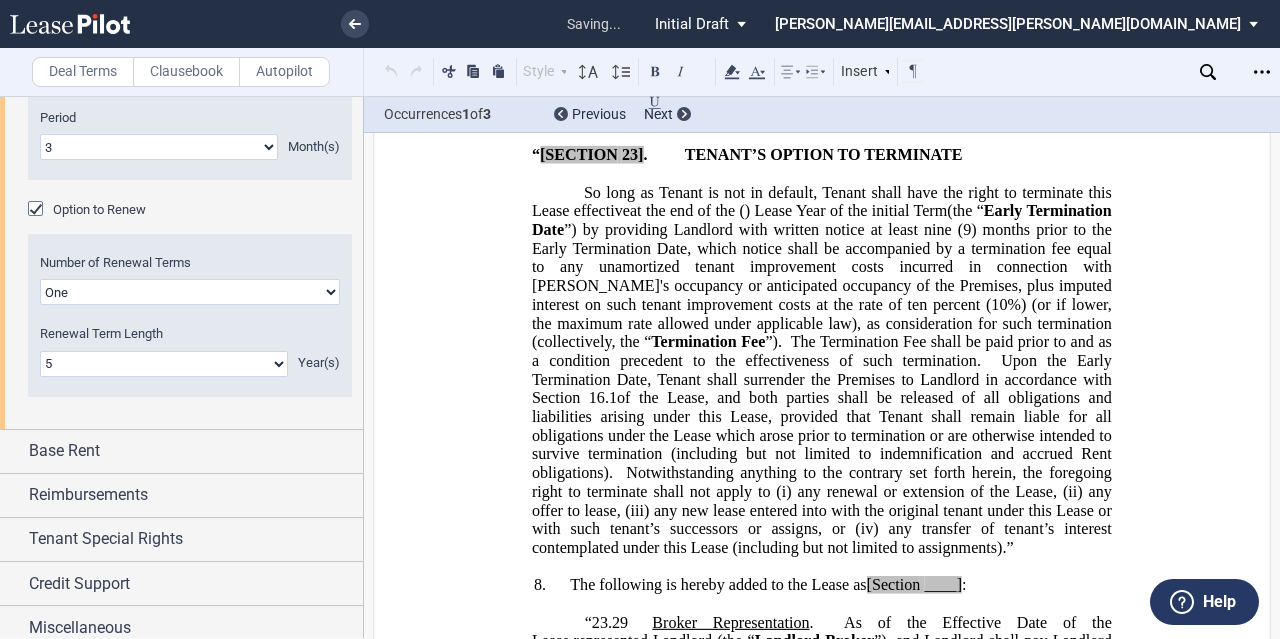 scroll, scrollTop: 21137, scrollLeft: 0, axis: vertical 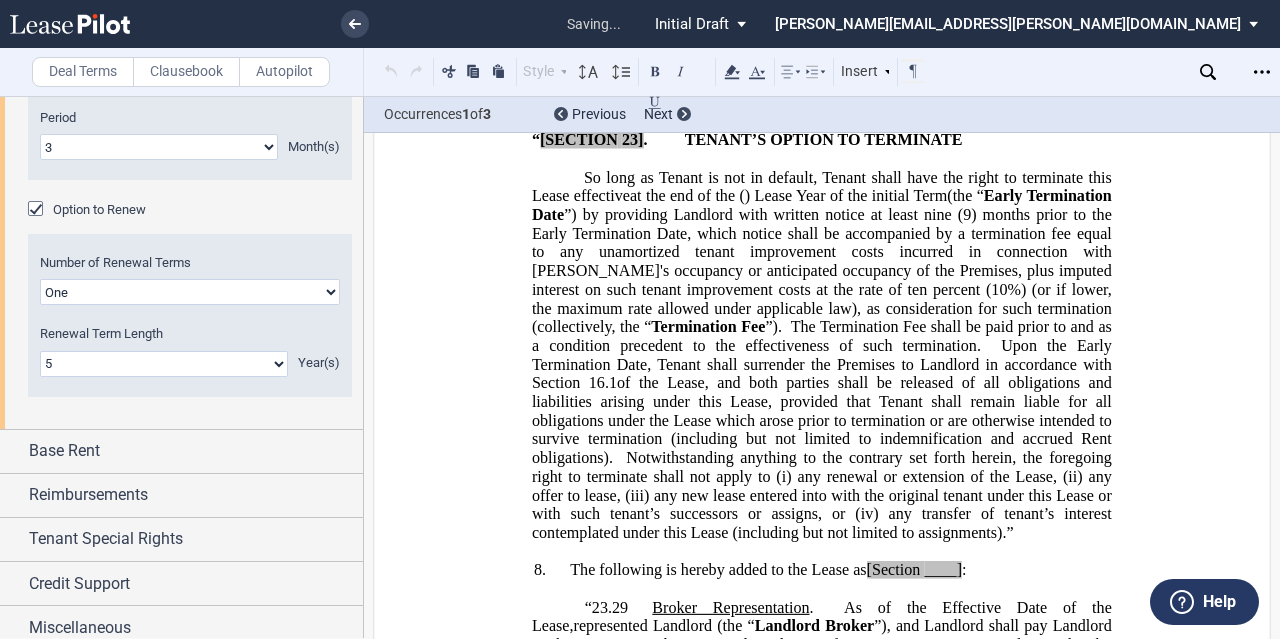 click on "!!SET_LEVEL_1!! !!AMENDMENT_LEVEL2!!
5.                    The following is hereby added to the Lease as  [Section   21] :
“ [SECTION   21]   OPTION OPTIONS  TO RENEW
[21.1]   Option Options  to Renew Term.    So long as Tenant is not in default under the terms of this Lease, both at the time of the exercise of this option to renew and at the expiration of the initial Term of this Lease, Tenant shall have  an option  two (2) options  to extend the Term of this Lease for  an additional  ﻿ ﻿  ( ﻿ ﻿ ) year s  an additional  ﻿ ﻿  ( ﻿ ﻿ ) year s  per option,  subsequent to the initial Term  (the “ Extended Term ”)  (each such extension, an “ Extended Term ”) .    The Each  Extended Term shall be on and subject to the same terms, covenants and conditions as herein contained, except for Base Rent, which shall be determined as hereinafter provided." at bounding box center [822, -683] 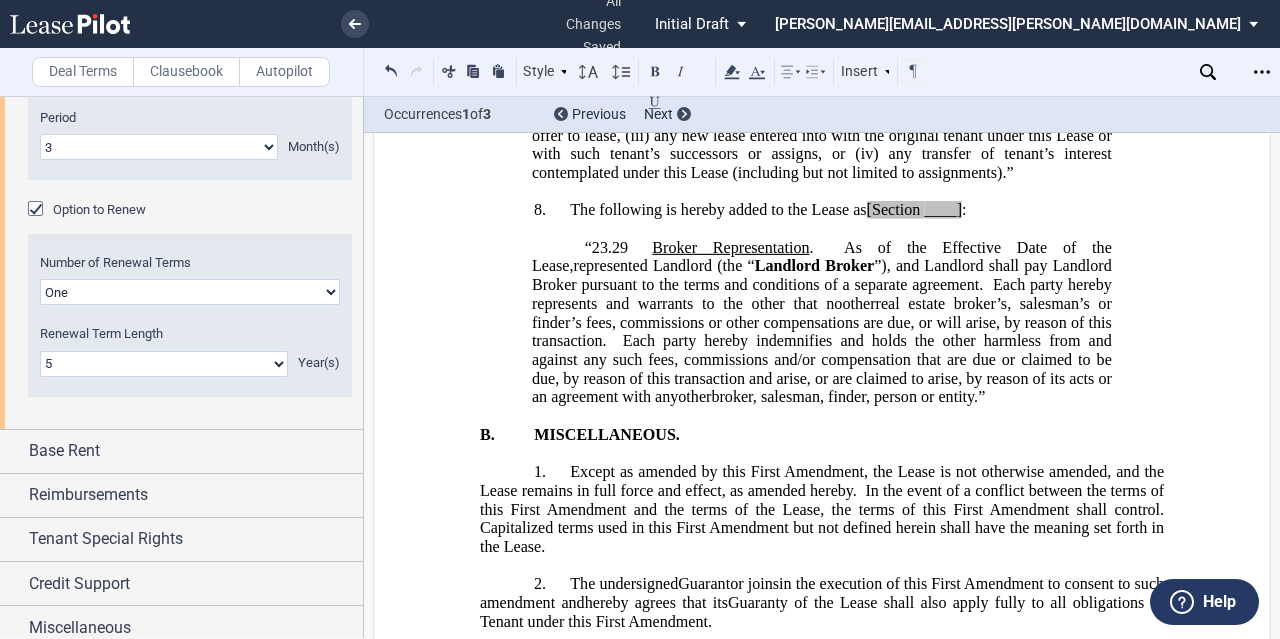 scroll, scrollTop: 21637, scrollLeft: 0, axis: vertical 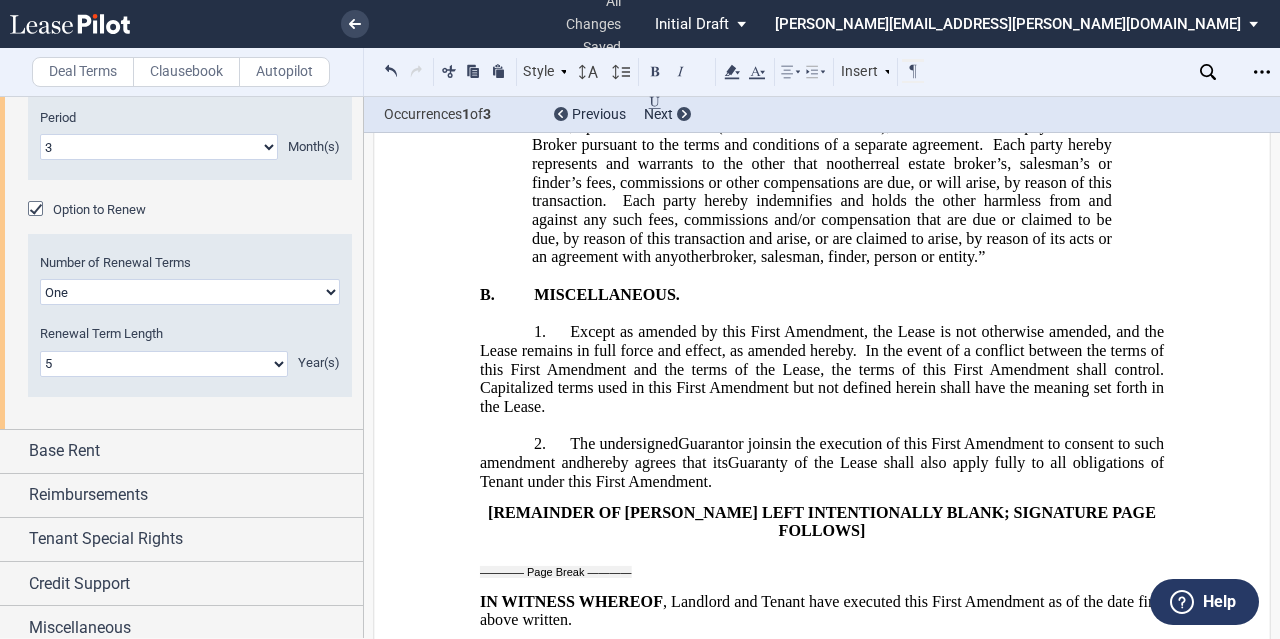 drag, startPoint x: 1008, startPoint y: 492, endPoint x: 936, endPoint y: 479, distance: 73.1642 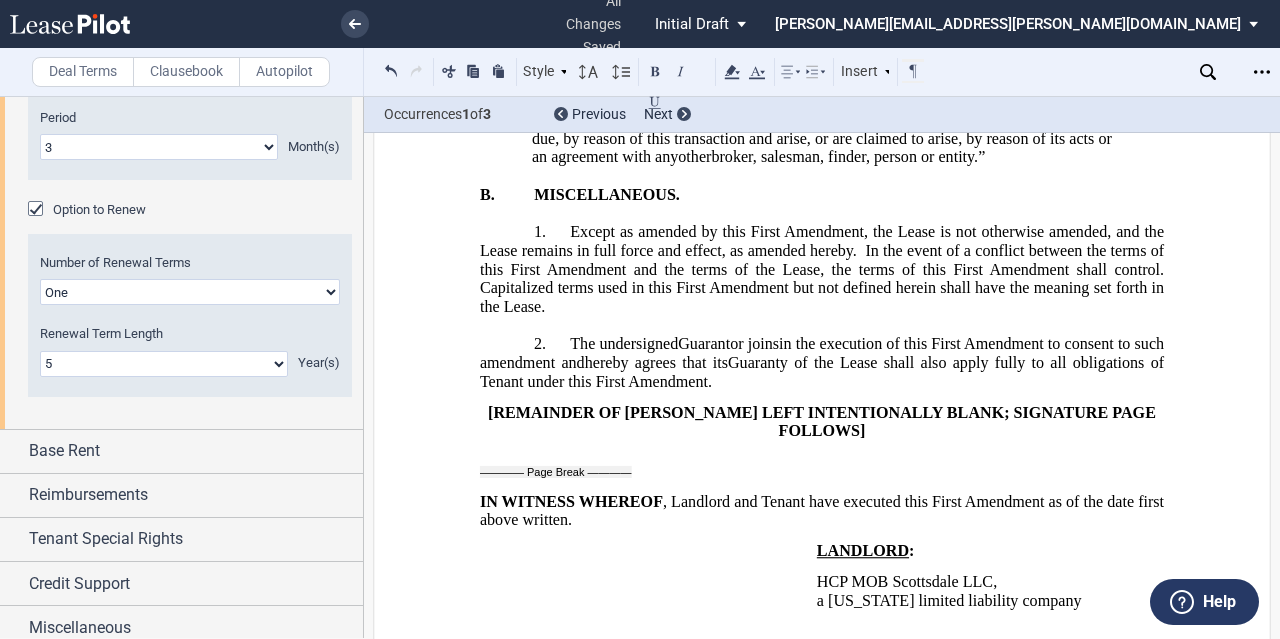 click on "If Tenant does not agree with [PERSON_NAME]’s proposal Tenant shall deliver to Landlord written notice of such disagreement (“" 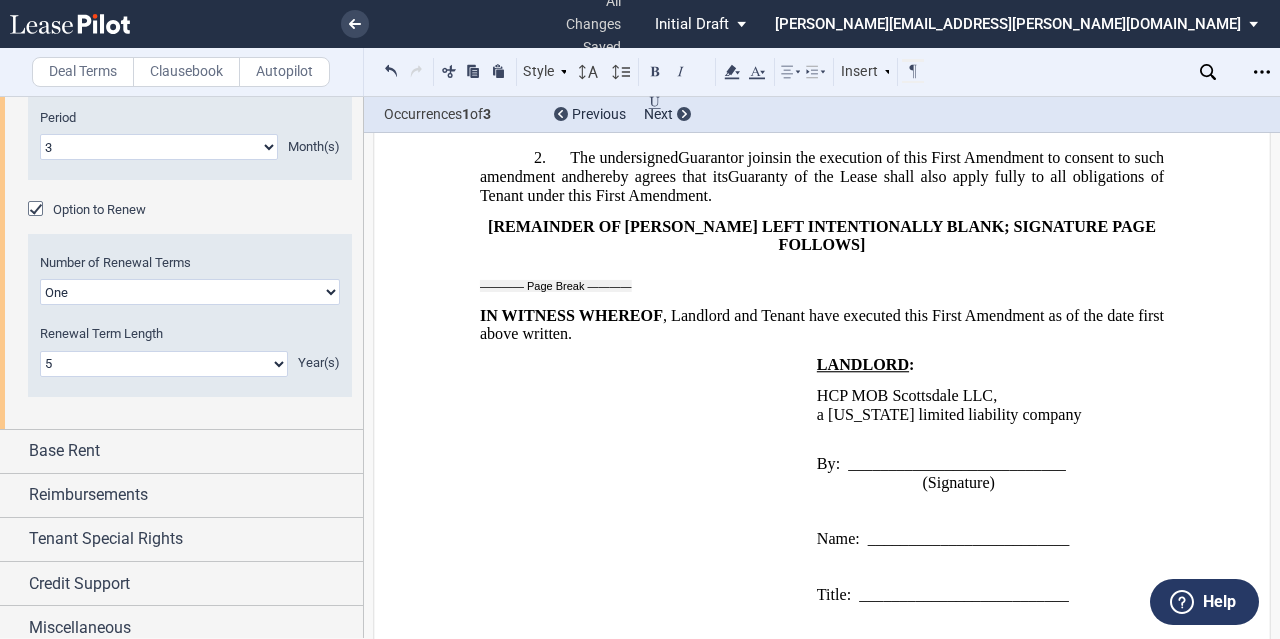 scroll, scrollTop: 21937, scrollLeft: 0, axis: vertical 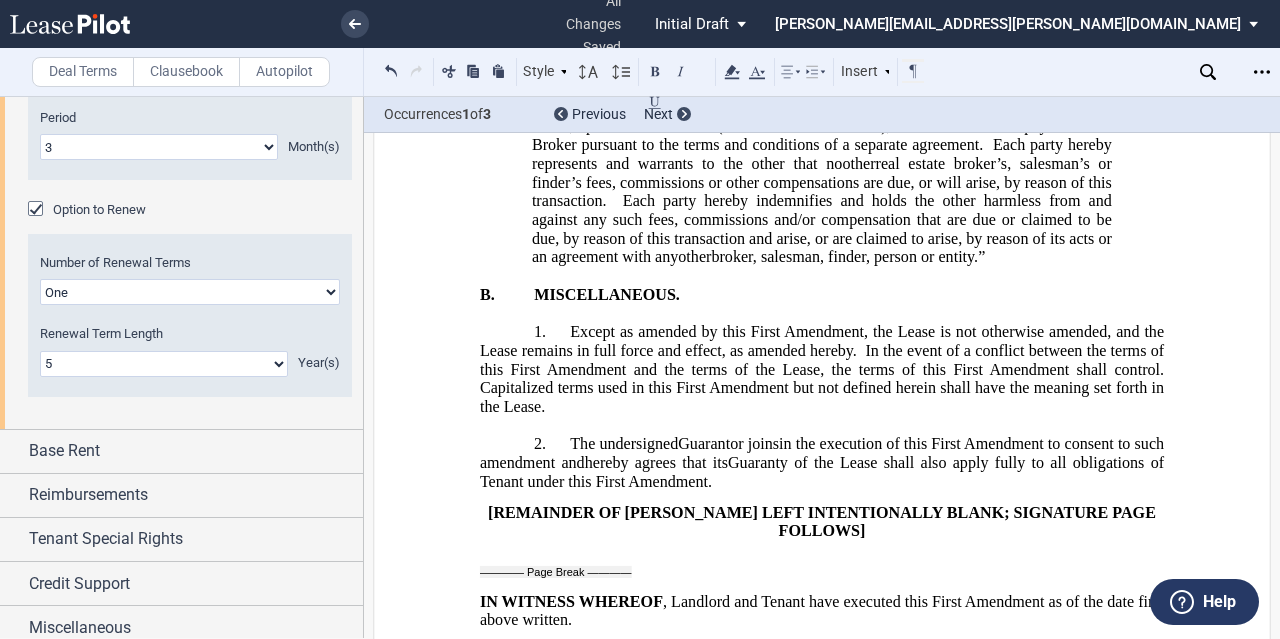 drag, startPoint x: 776, startPoint y: 443, endPoint x: 746, endPoint y: 435, distance: 31.04835 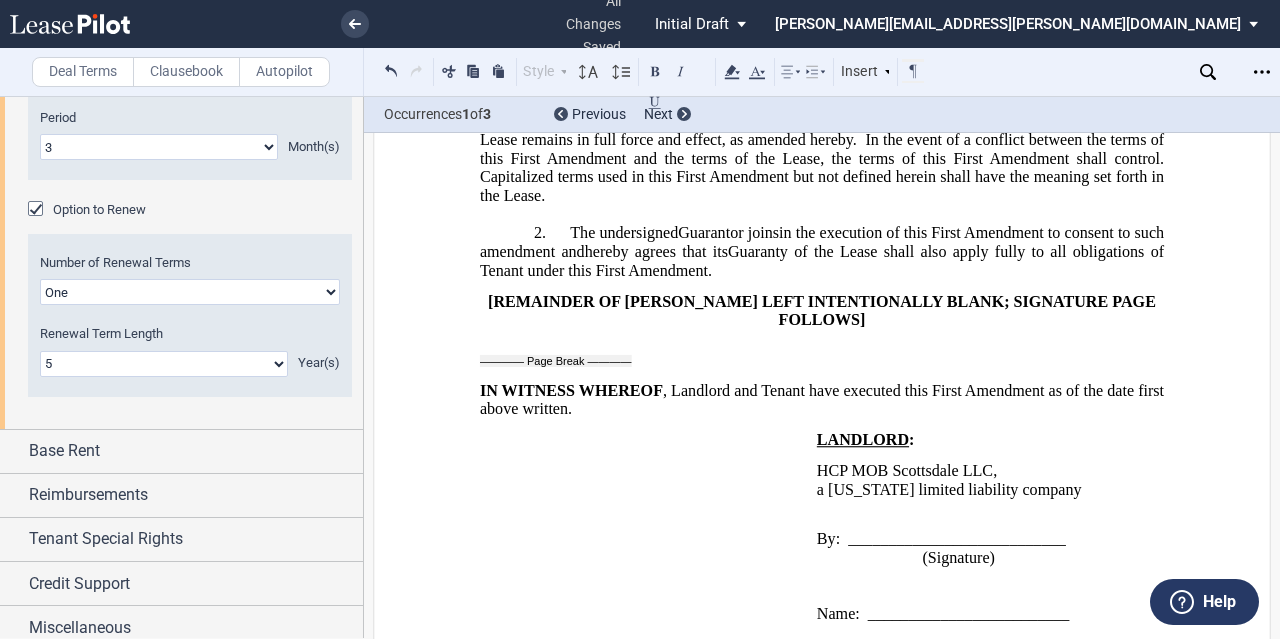 scroll, scrollTop: 21937, scrollLeft: 0, axis: vertical 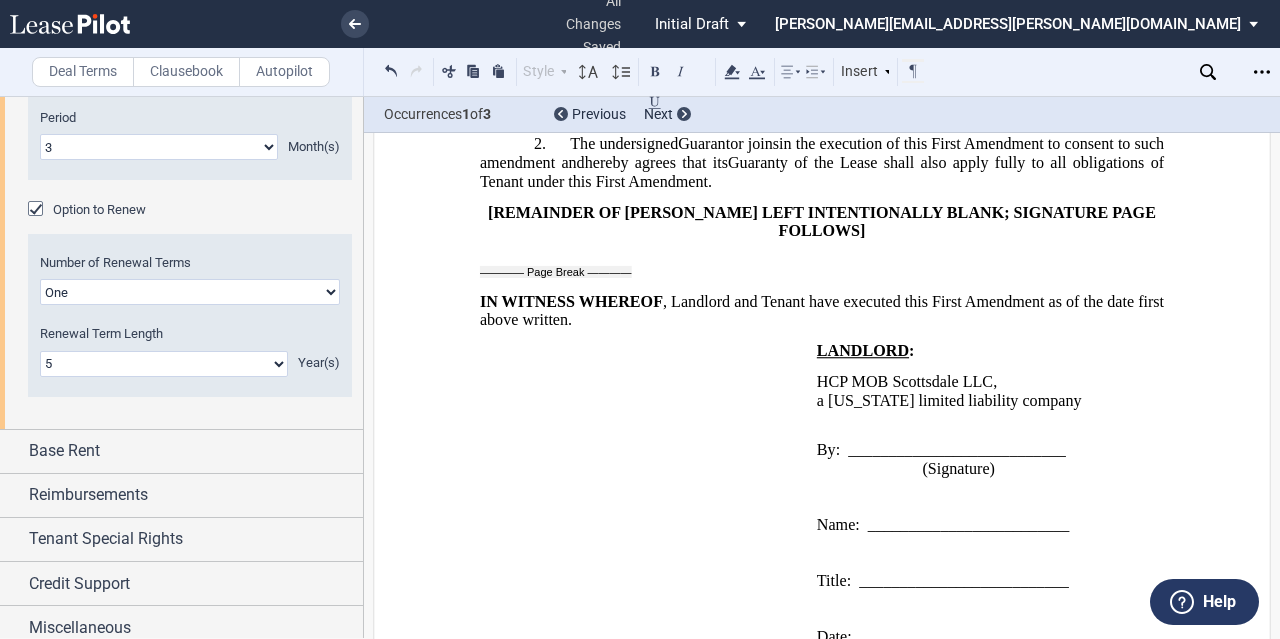 drag, startPoint x: 644, startPoint y: 189, endPoint x: 773, endPoint y: 433, distance: 276.0018 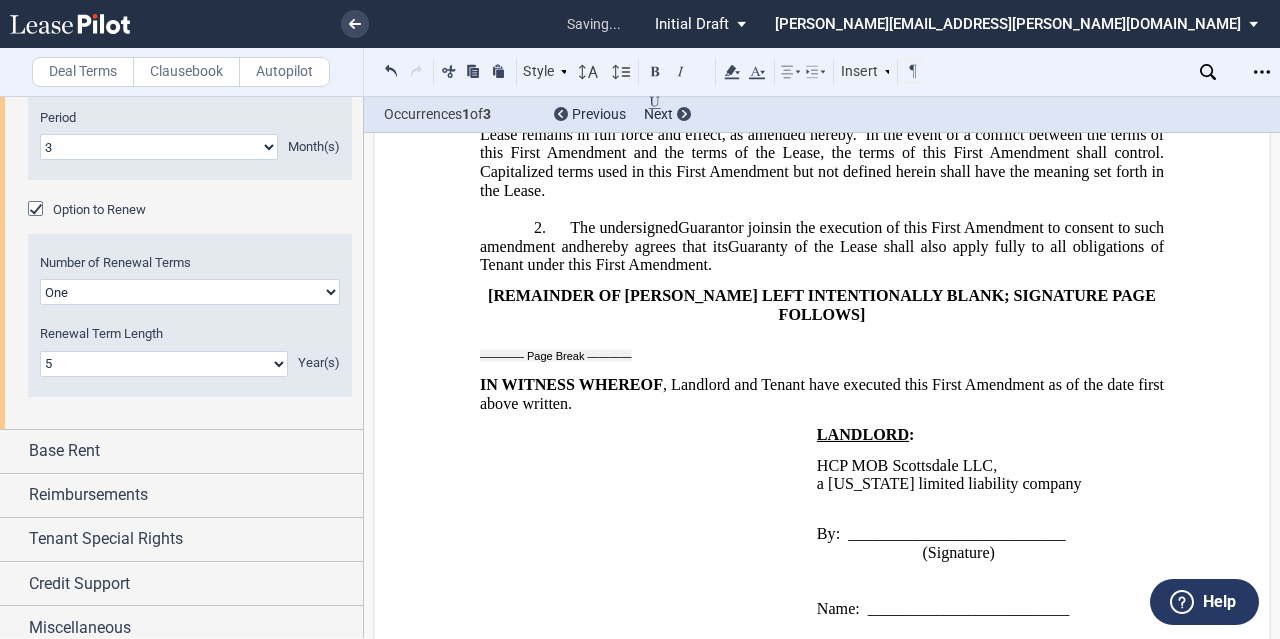 scroll, scrollTop: 21137, scrollLeft: 0, axis: vertical 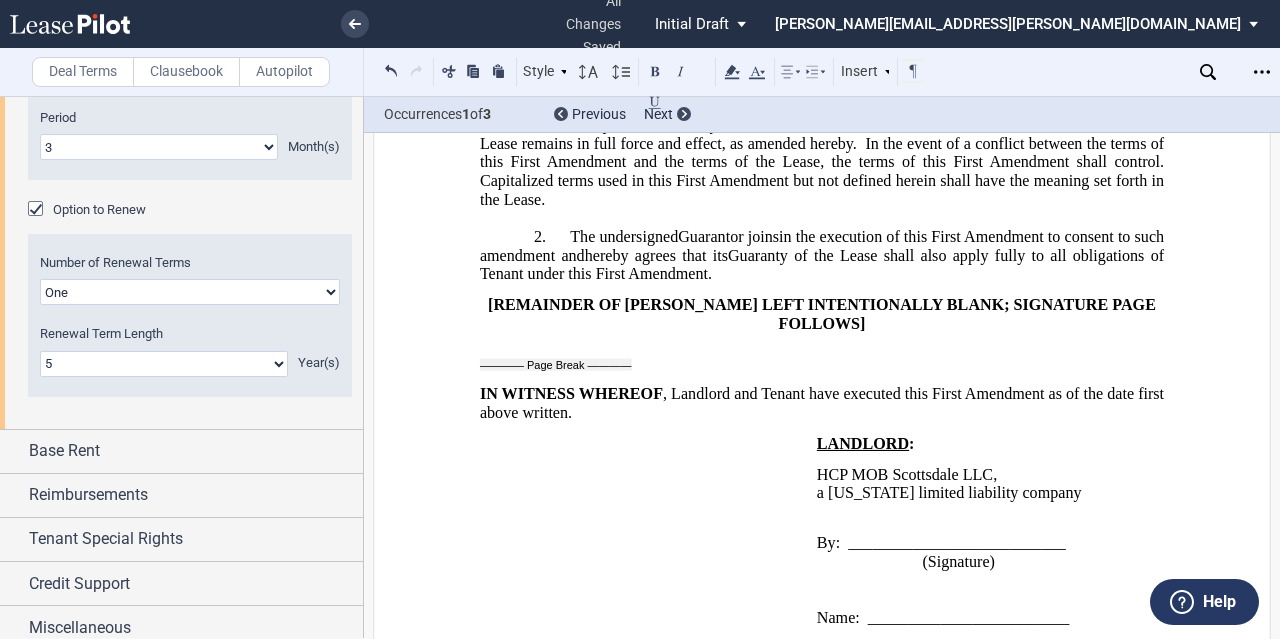 click on "Annual Base Rent per rentable square foot for" 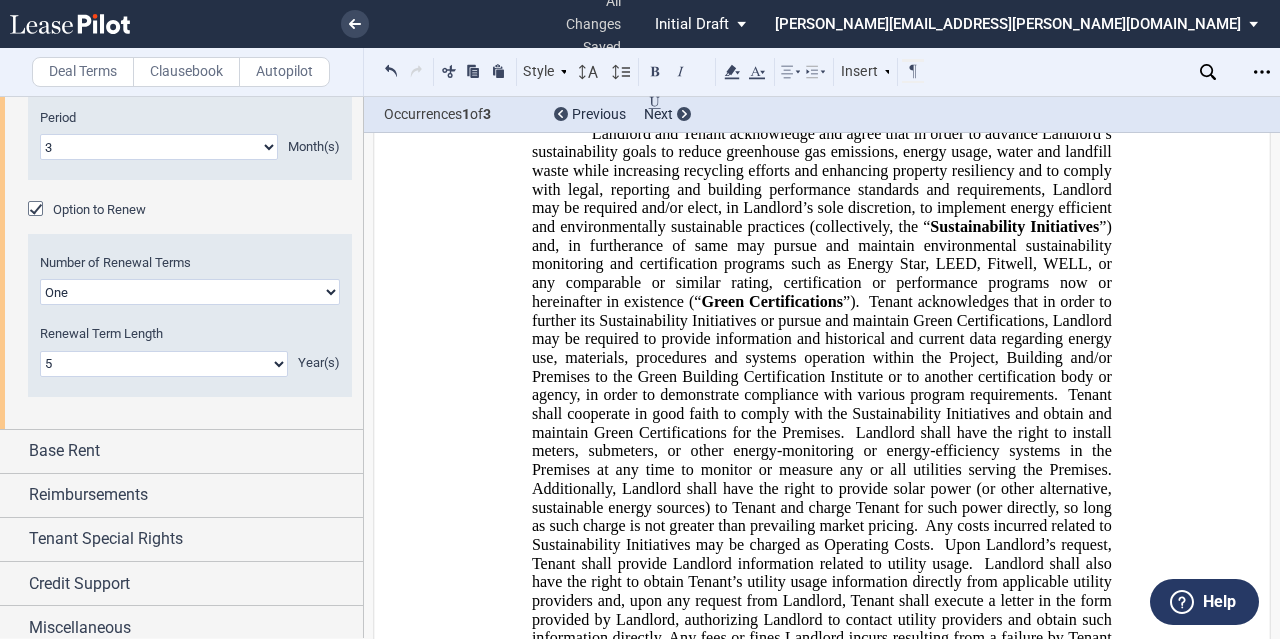 scroll, scrollTop: 19037, scrollLeft: 0, axis: vertical 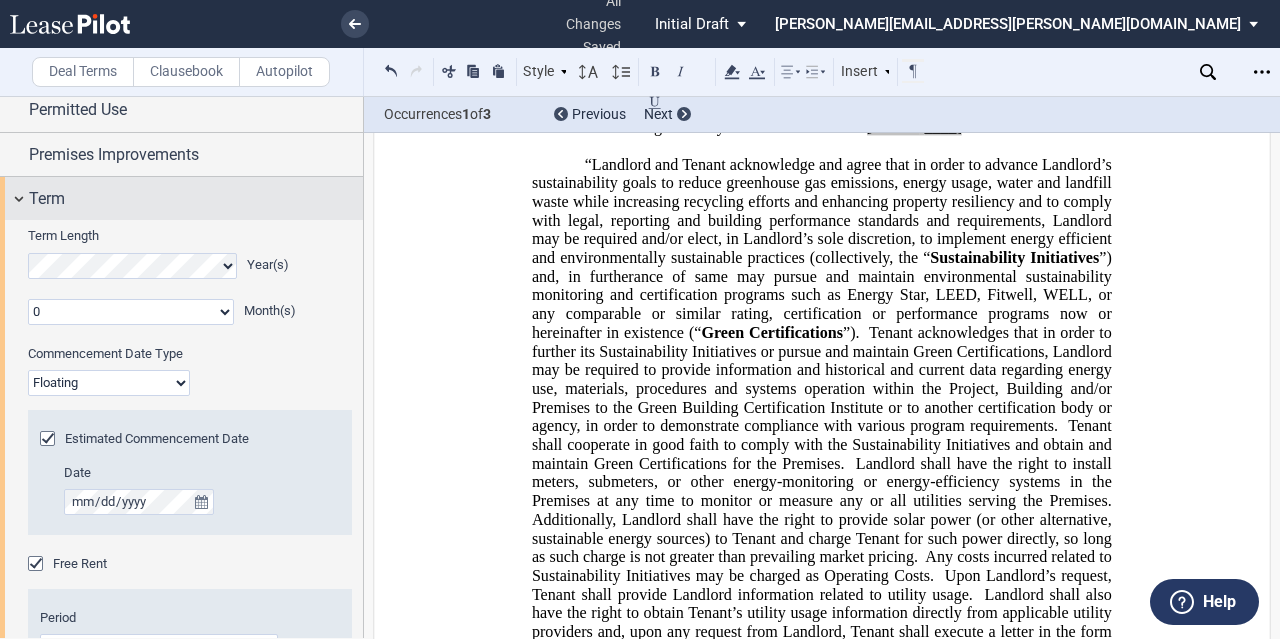 click on "Term" at bounding box center [181, 198] 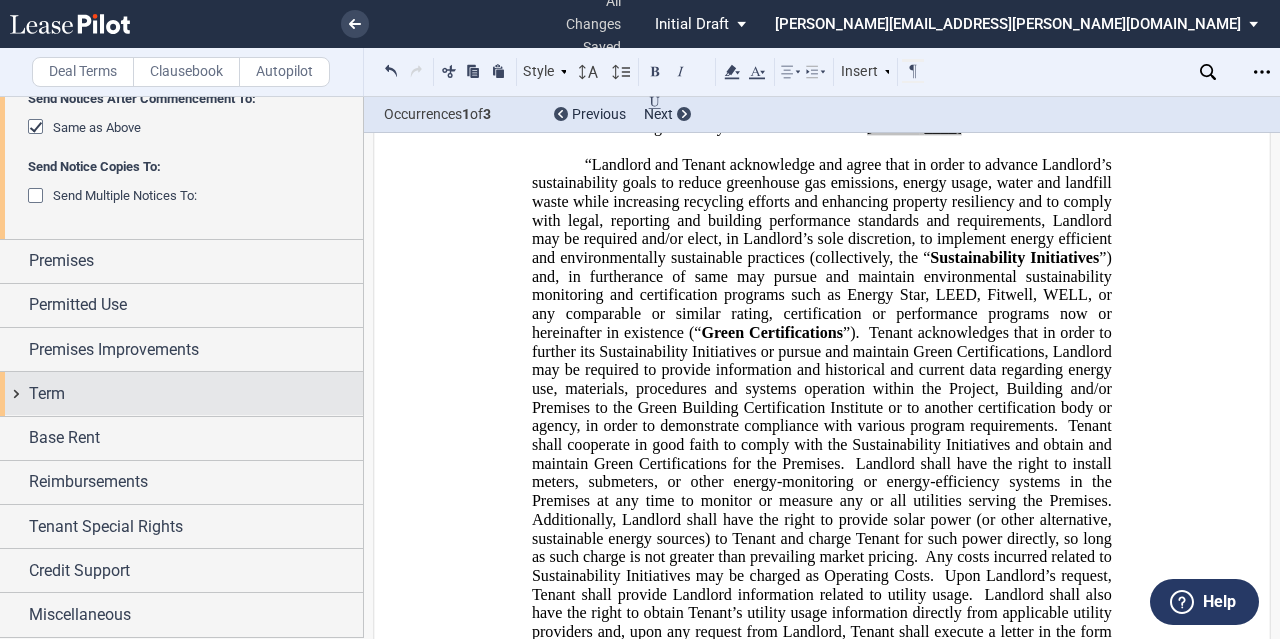 scroll, scrollTop: 767, scrollLeft: 0, axis: vertical 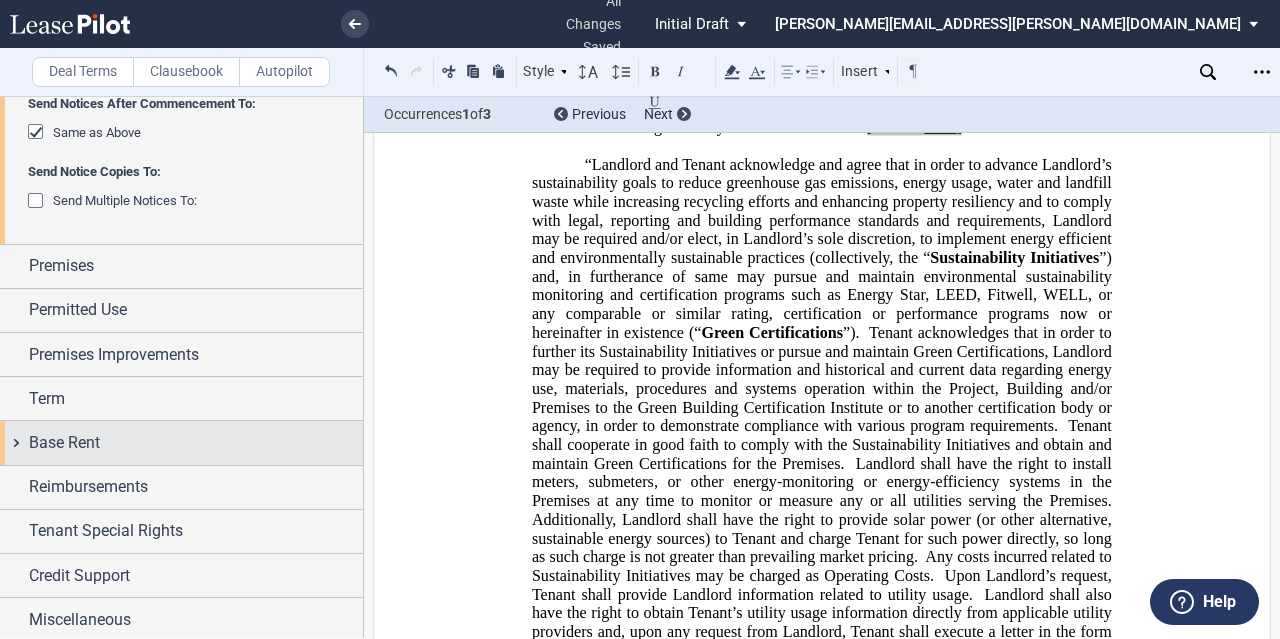 click on "Base Rent" at bounding box center [181, 442] 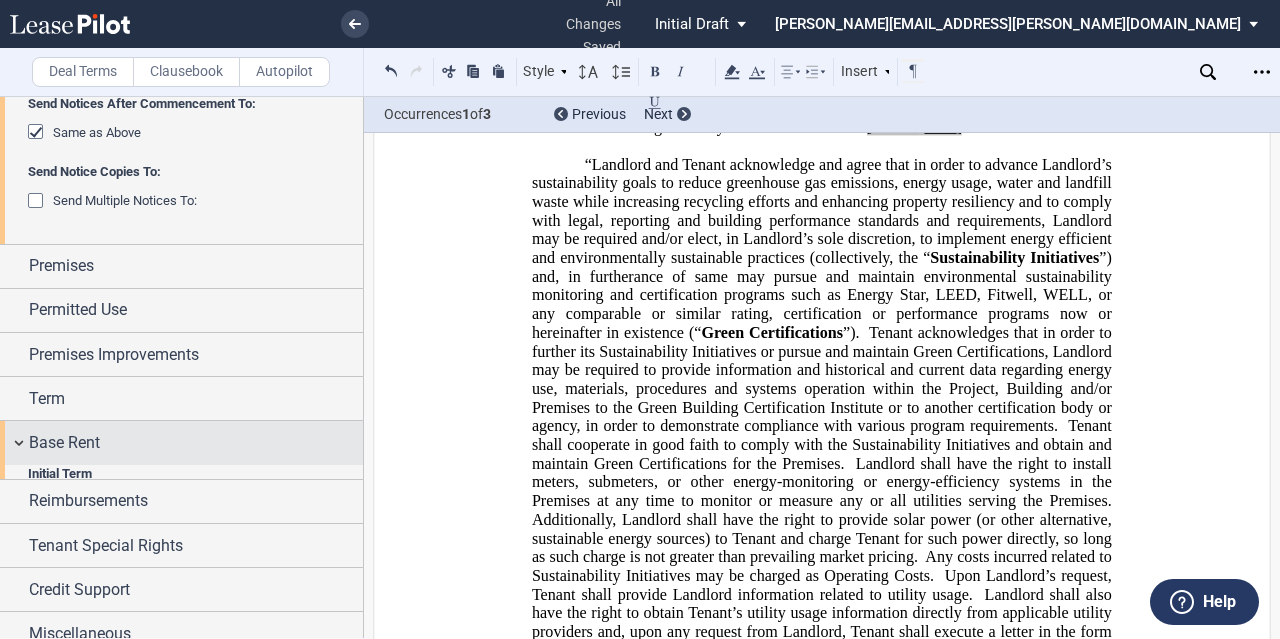 scroll, scrollTop: 967, scrollLeft: 0, axis: vertical 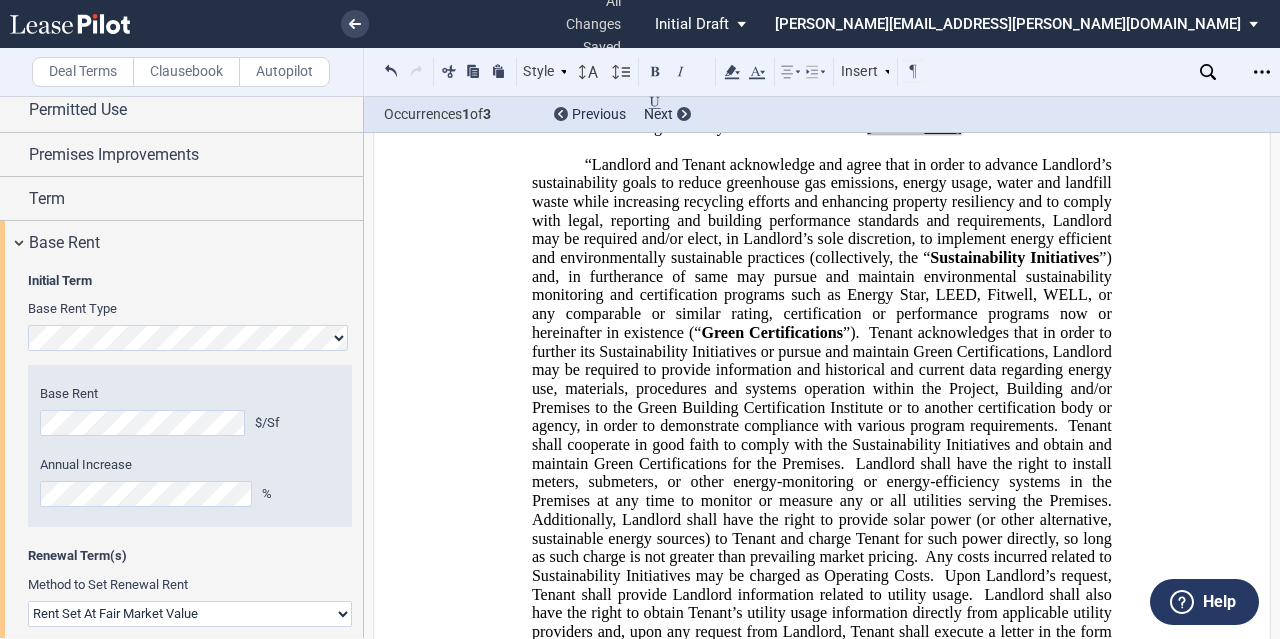 click on "Base Rent
$/Sf" 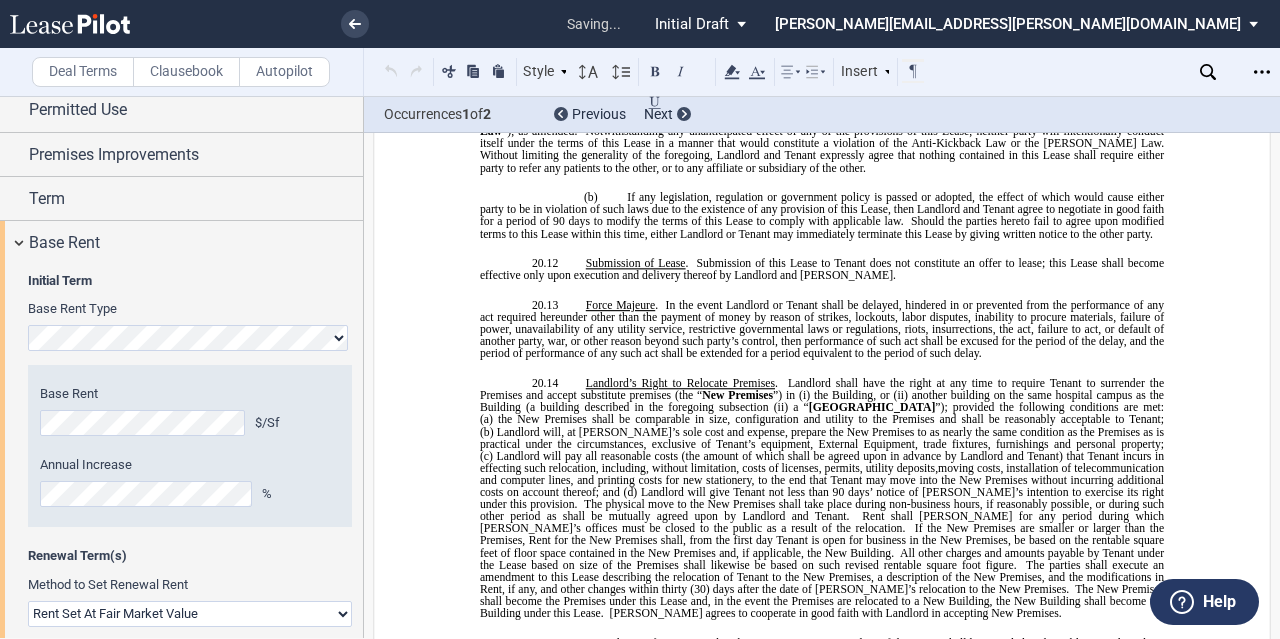 scroll, scrollTop: 778, scrollLeft: 0, axis: vertical 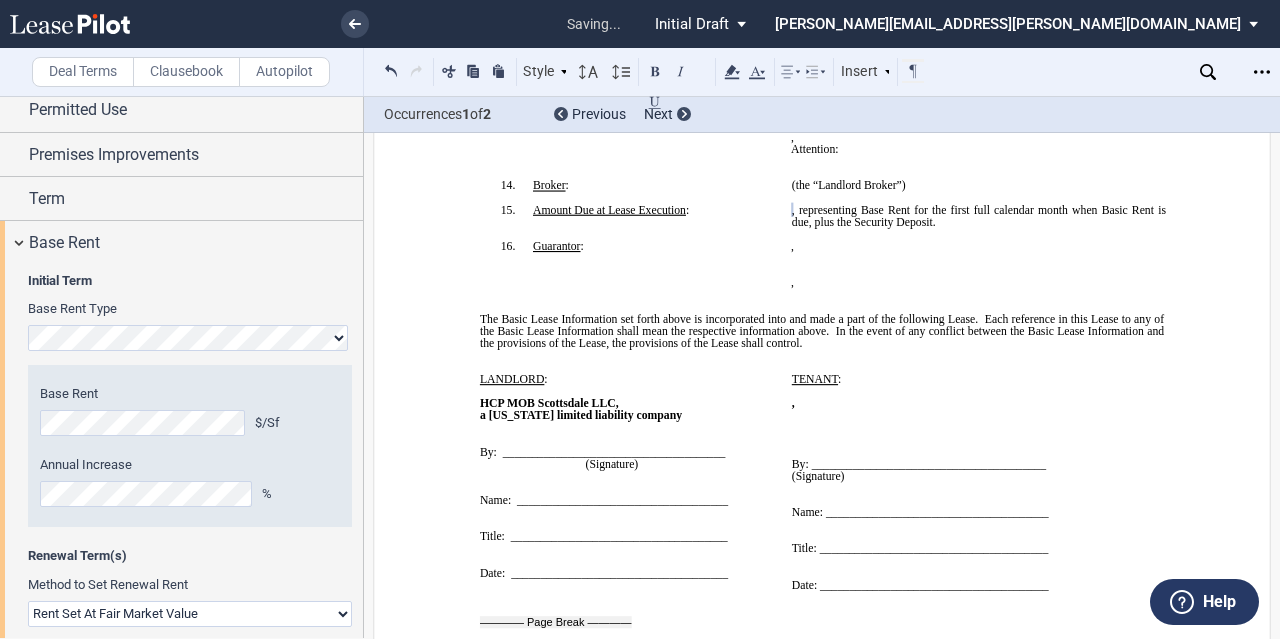 click on "Renewal Term(s)" 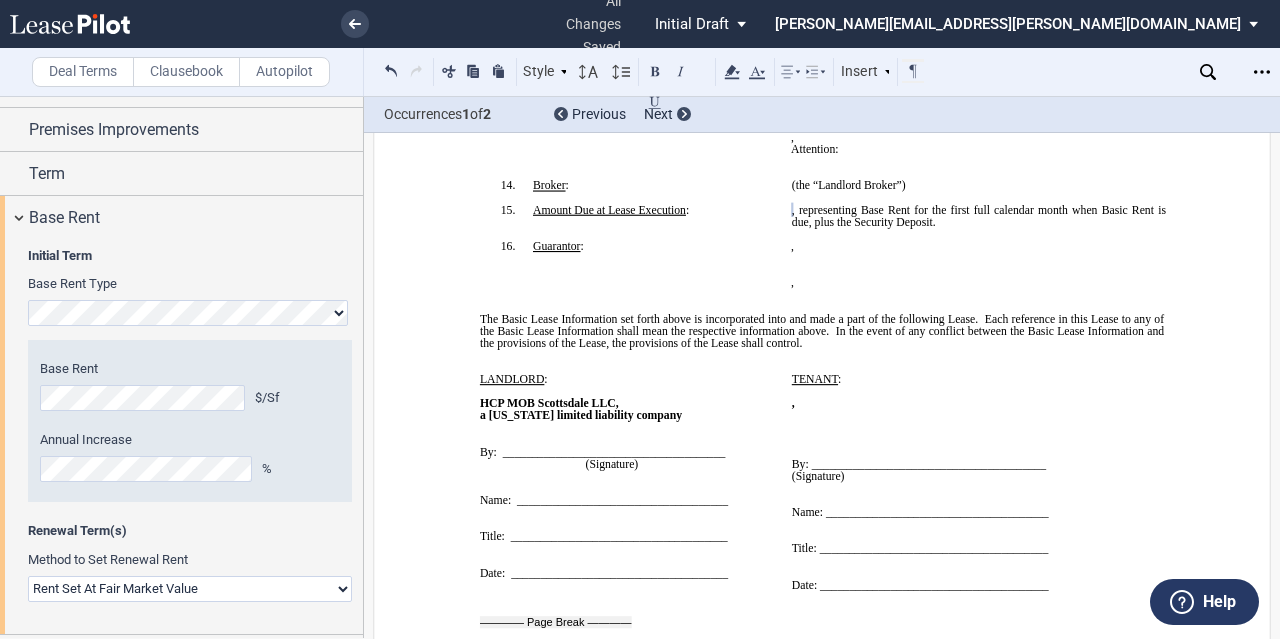 scroll, scrollTop: 961, scrollLeft: 0, axis: vertical 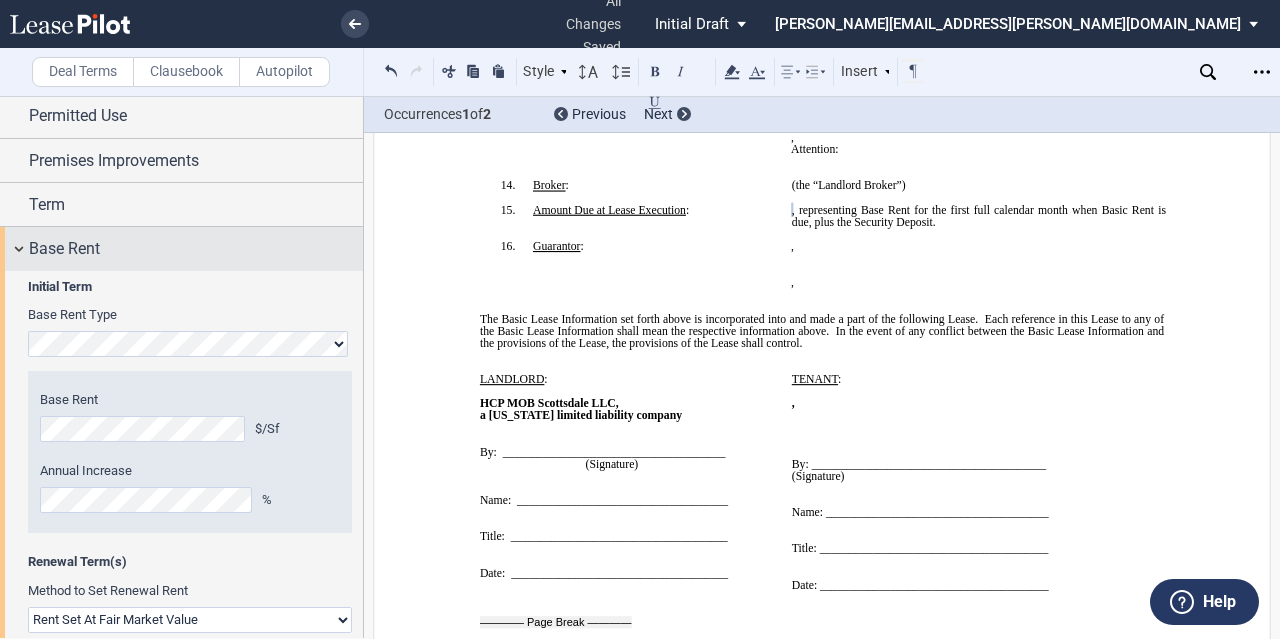 click on "Base Rent" at bounding box center [64, 249] 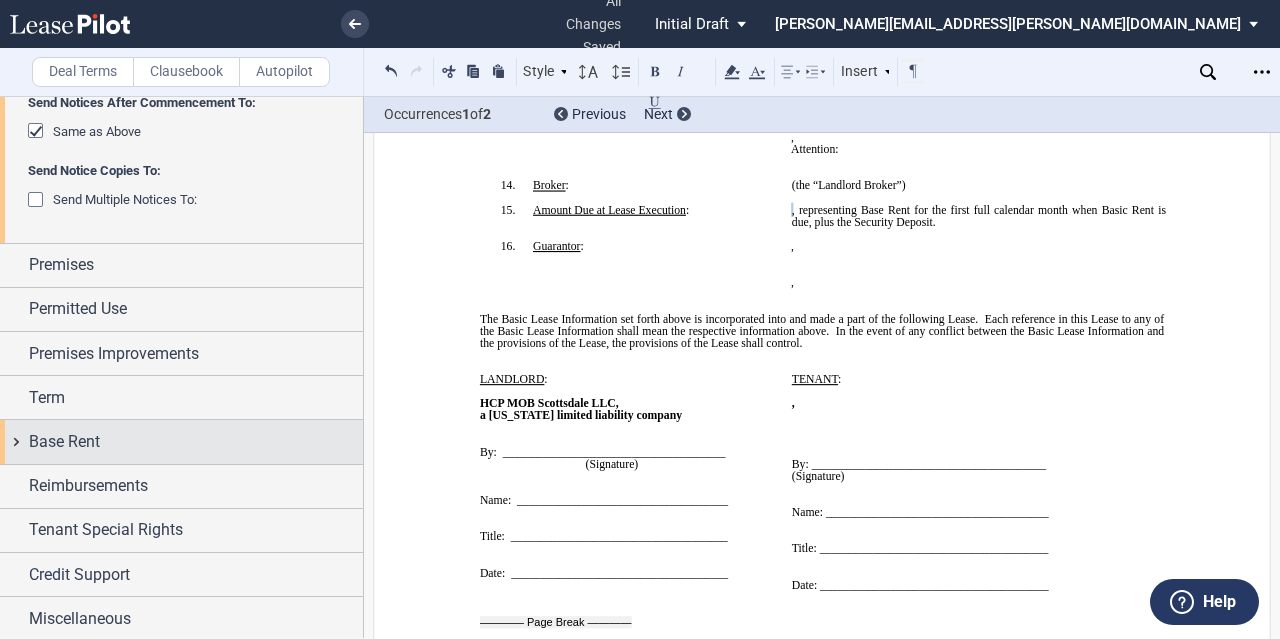 scroll, scrollTop: 767, scrollLeft: 0, axis: vertical 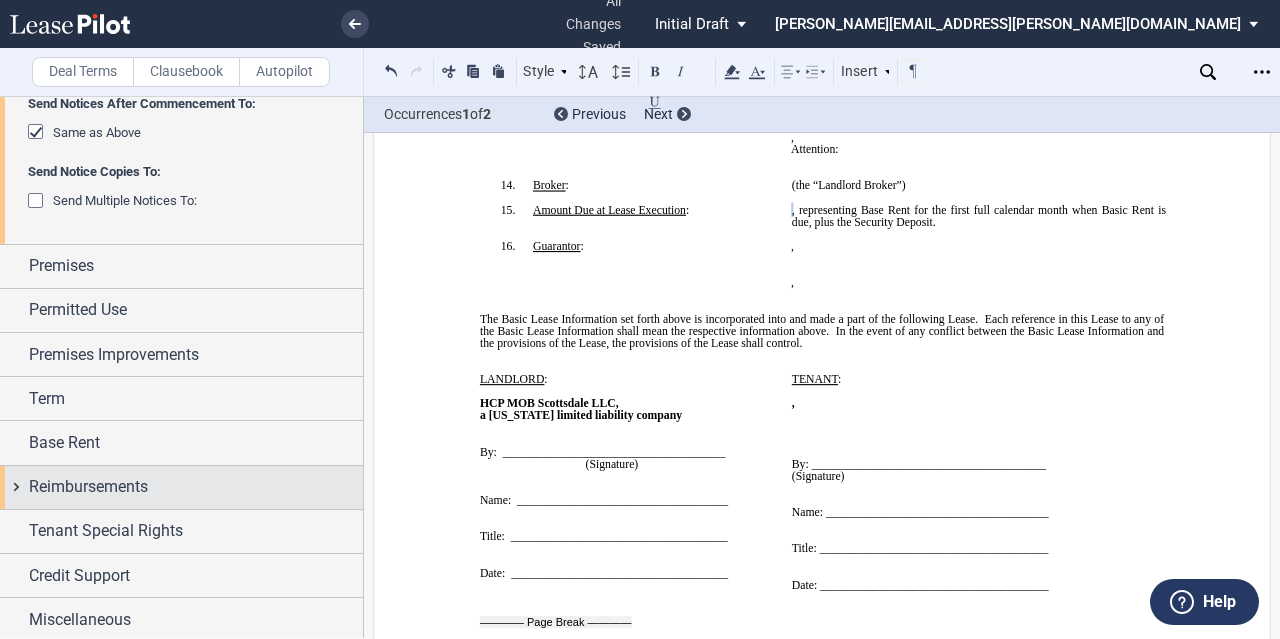 click on "Reimbursements" at bounding box center (181, 487) 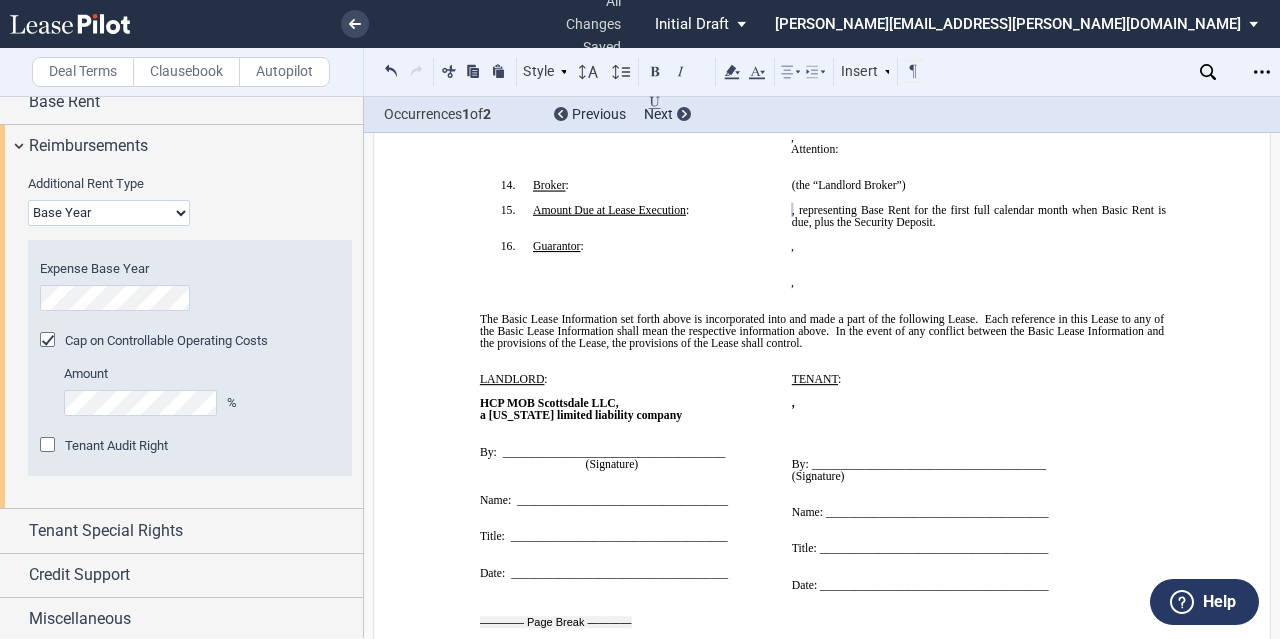 scroll, scrollTop: 1008, scrollLeft: 0, axis: vertical 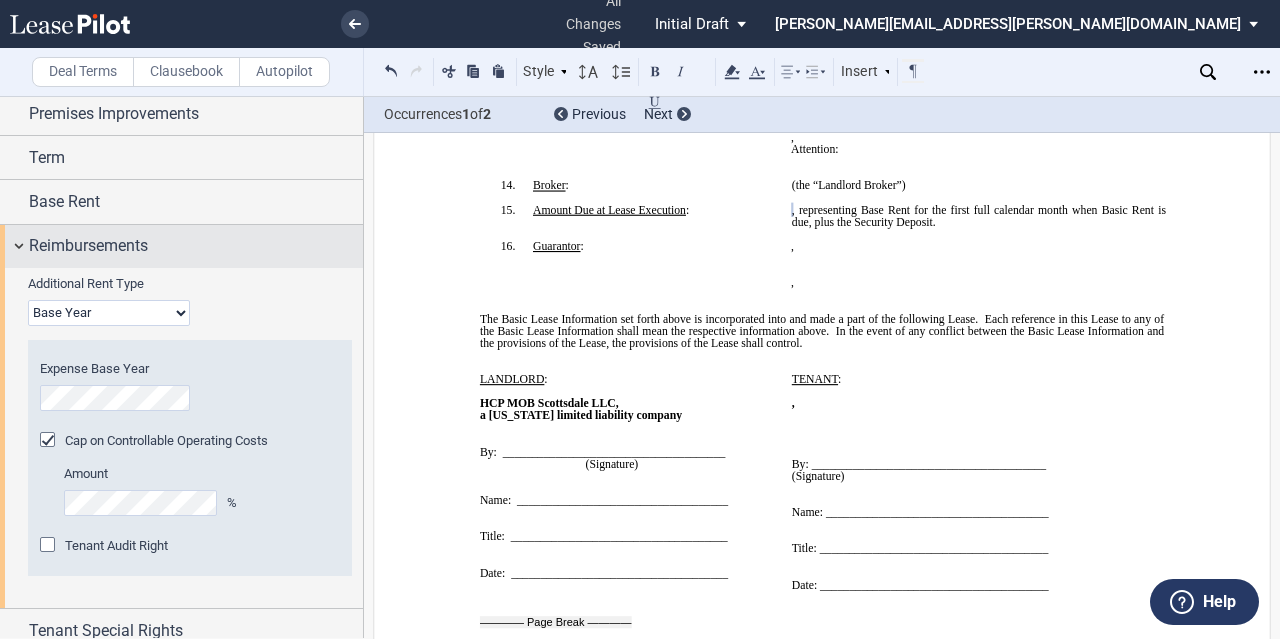 click on "Reimbursements" at bounding box center [181, 246] 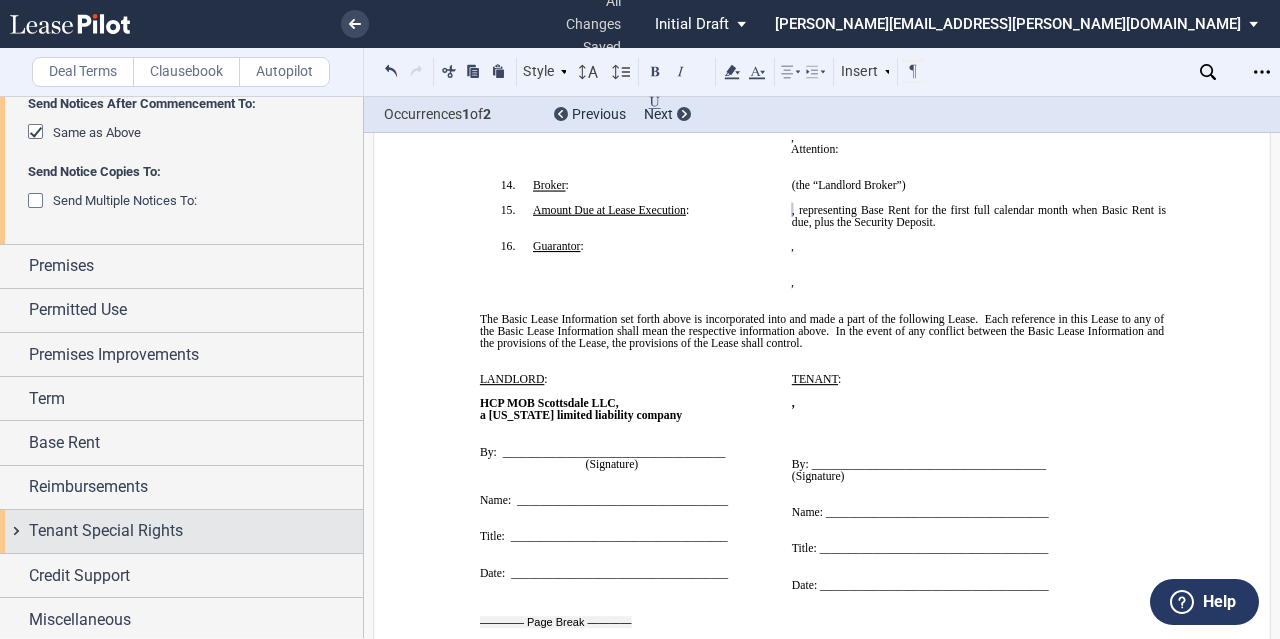 click on "Tenant Special Rights" at bounding box center (181, 531) 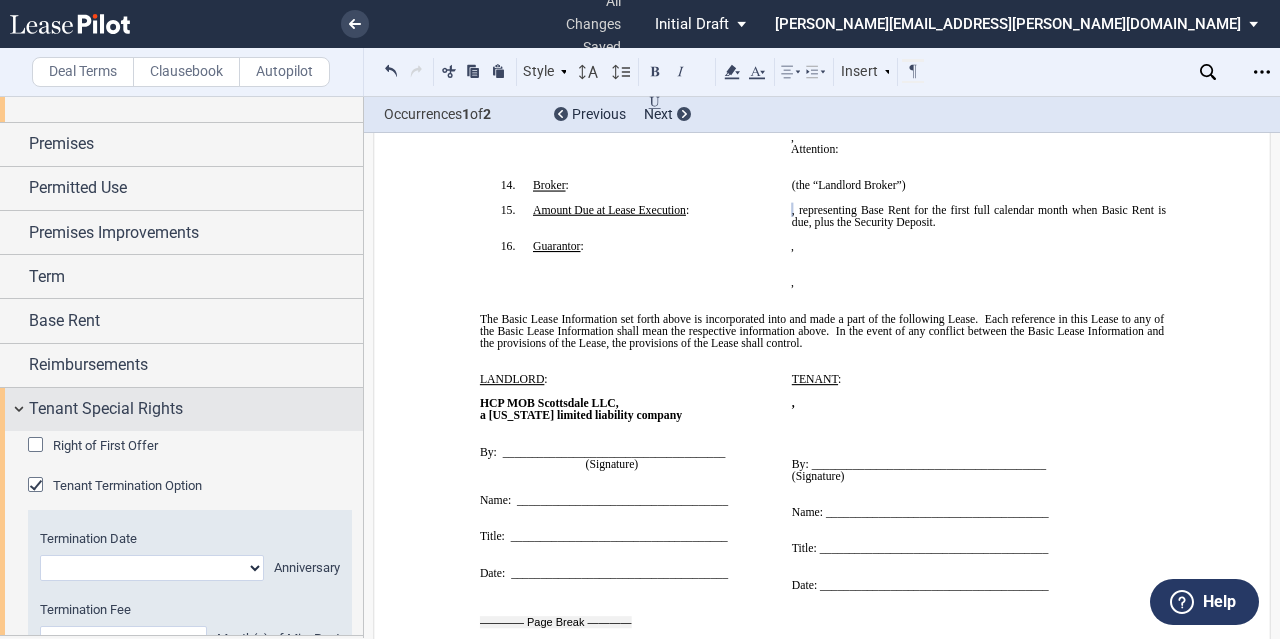 scroll, scrollTop: 1008, scrollLeft: 0, axis: vertical 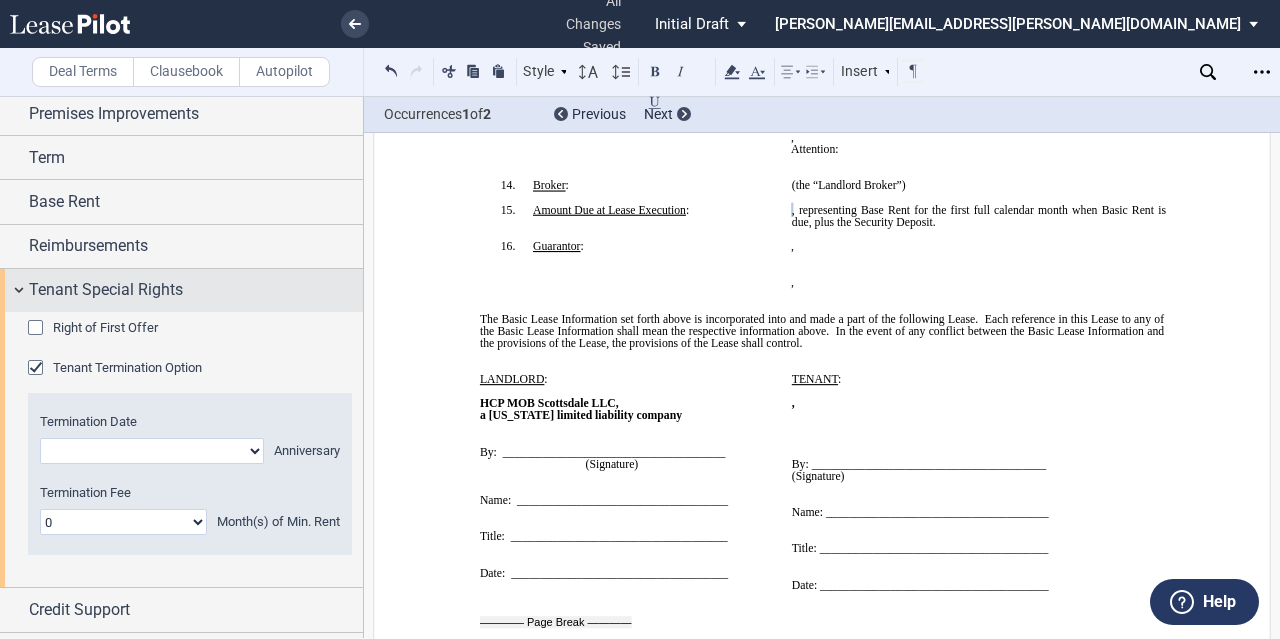 click on "Tenant Special Rights" at bounding box center [181, 290] 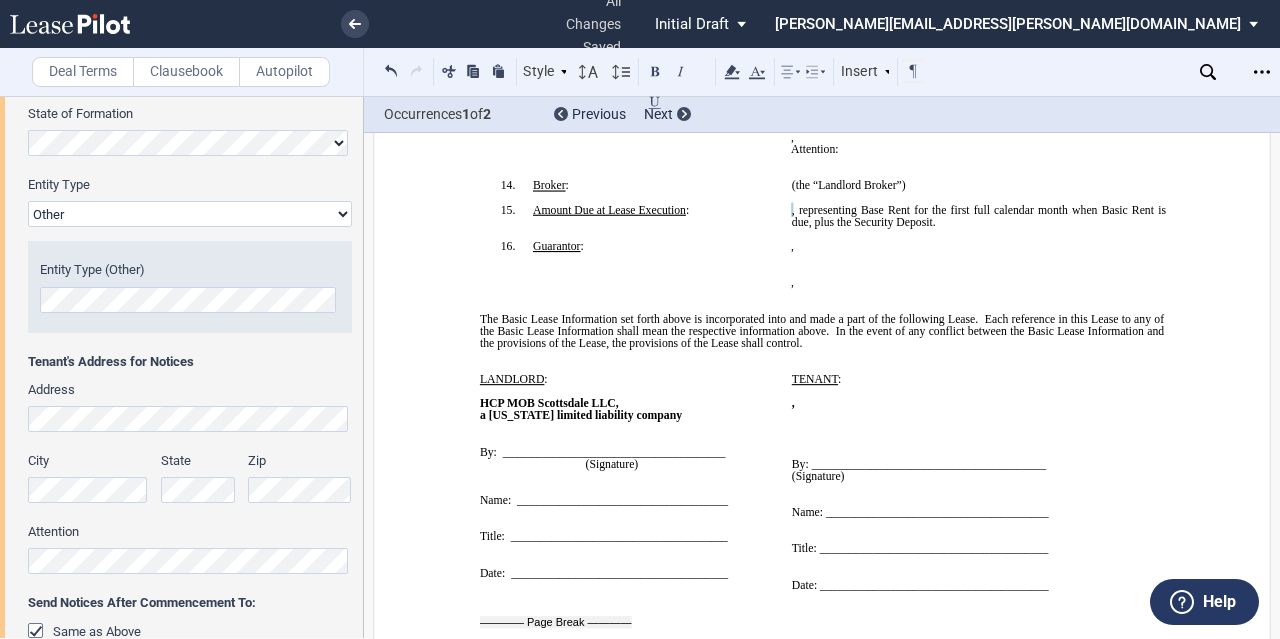 scroll, scrollTop: 267, scrollLeft: 0, axis: vertical 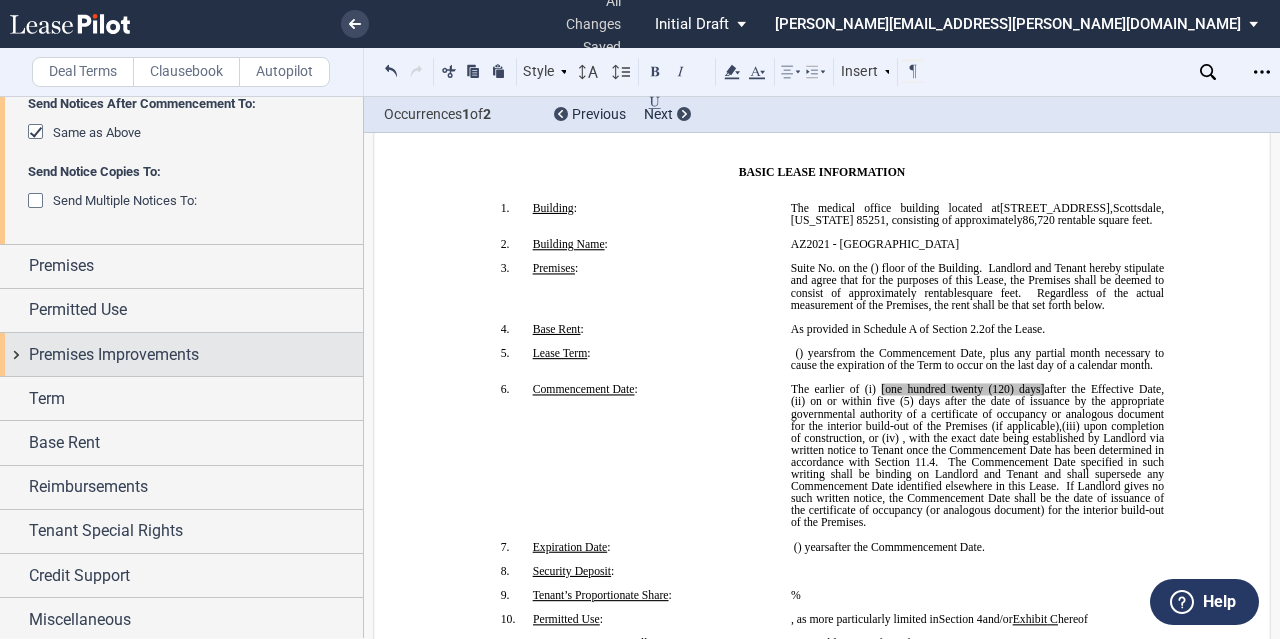 click on "Premises Improvements" at bounding box center [181, 354] 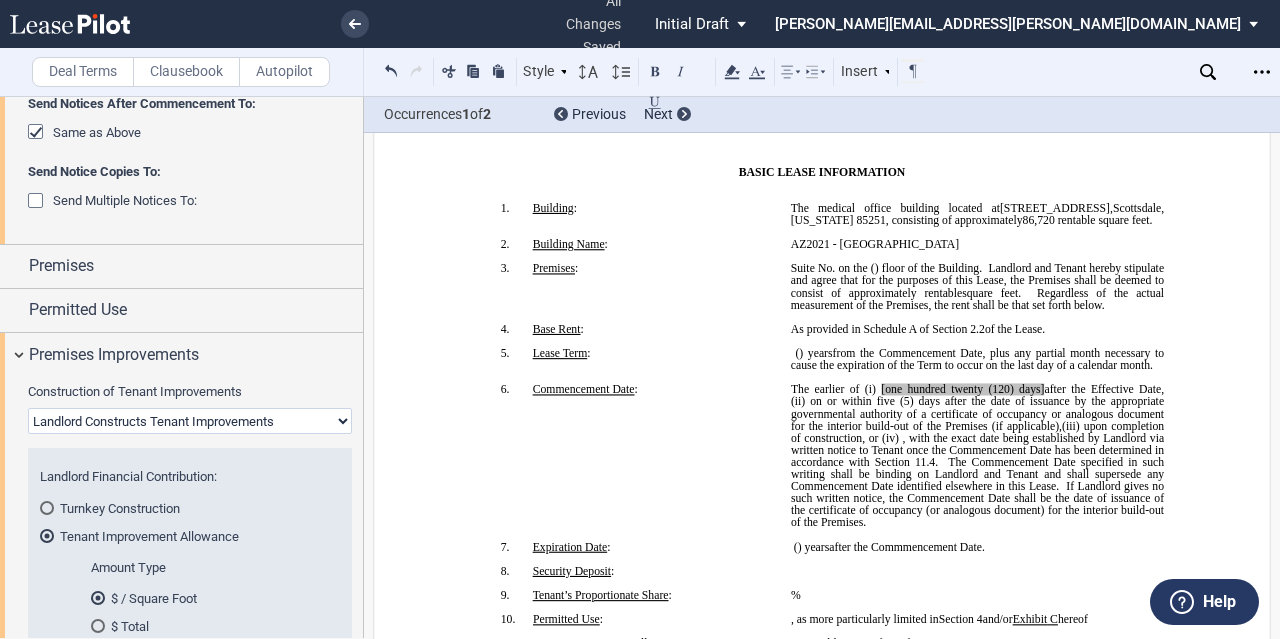 scroll, scrollTop: 867, scrollLeft: 0, axis: vertical 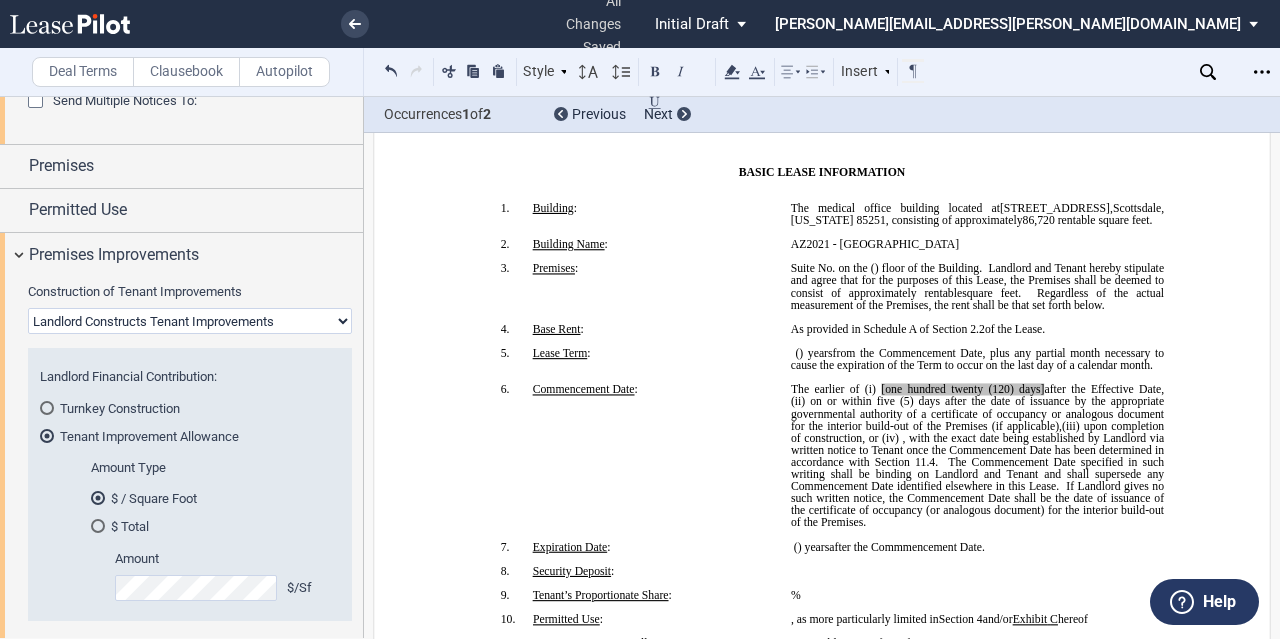 click on "Landlord Constructs Tenant Improvements
Tenant Constructs Tenant Improvements
"As Is" - No Tenant Improvements" at bounding box center [190, 321] 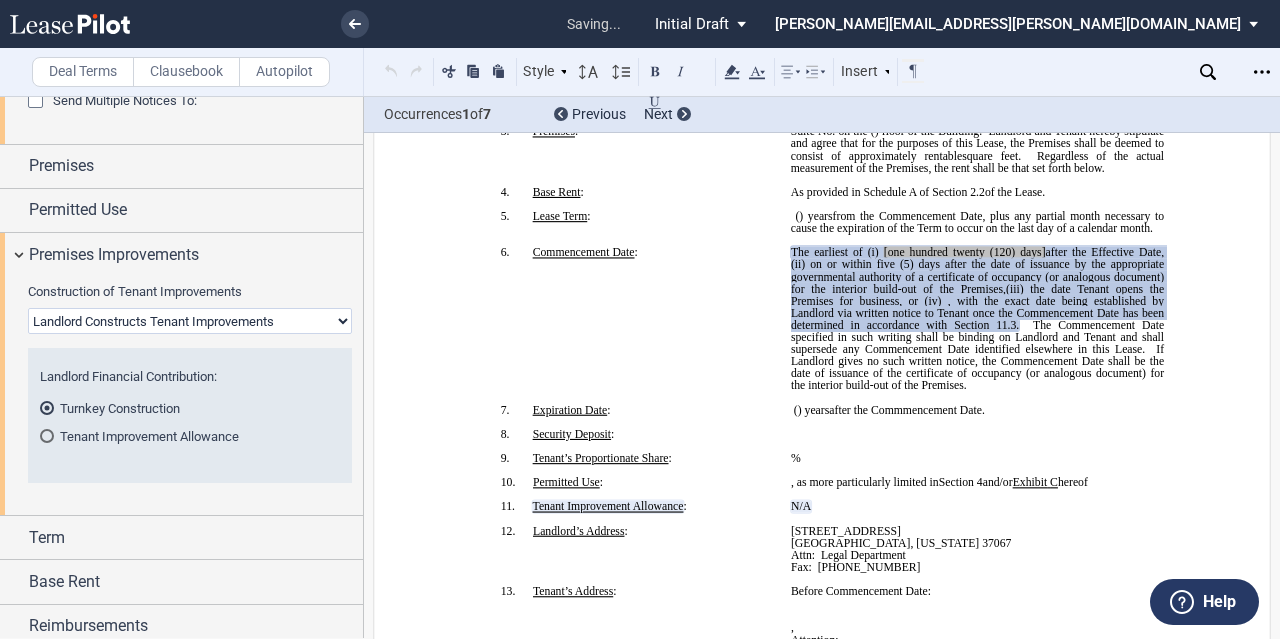 scroll, scrollTop: 246, scrollLeft: 0, axis: vertical 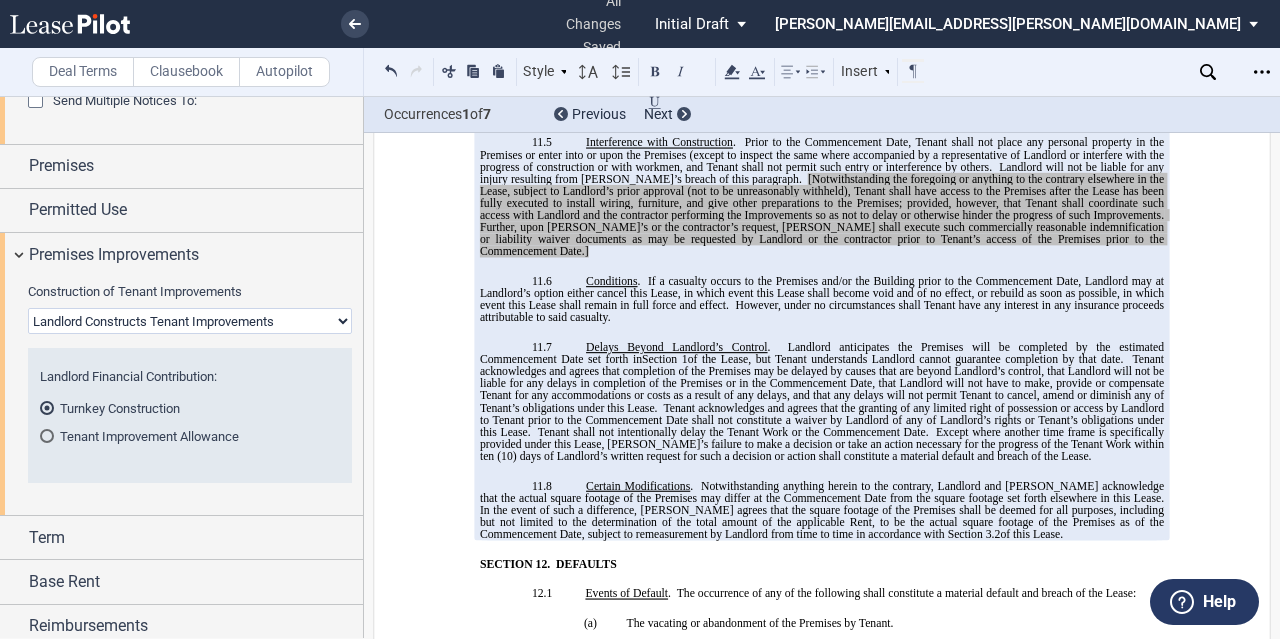 drag, startPoint x: 565, startPoint y: 204, endPoint x: 576, endPoint y: 178, distance: 28.231188 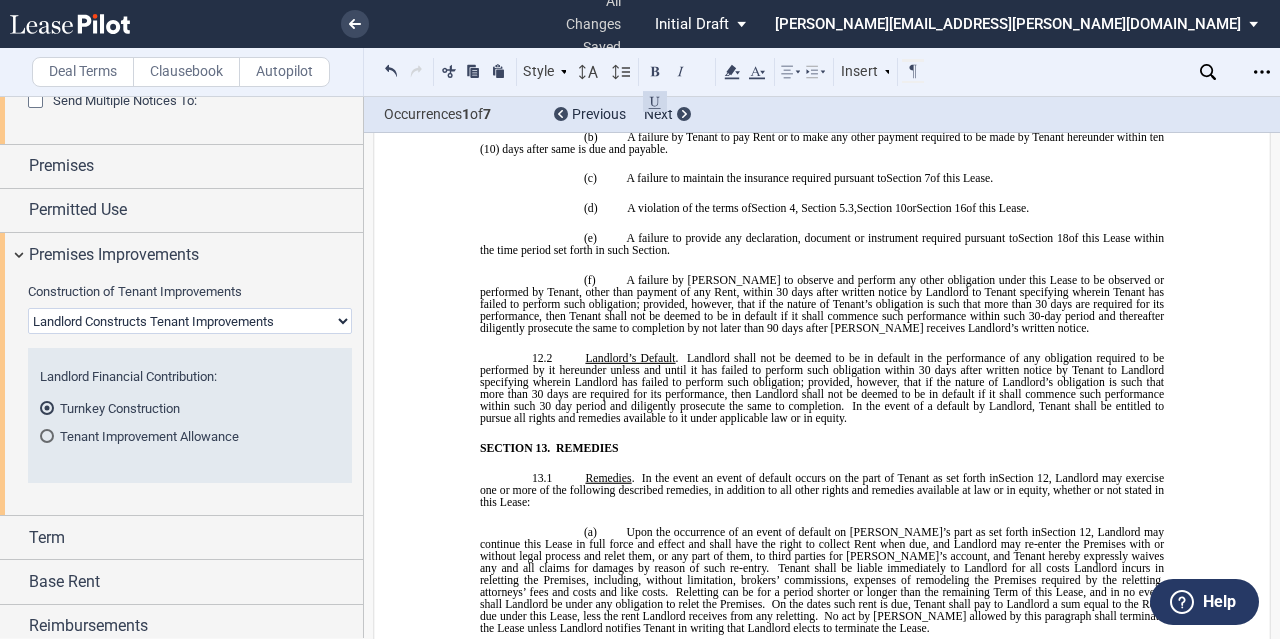 scroll, scrollTop: 9946, scrollLeft: 0, axis: vertical 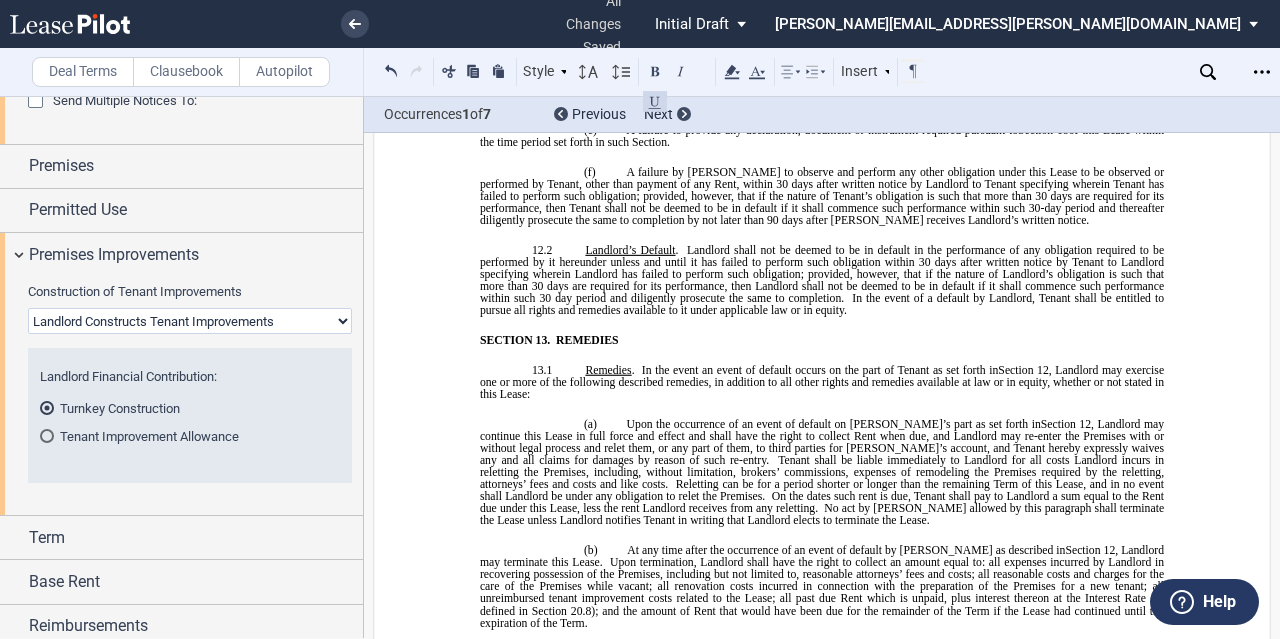 drag, startPoint x: 1064, startPoint y: 303, endPoint x: 753, endPoint y: 239, distance: 317.51694 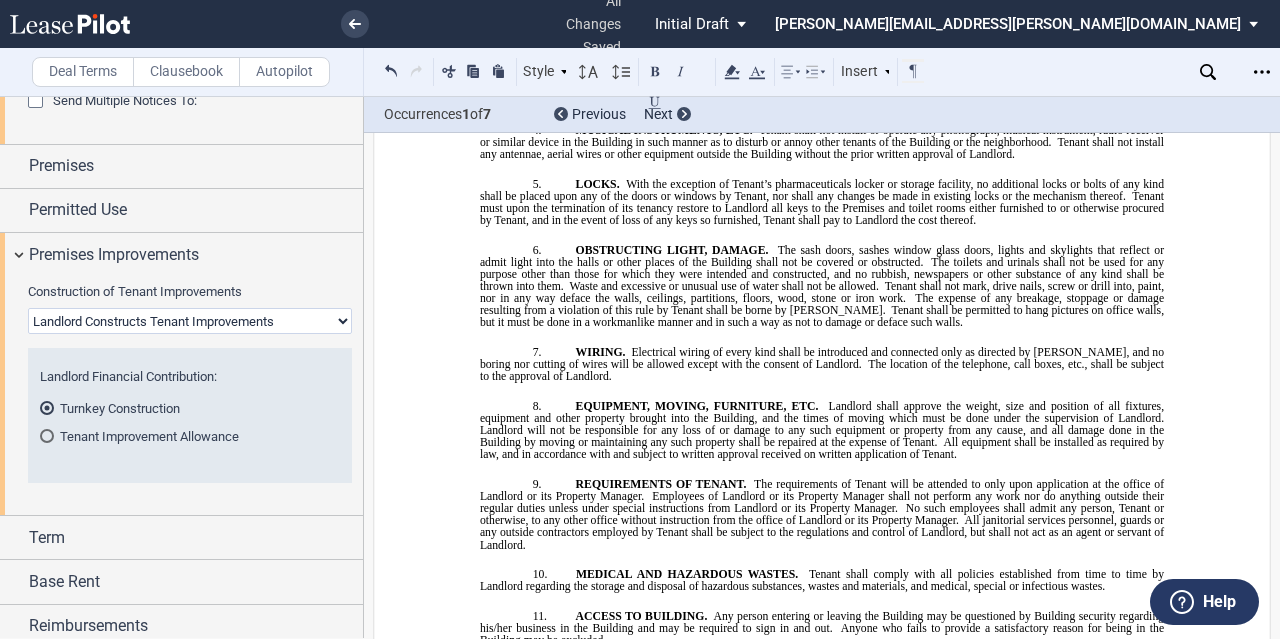 scroll, scrollTop: 16646, scrollLeft: 0, axis: vertical 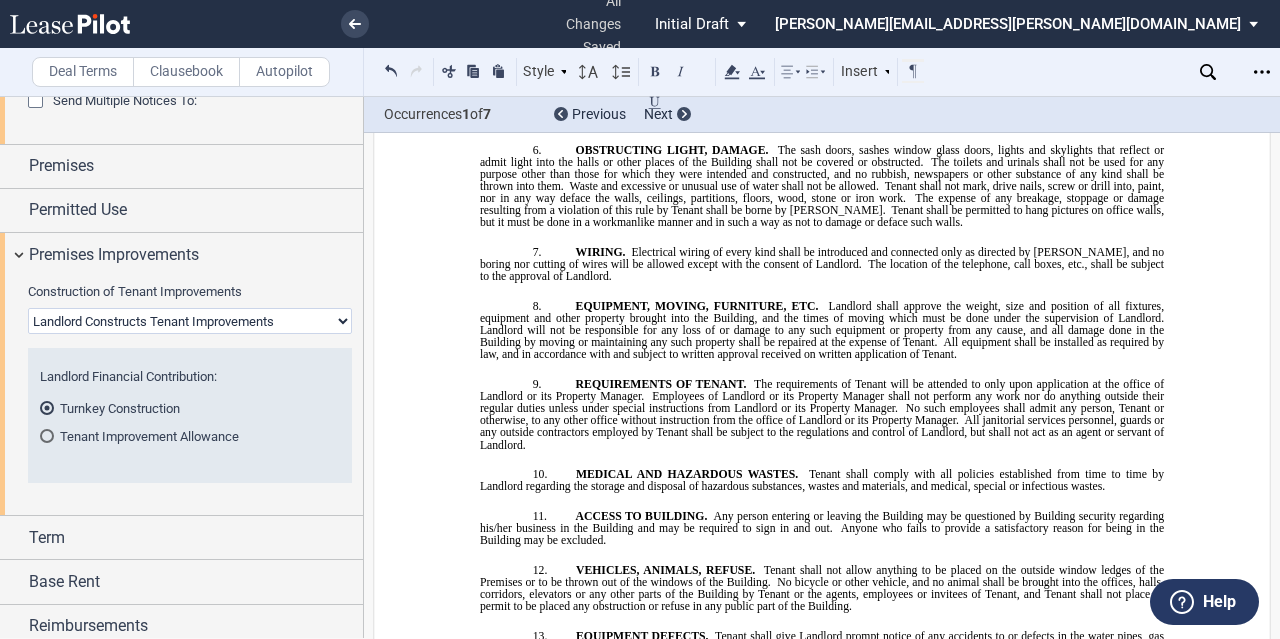 click on "[List specific approved services below.]" 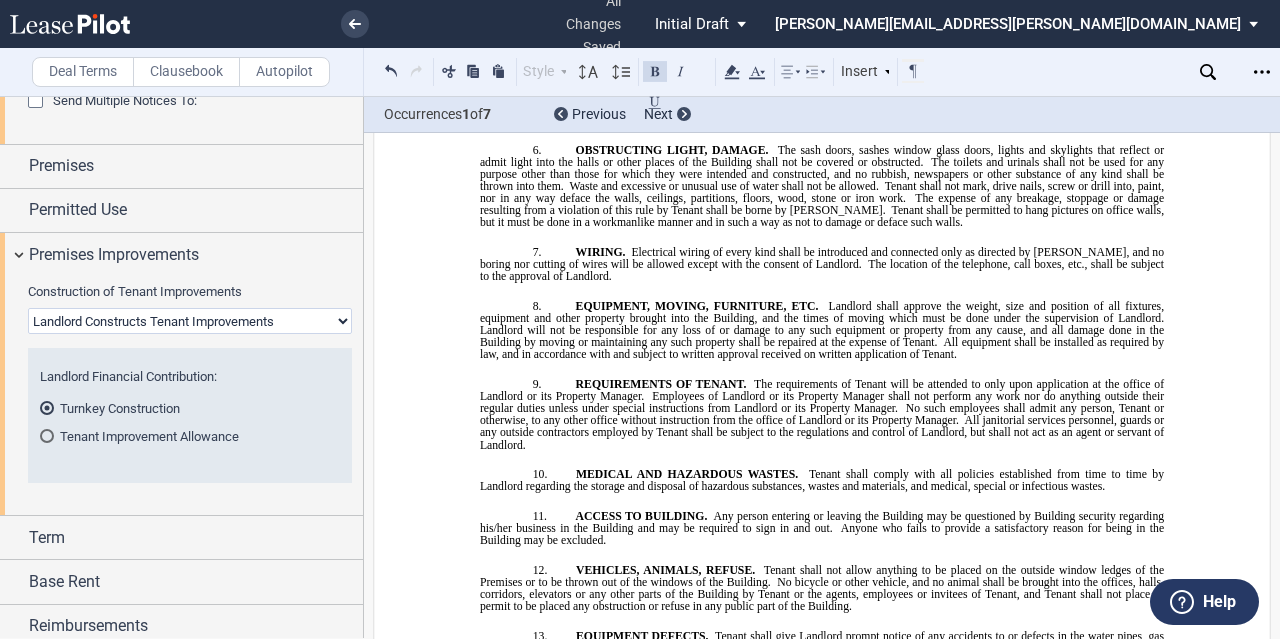 drag, startPoint x: 734, startPoint y: 297, endPoint x: 527, endPoint y: 300, distance: 207.02174 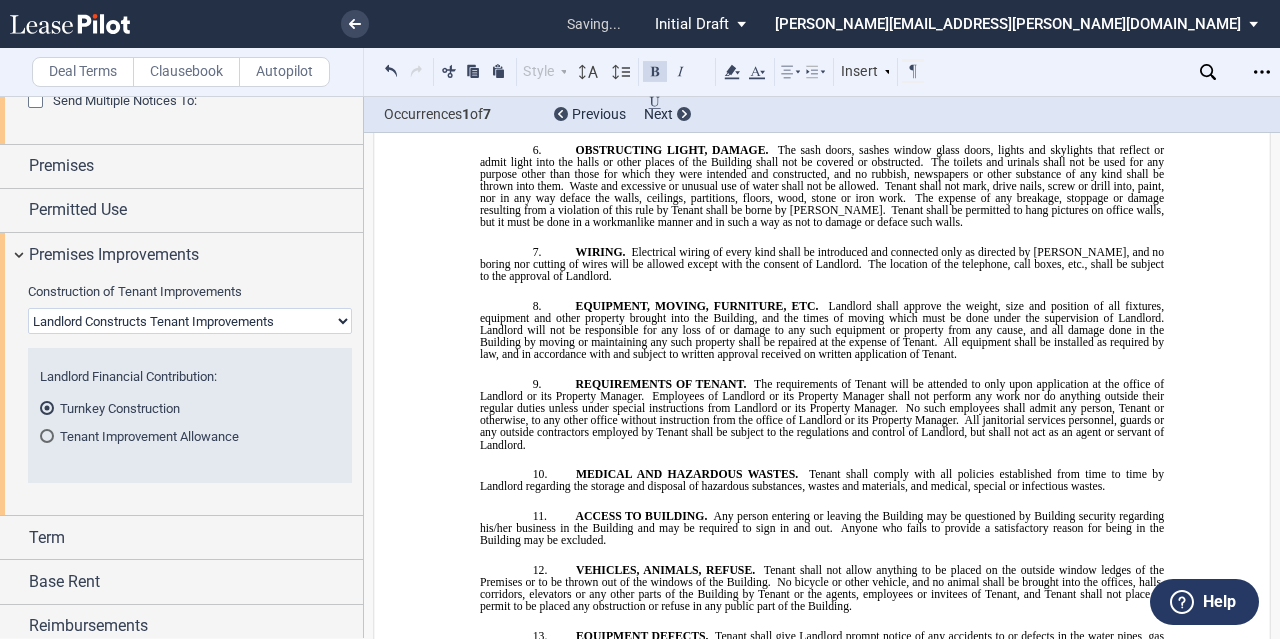 drag, startPoint x: 660, startPoint y: 299, endPoint x: 530, endPoint y: 303, distance: 130.06152 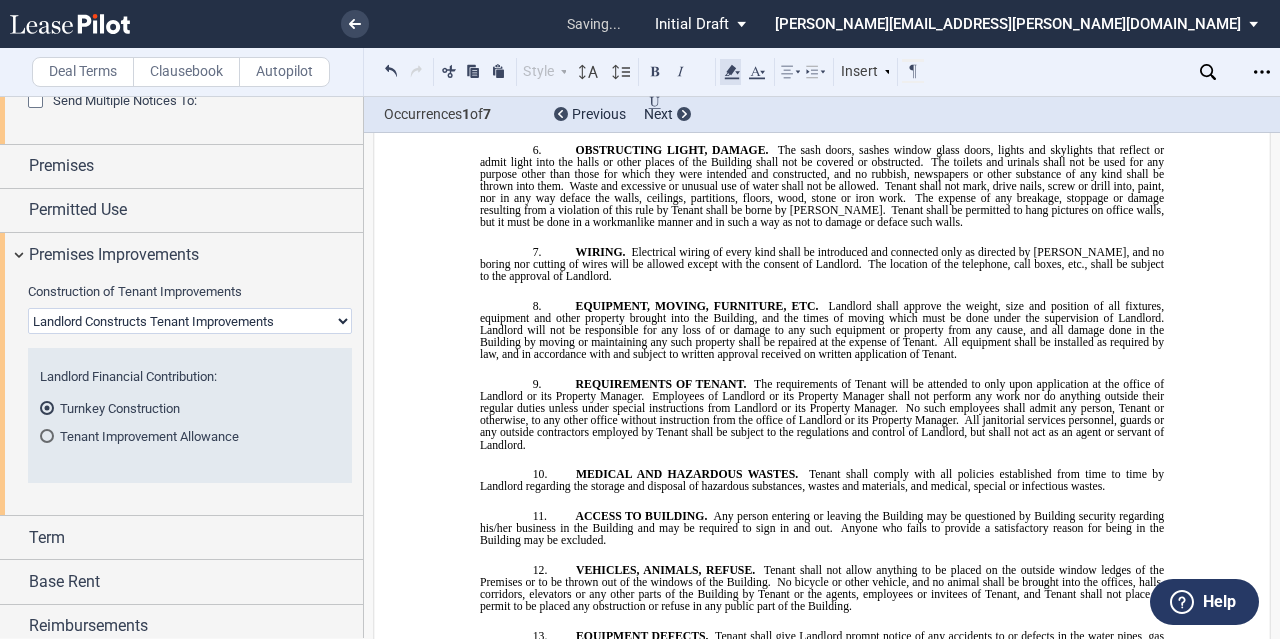 click 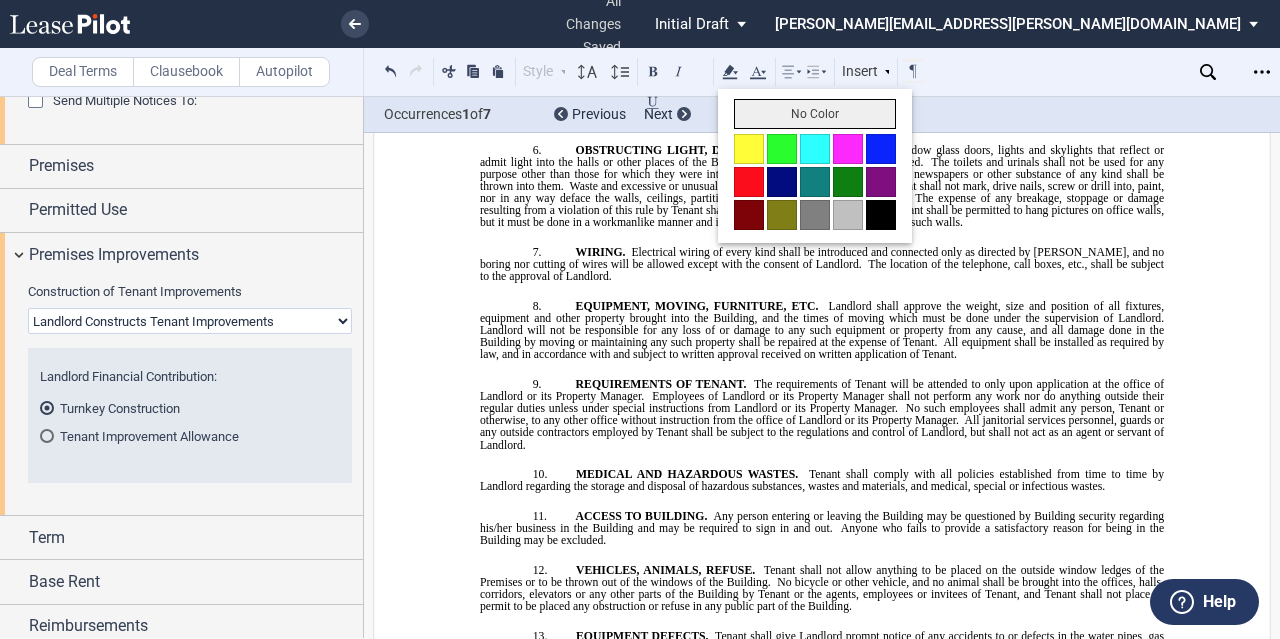 click on "No Color" at bounding box center (815, 114) 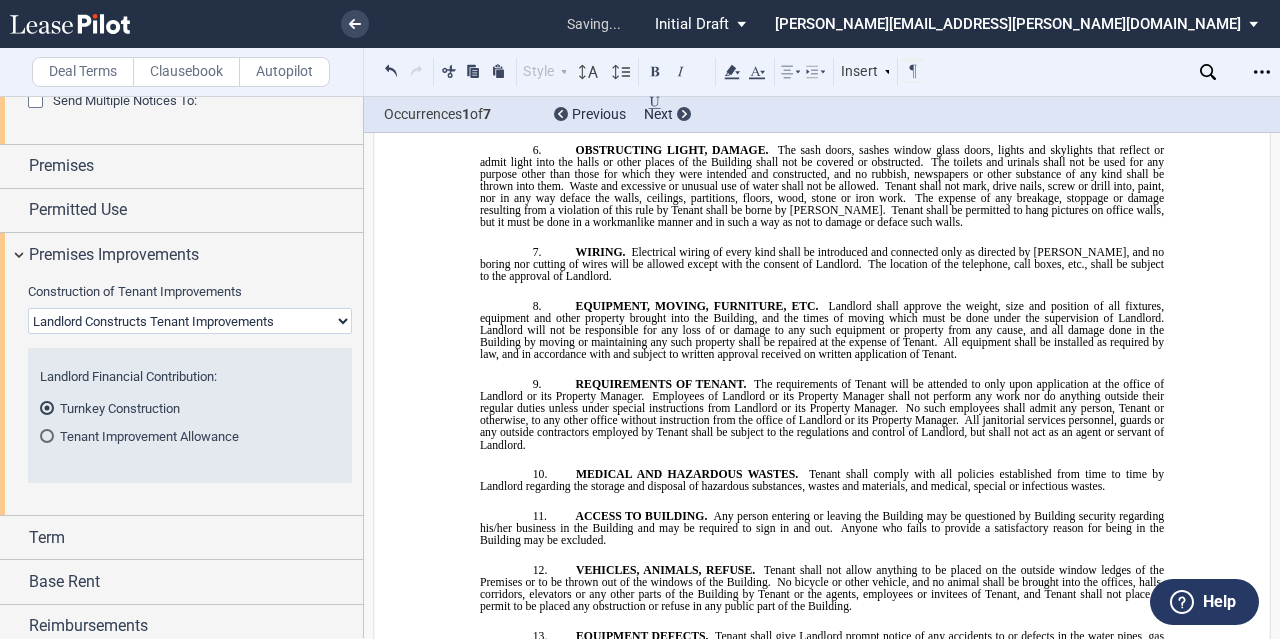 click on "All capitalized terms not defined in this Exhibit" 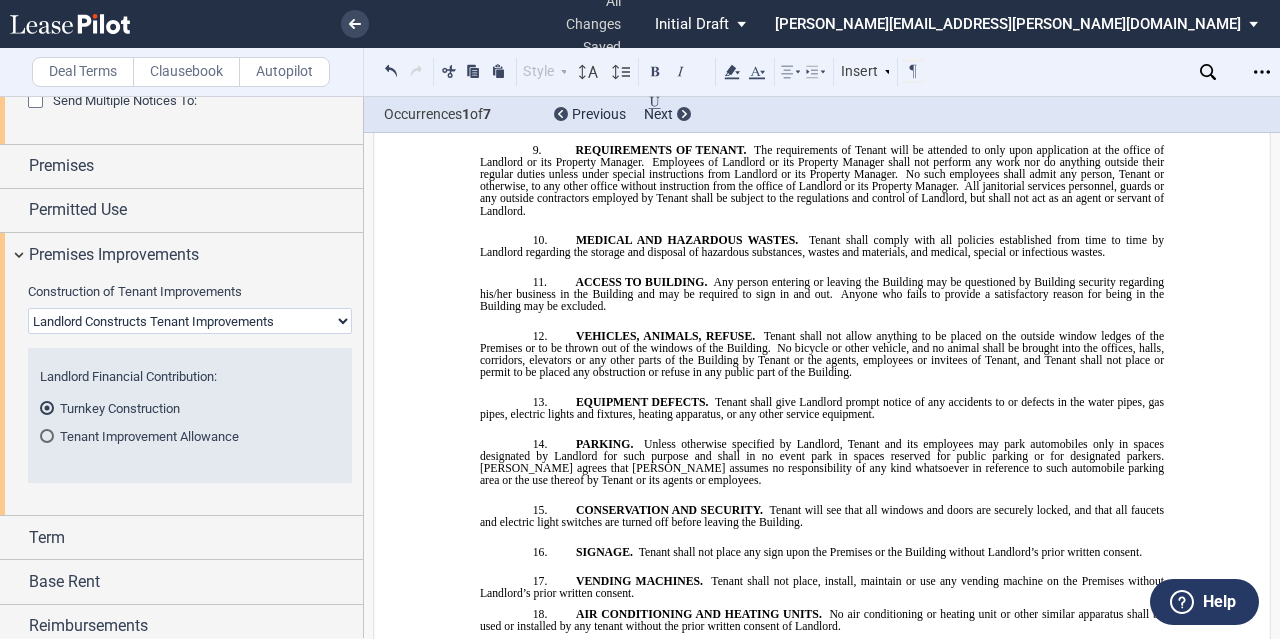 scroll, scrollTop: 16946, scrollLeft: 0, axis: vertical 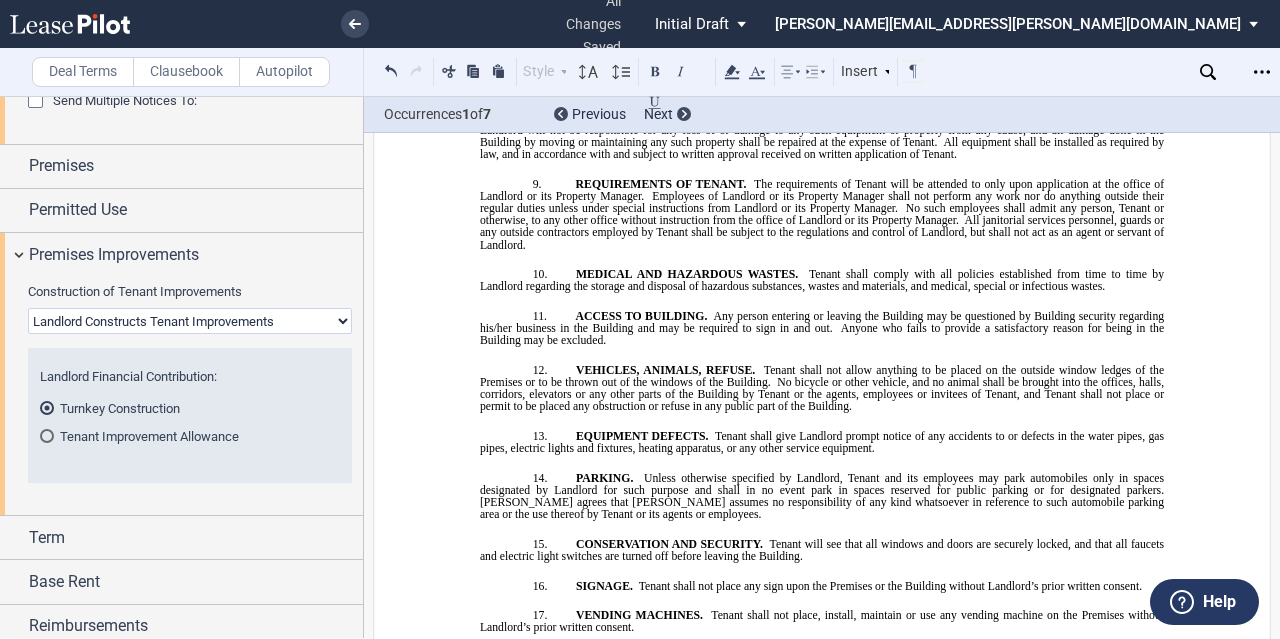 drag, startPoint x: 749, startPoint y: 401, endPoint x: 486, endPoint y: 248, distance: 304.26633 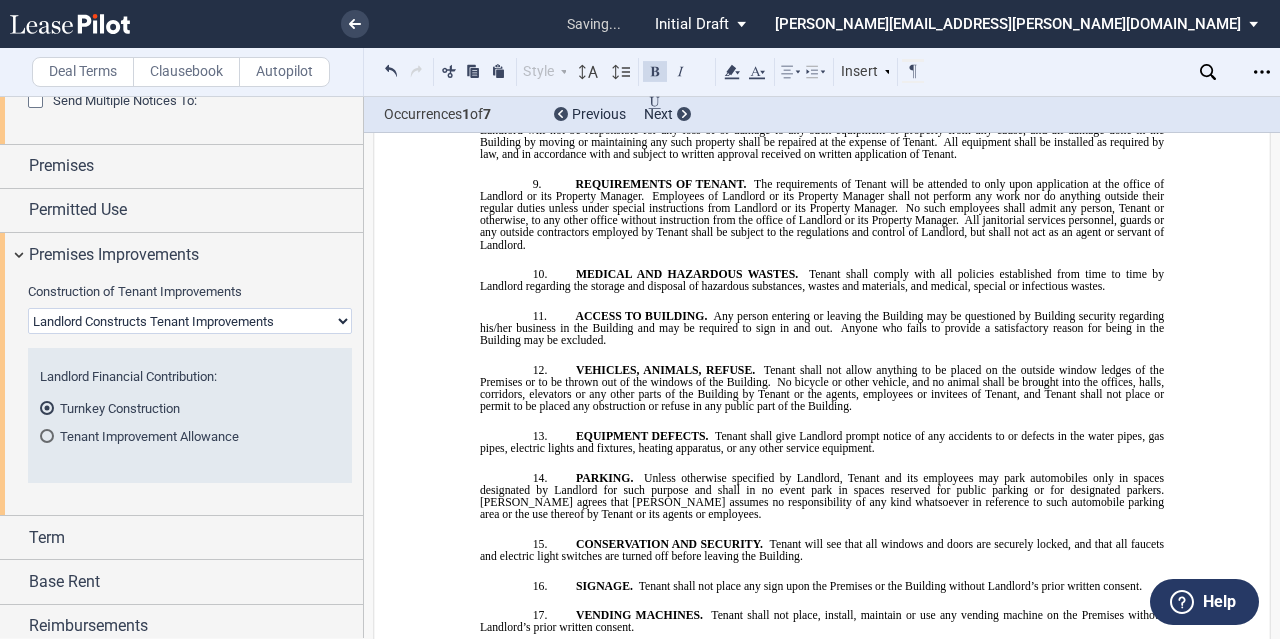 drag, startPoint x: 998, startPoint y: 183, endPoint x: 698, endPoint y: 193, distance: 300.16663 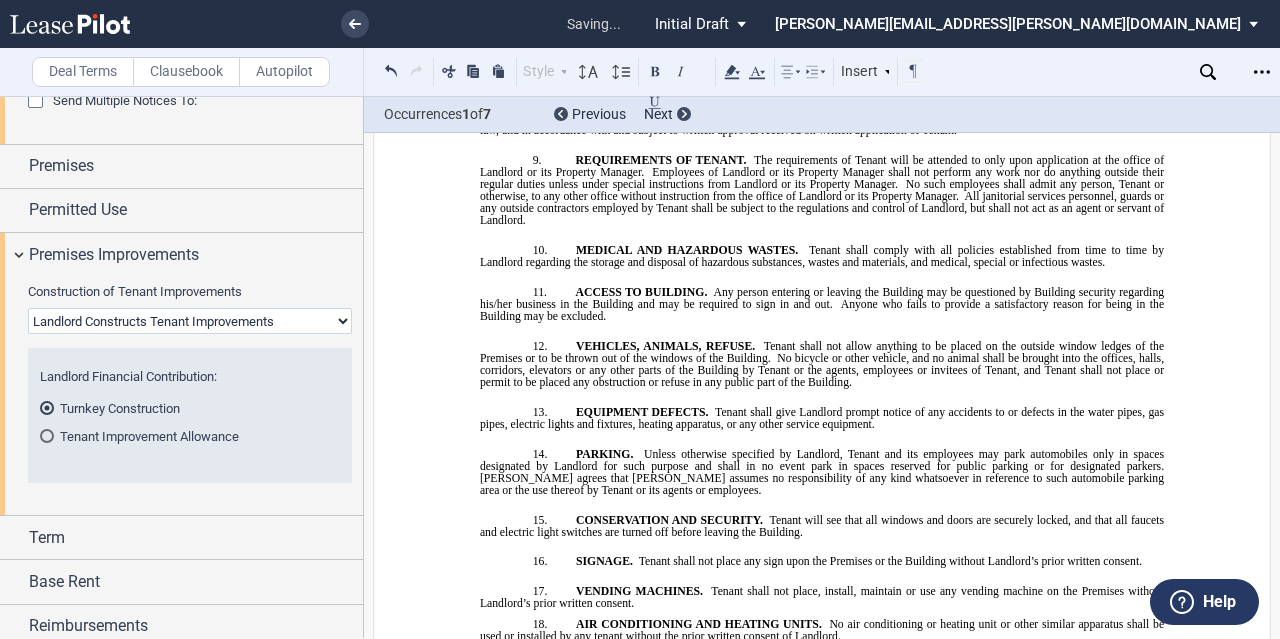 type 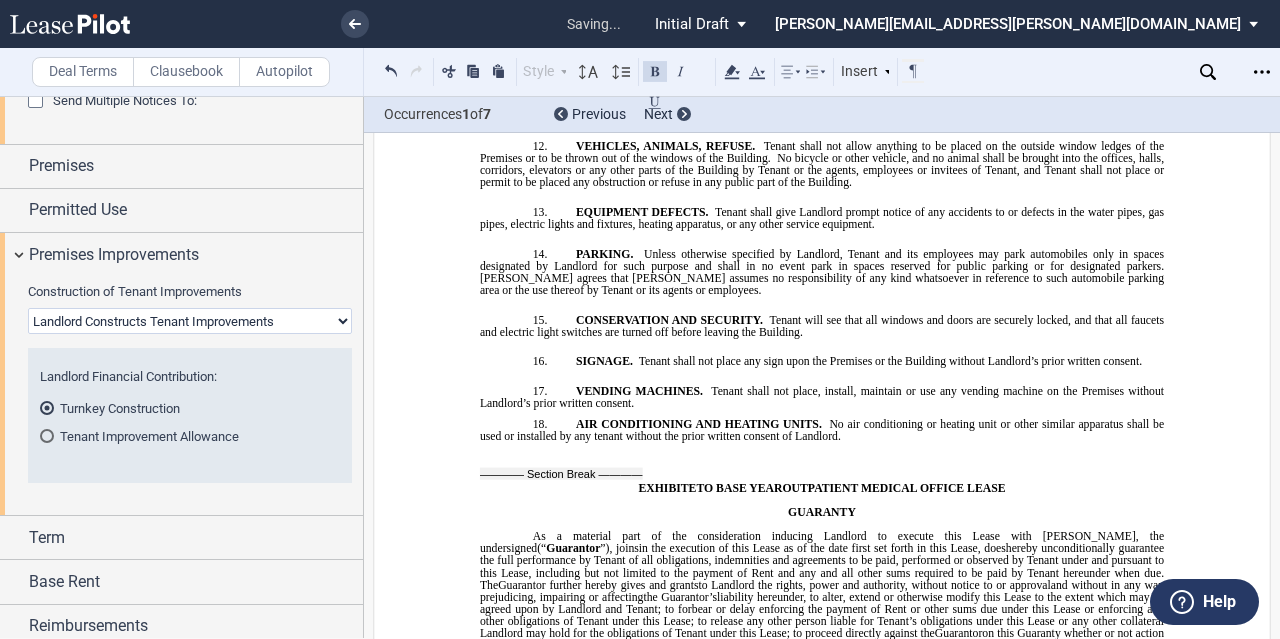 scroll, scrollTop: 16946, scrollLeft: 0, axis: vertical 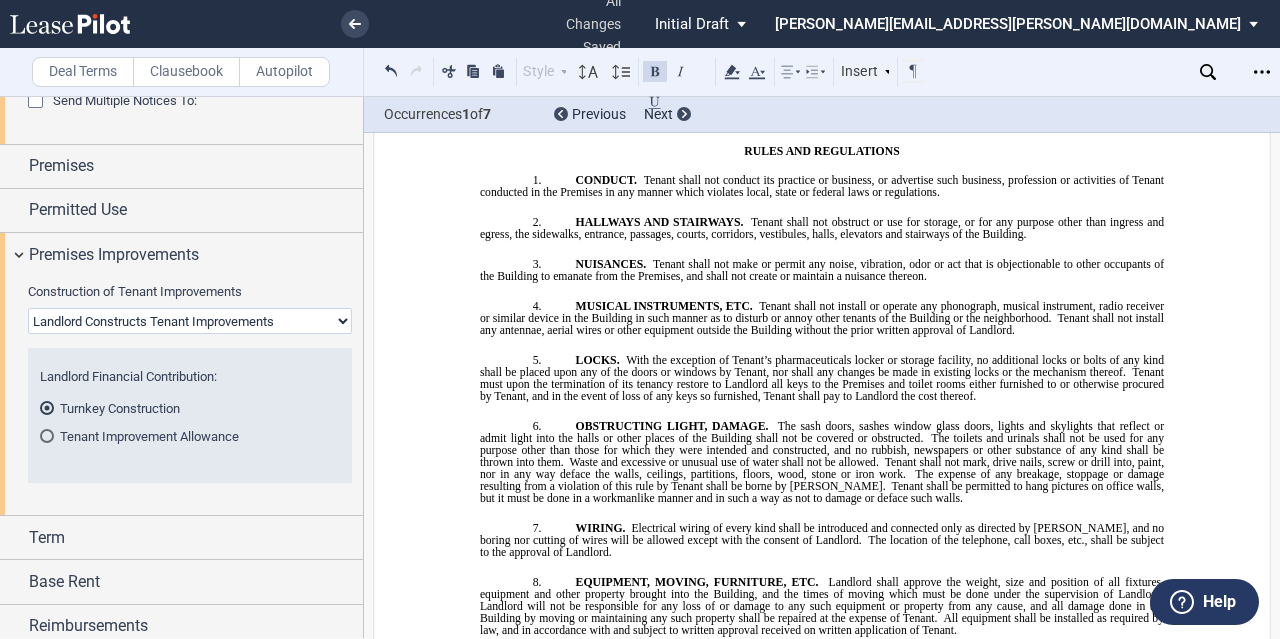 click on "TURNKEY PLANS AND SPECIFICATIONS" at bounding box center (822, -690) 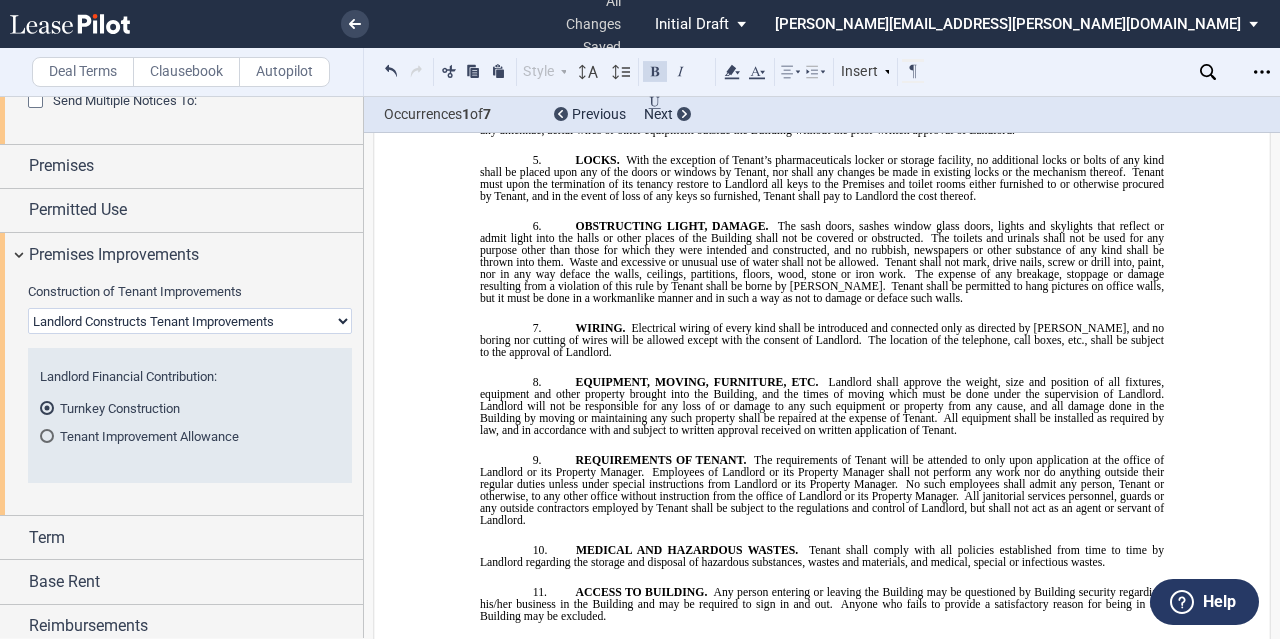 scroll, scrollTop: 16546, scrollLeft: 0, axis: vertical 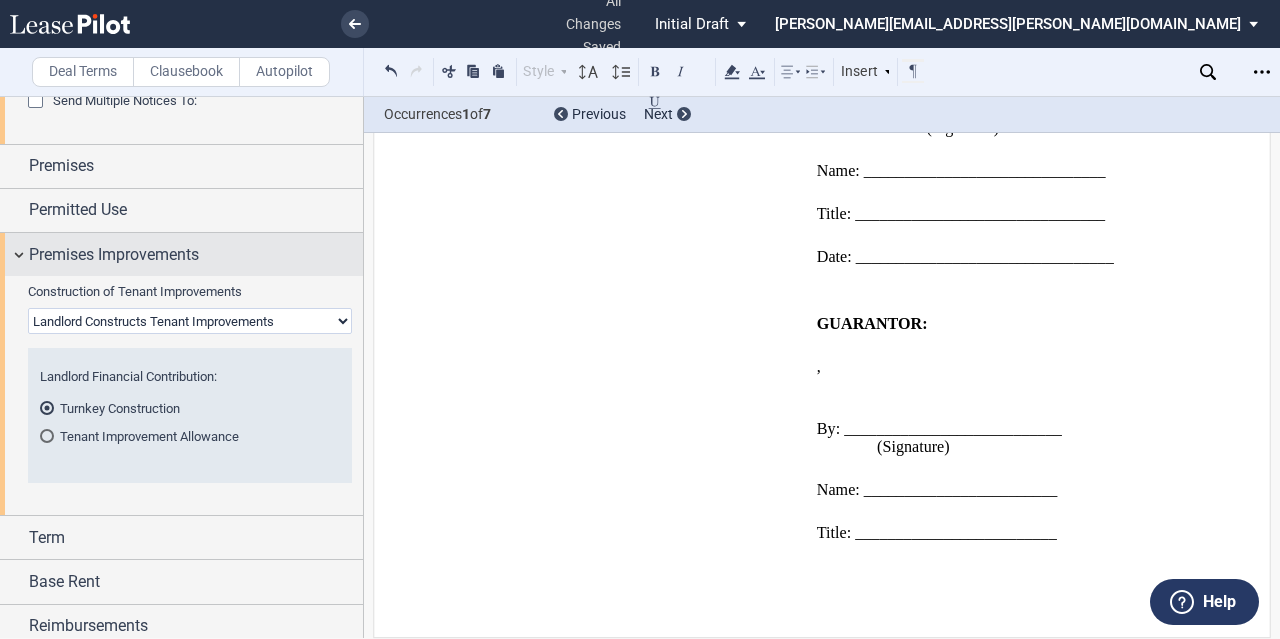 click on "Premises Improvements" at bounding box center [181, 254] 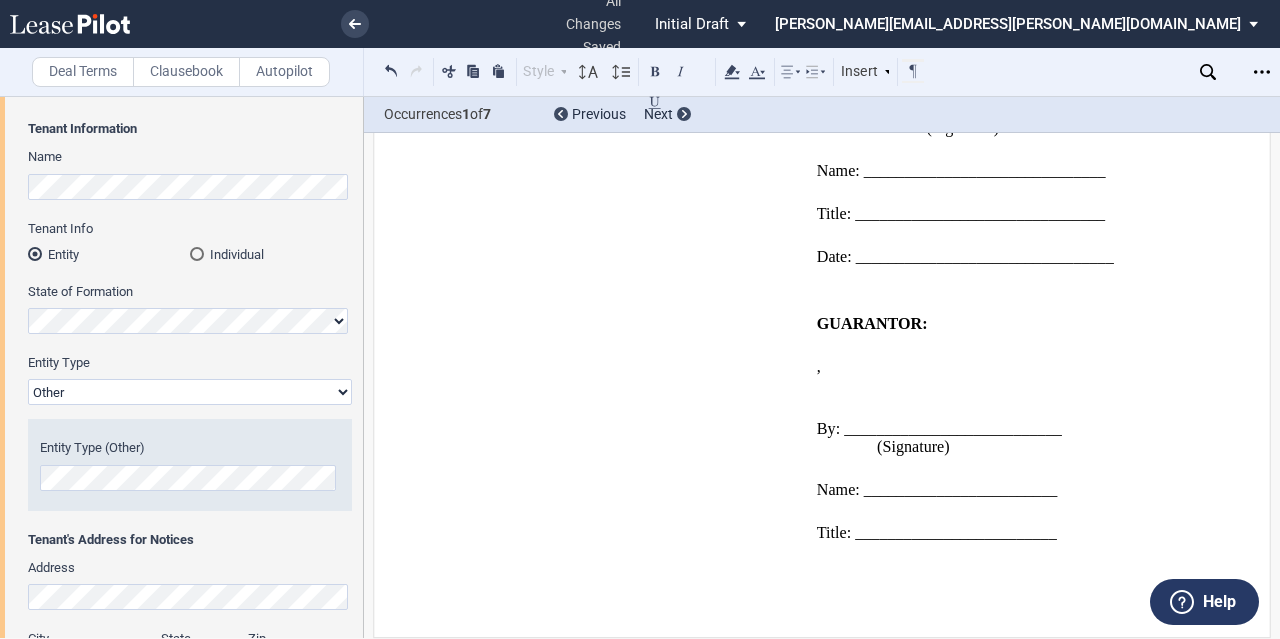 scroll, scrollTop: 0, scrollLeft: 0, axis: both 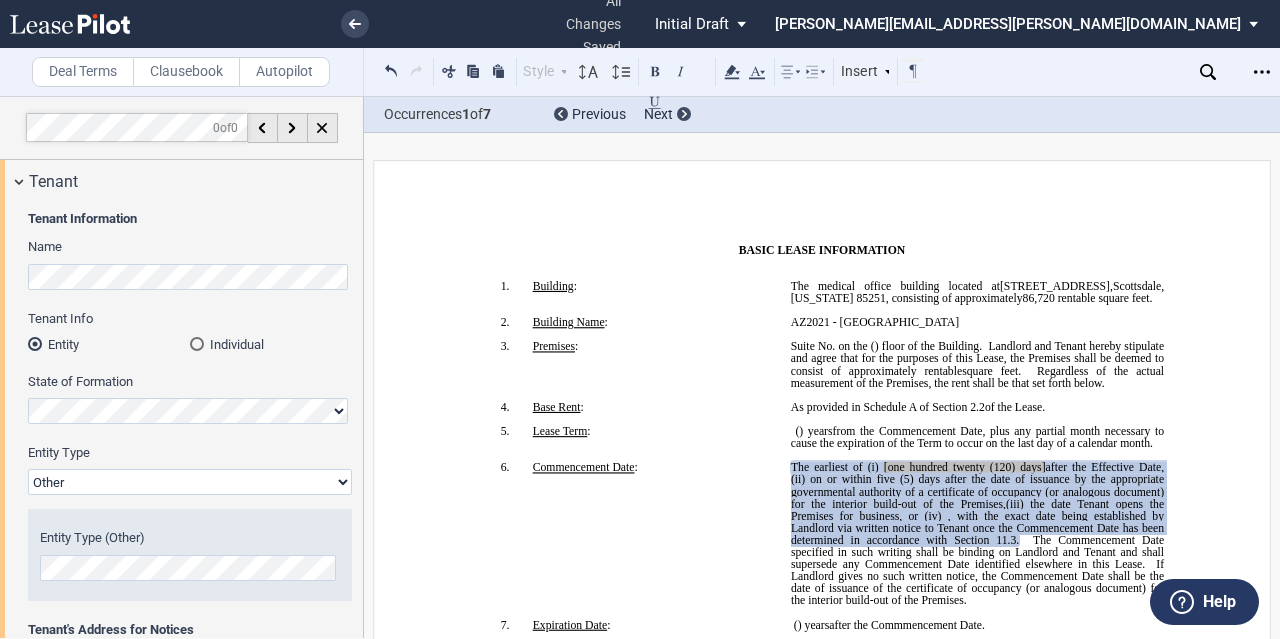 drag, startPoint x: 904, startPoint y: 200, endPoint x: 895, endPoint y: 211, distance: 14.21267 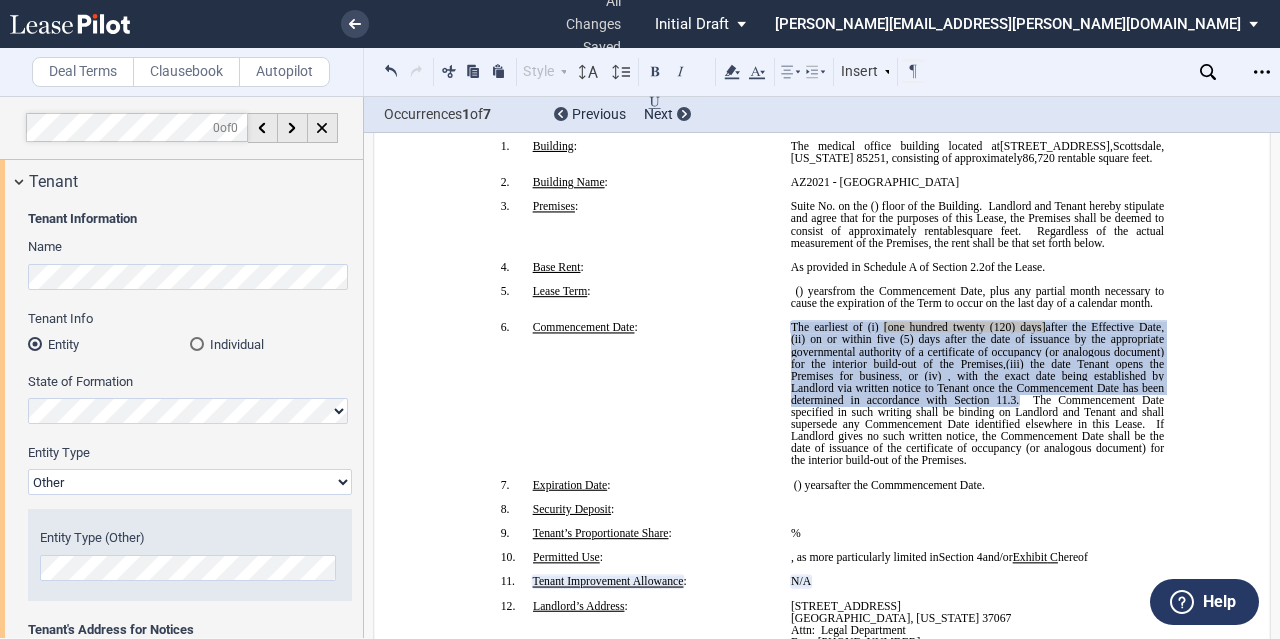 scroll, scrollTop: 200, scrollLeft: 0, axis: vertical 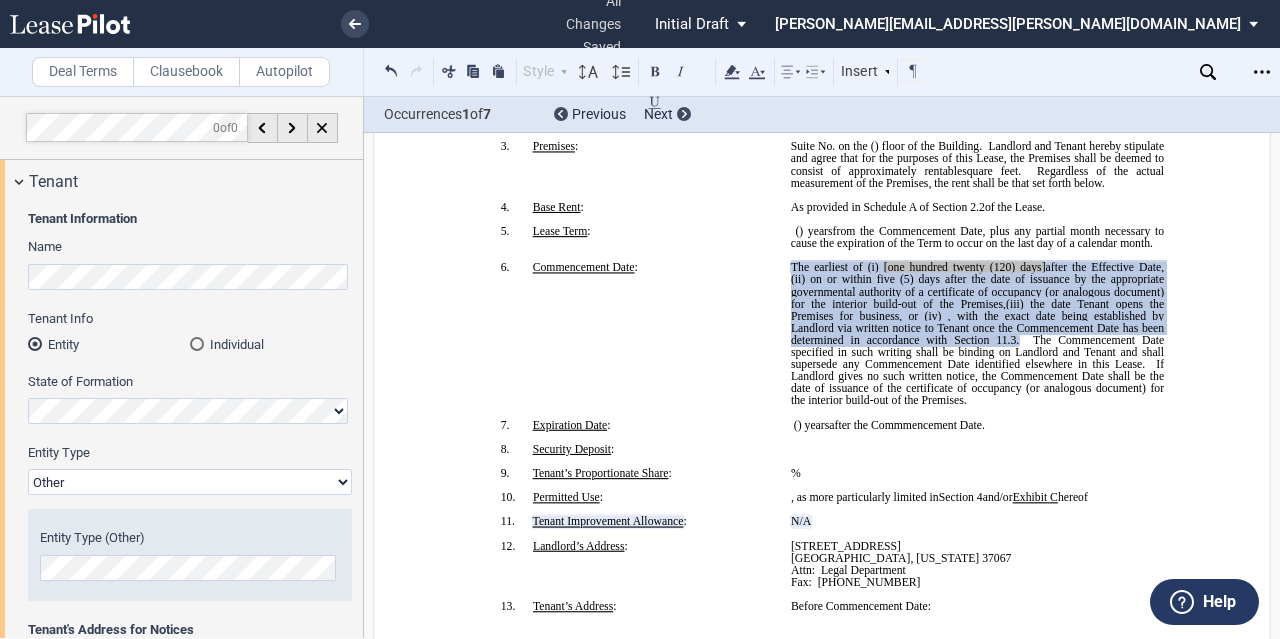 click on "If Landlord gives no such written notice, the Commencement Date shall be the date of issuance of the certificate of occupancy (or analogous document) for the interior build-out of the Premises." 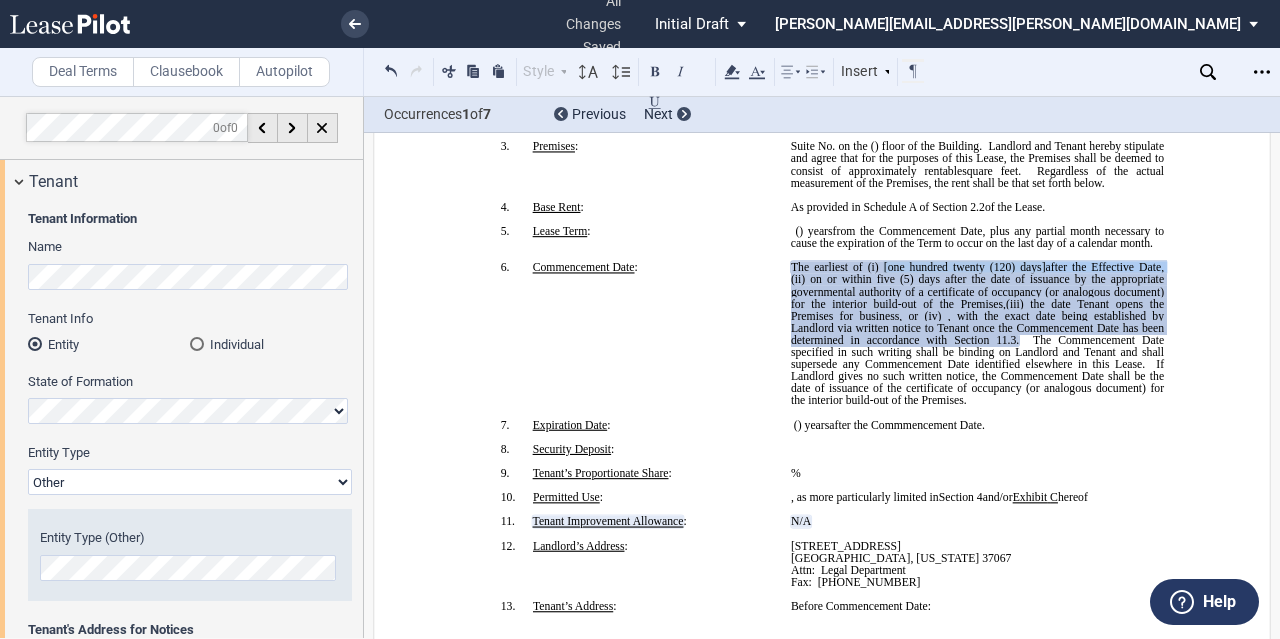 drag, startPoint x: 1160, startPoint y: 311, endPoint x: 876, endPoint y: 311, distance: 284 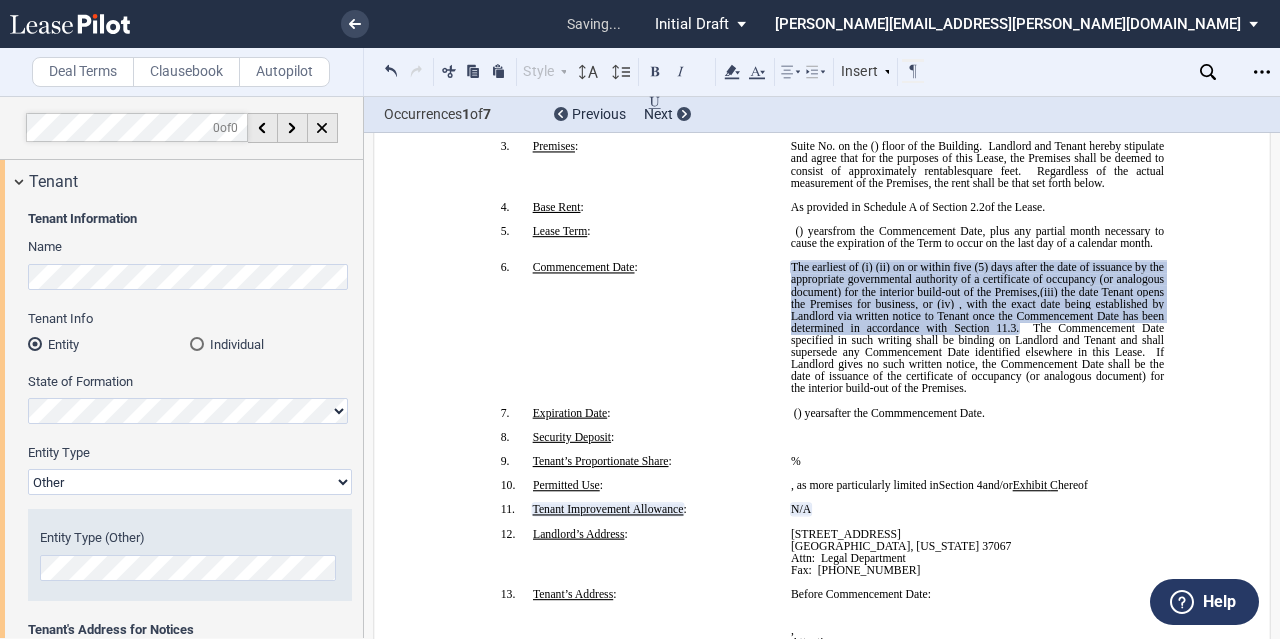 type 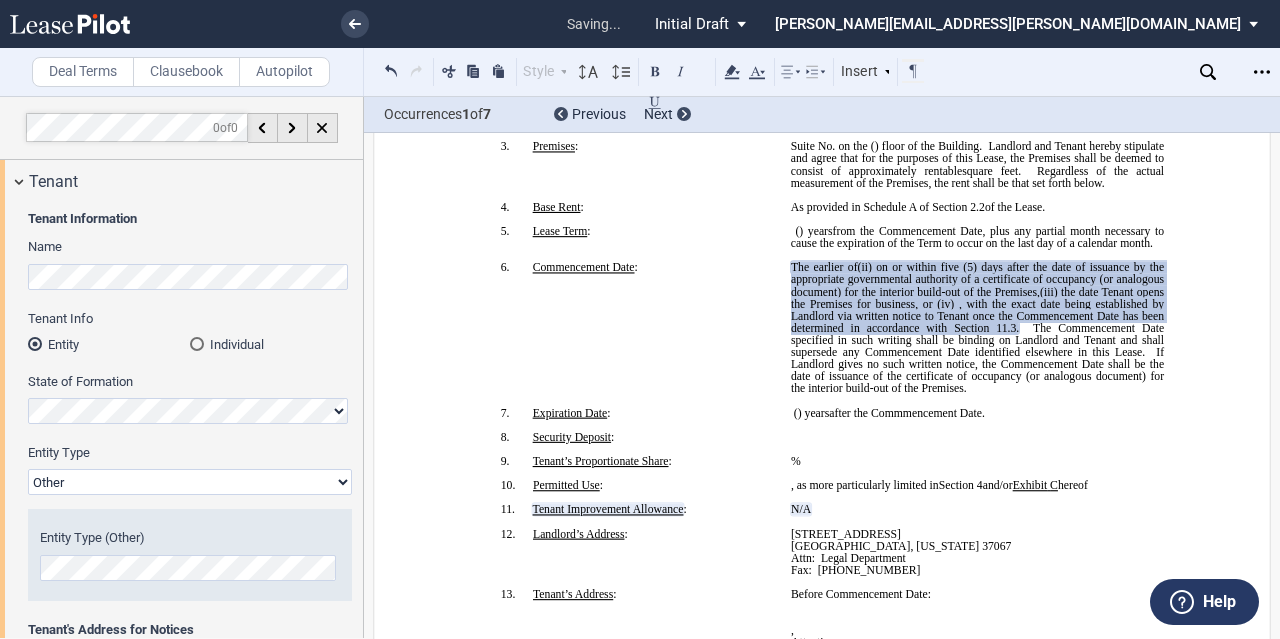 click on "(ii)" 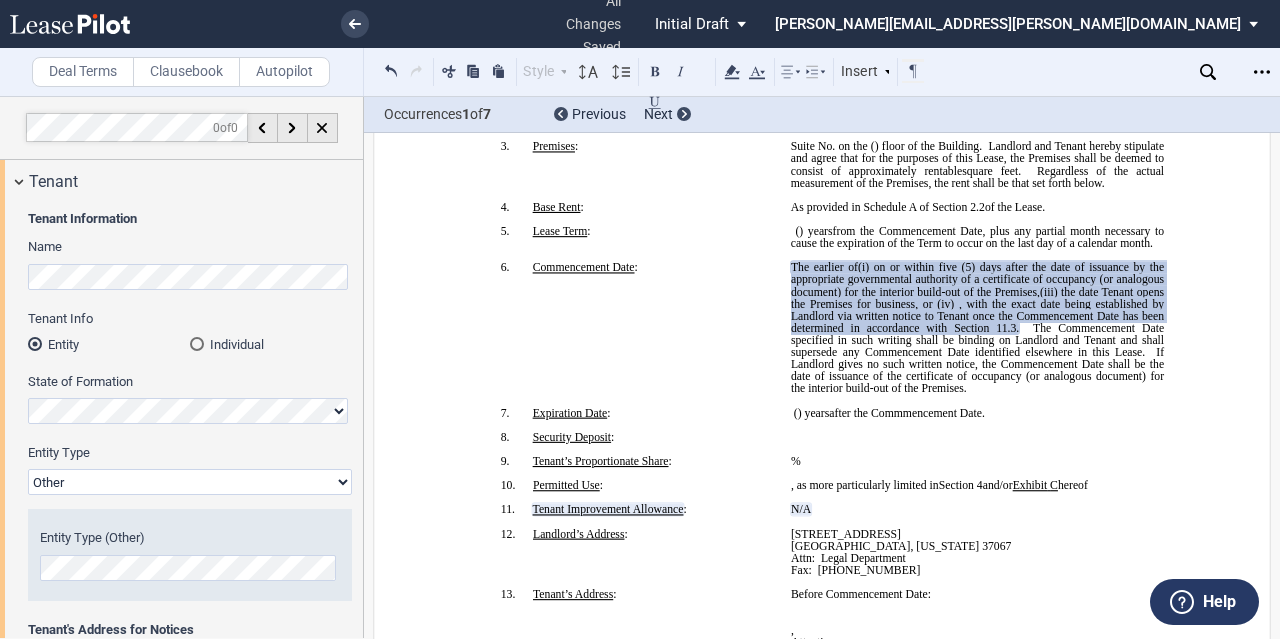click on "(5) days after the date of issuance by the appropriate governmental authority of a certificate of occupancy (or analogous document) for the interior build-out of the Premises," 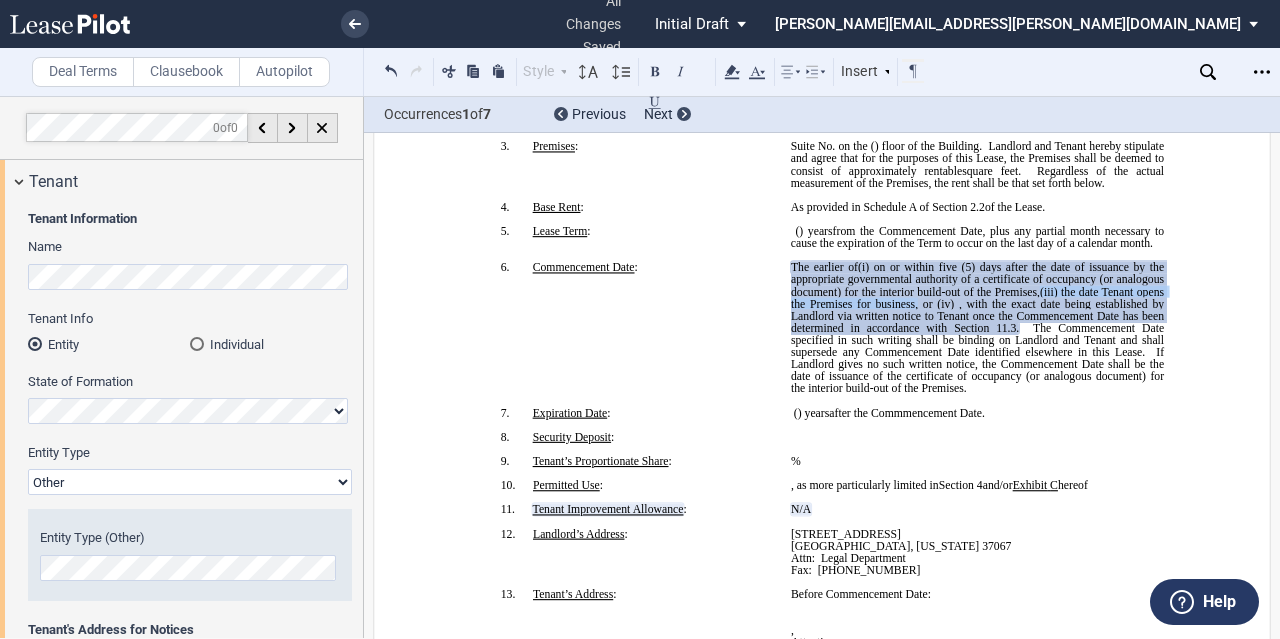 drag, startPoint x: 1034, startPoint y: 341, endPoint x: 918, endPoint y: 351, distance: 116.43024 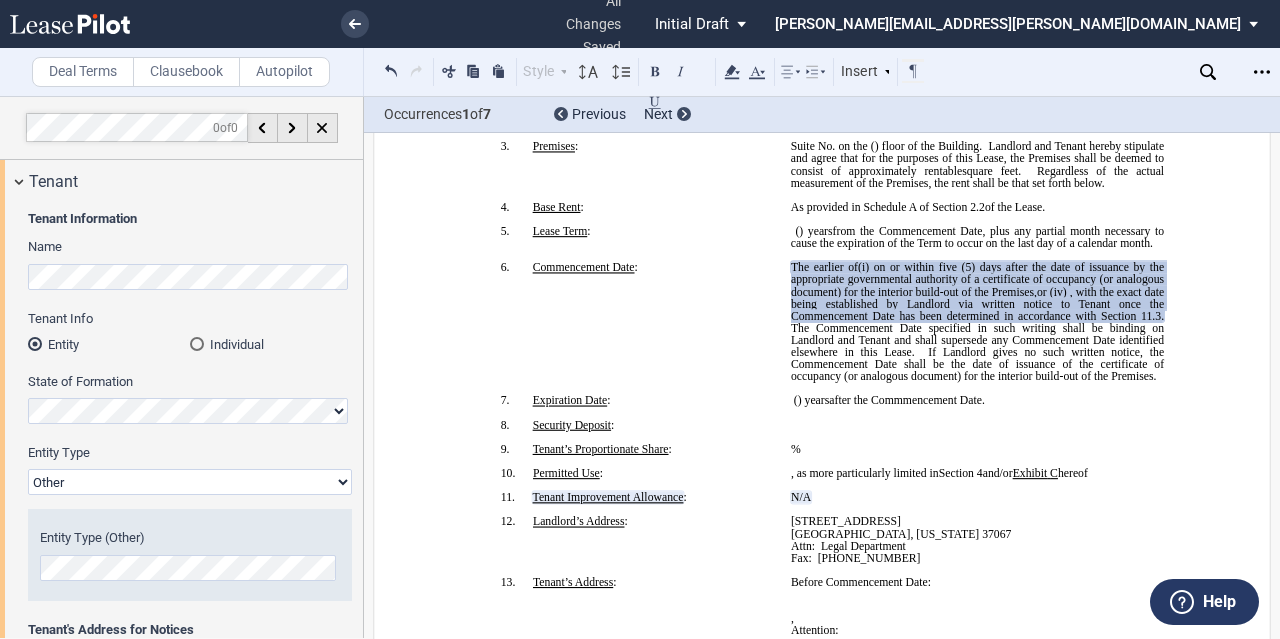 click on "or (iv)" 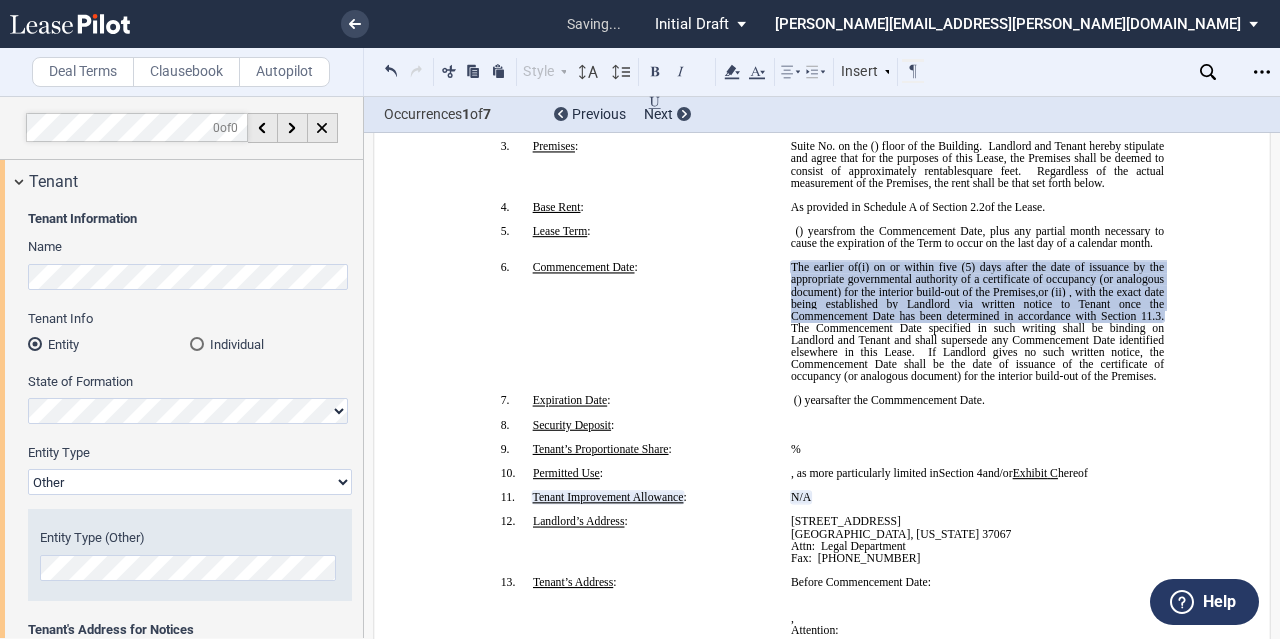 click on "The Commencement Date specified in such writing shall be binding on Landlord and Tenant and shall supersede any Commencement Date identified elsewhere in this Lease." 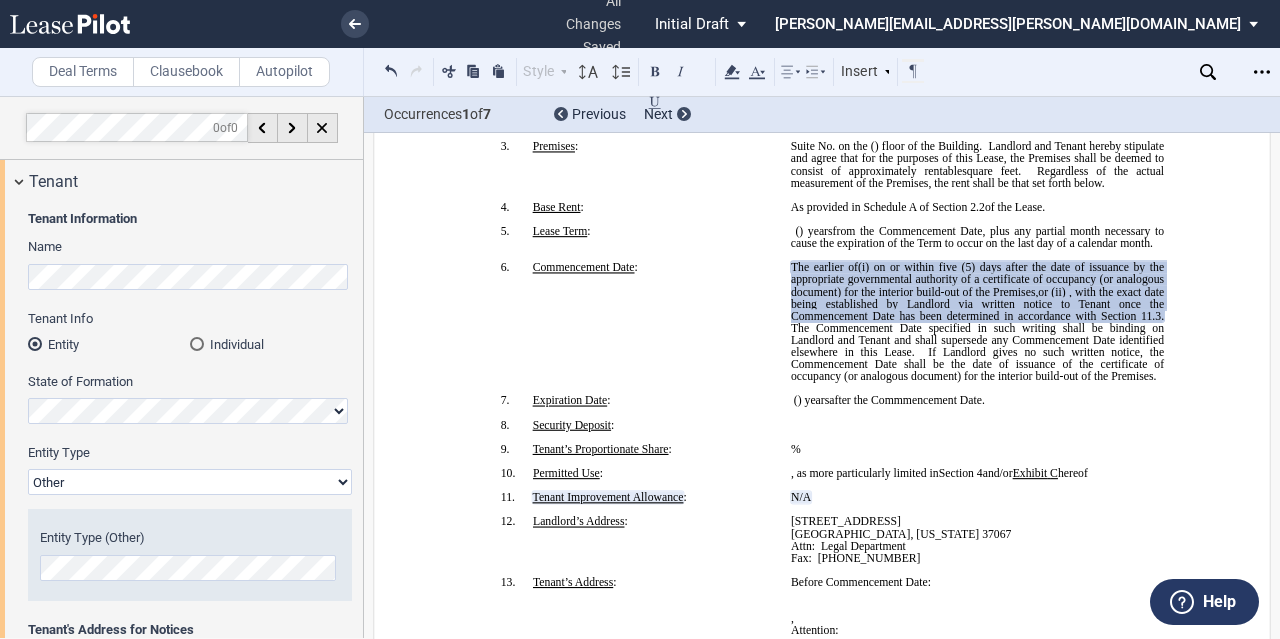 click on "The Commencement Date specified in such writing shall be binding on Landlord and Tenant and shall supersede any Commencement Date identified elsewhere in this Lease." 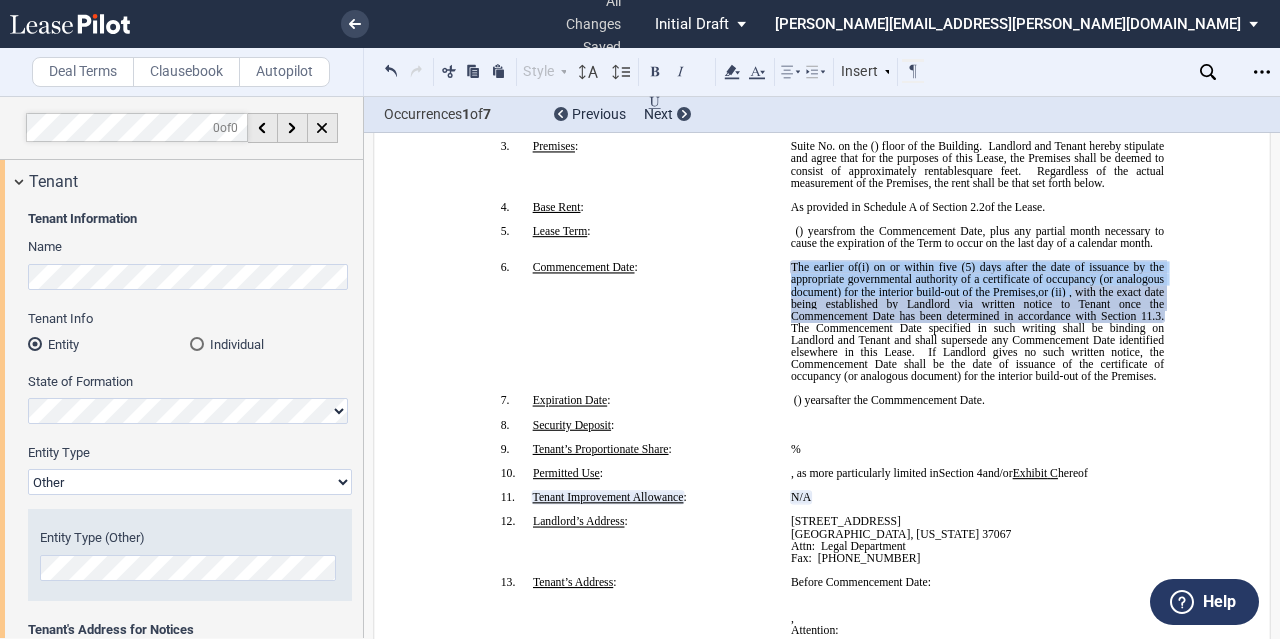 drag, startPoint x: 790, startPoint y: 316, endPoint x: 1134, endPoint y: 343, distance: 345.05795 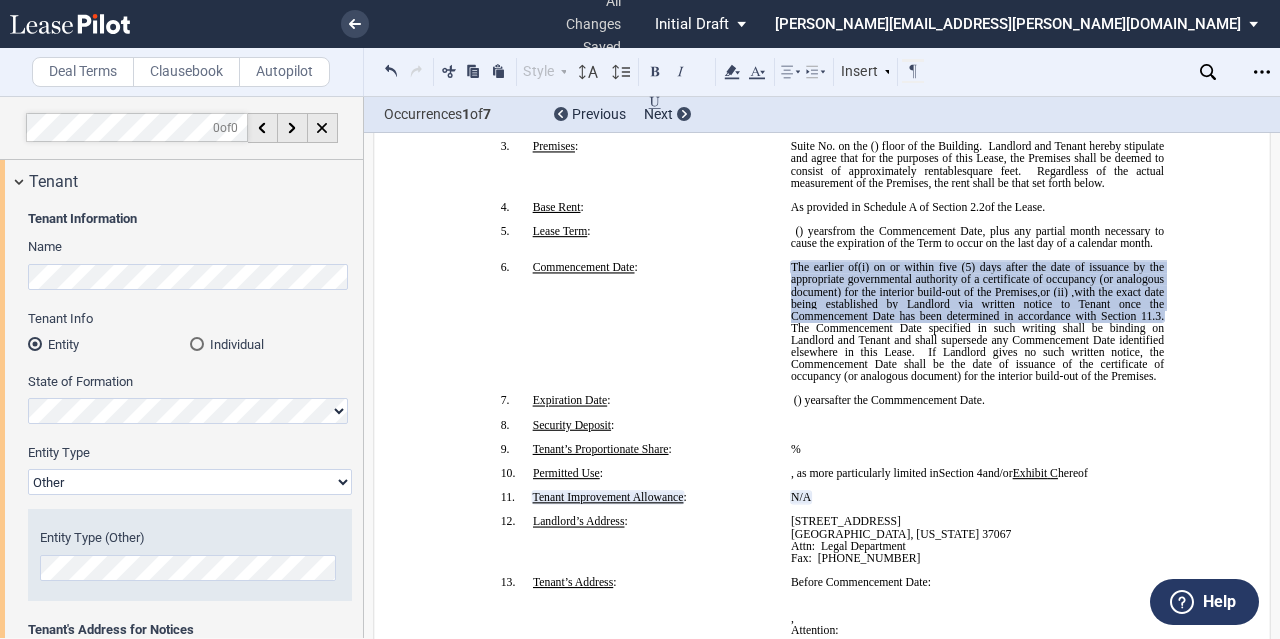 click on "﻿" at bounding box center [822, 388] 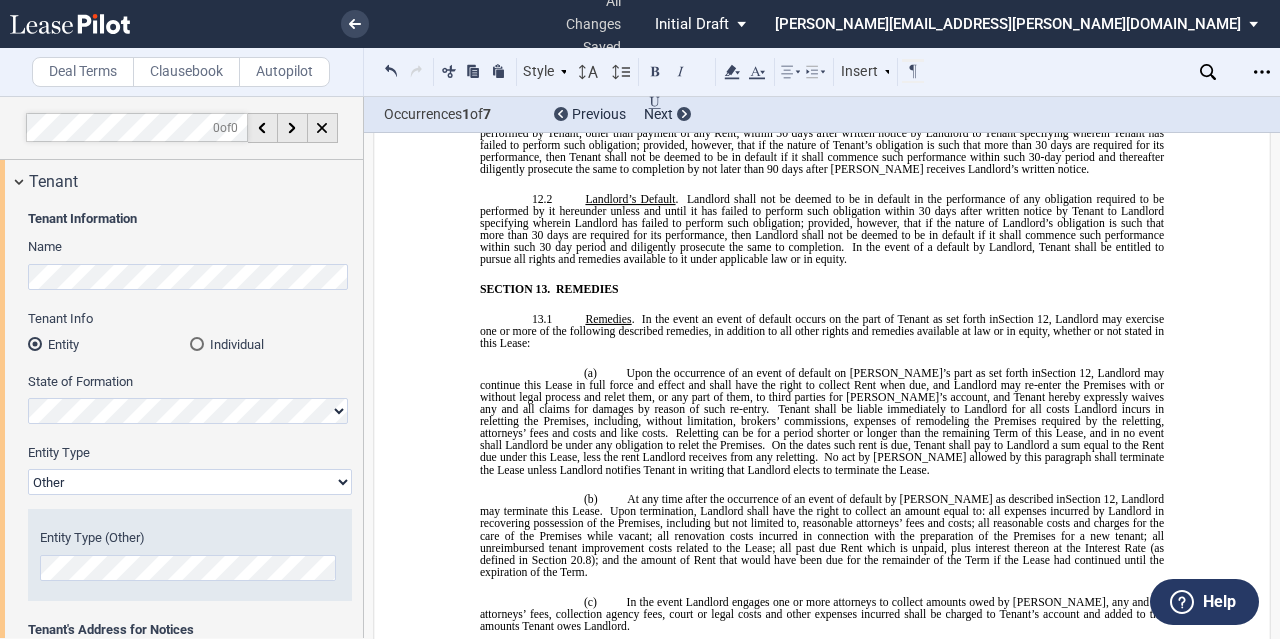 scroll, scrollTop: 9500, scrollLeft: 0, axis: vertical 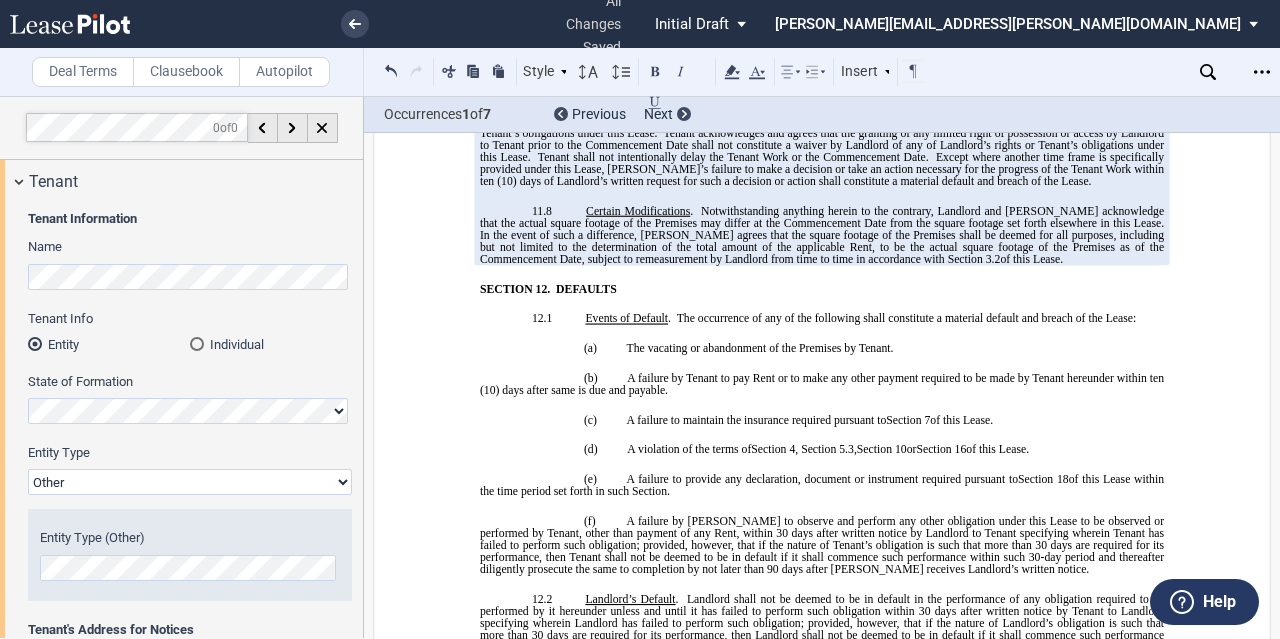 click on ", with the exact date being established by Landlord via written notice to Tenant once the Commencement Date has been determined in accordance herewith." 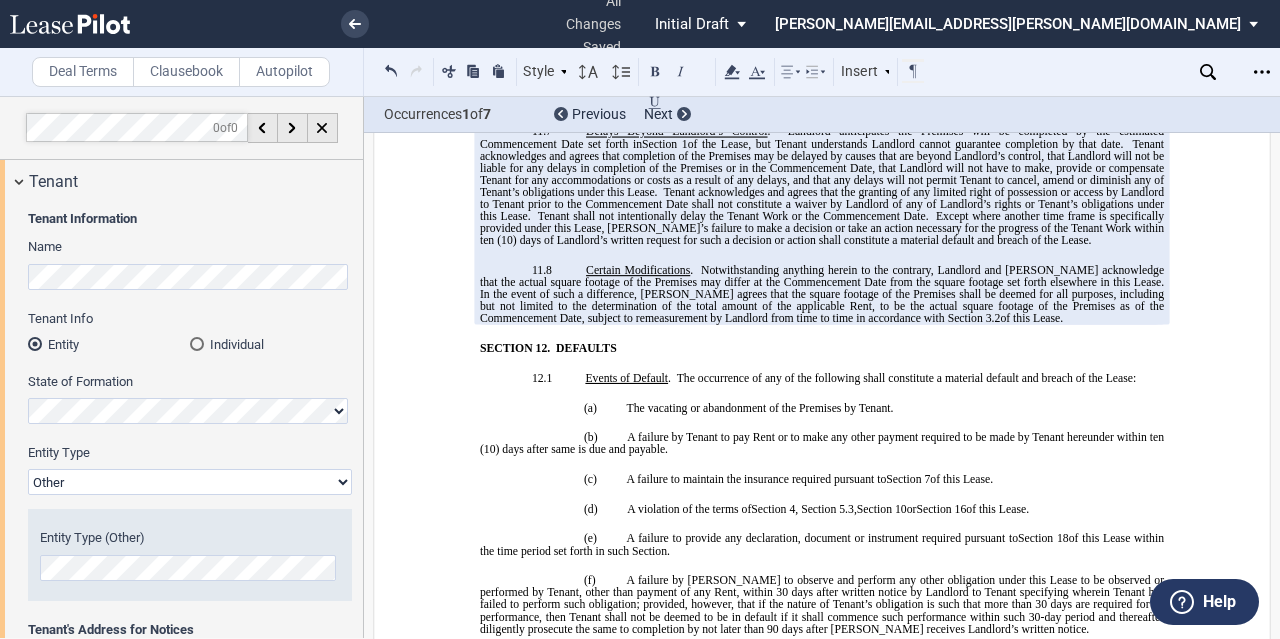 drag, startPoint x: 530, startPoint y: 402, endPoint x: 462, endPoint y: 401, distance: 68.007355 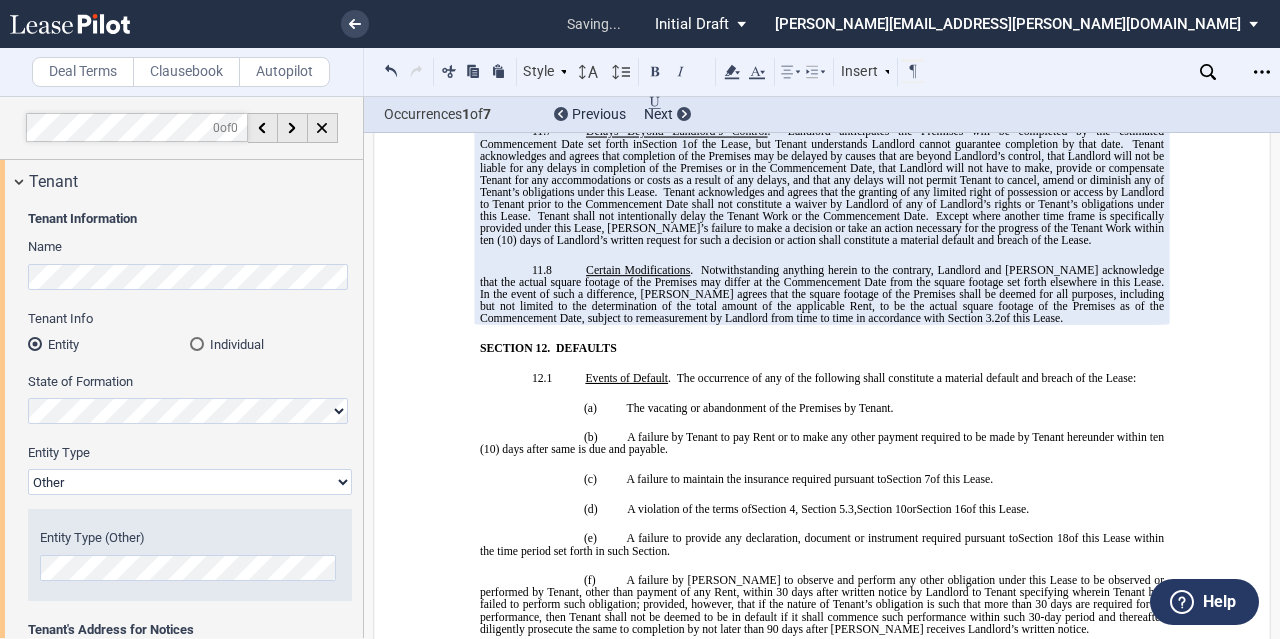 type 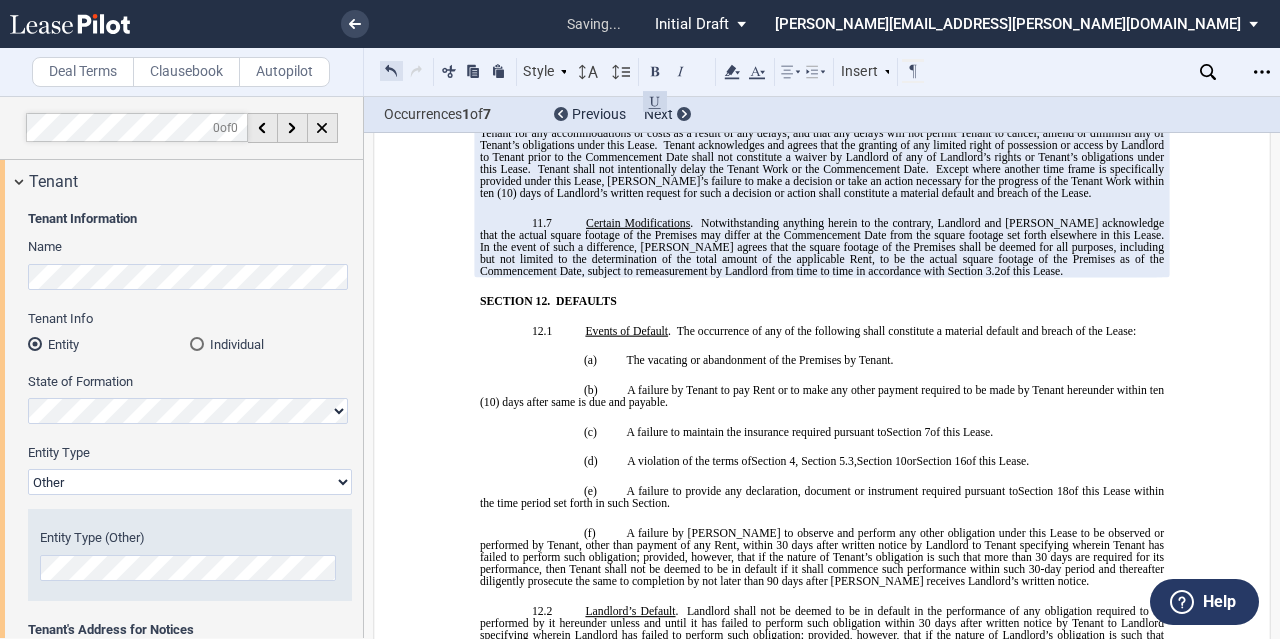 click at bounding box center (391, 71) 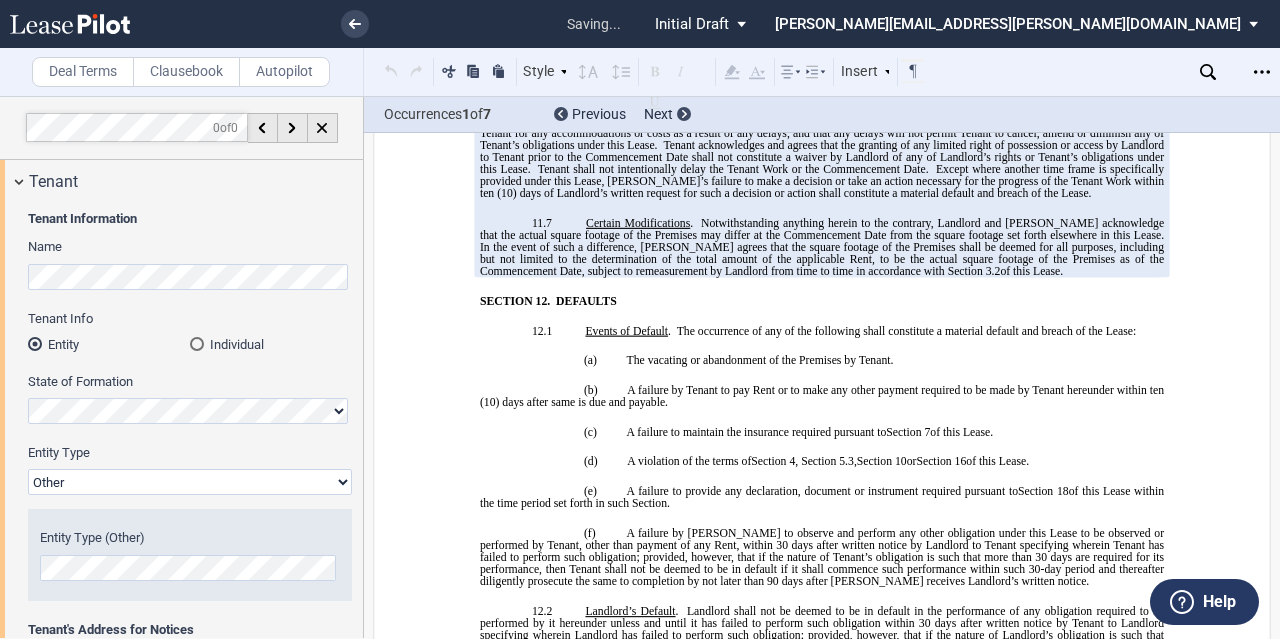 click on "Style
SECTION 1. Section
1.1 Subsection 1
(a) Subsection 2
(i) Subsection 3
(1) Subsection 4
Normal
Normal
8pt
9pt
10pt
10.5pt
11pt
12pt
14pt
16pt
Normal
1
1.15
1.5
2
3
No Color
Automatic
Align Left
Center
Align Right
Justify
Paragraph
First Line
Insert
List
SECTION 1. Section
1.1 Subsection 1
(a) Subsection 2
(i) Subsection 3
(1) Subsection 4" at bounding box center (653, 72) 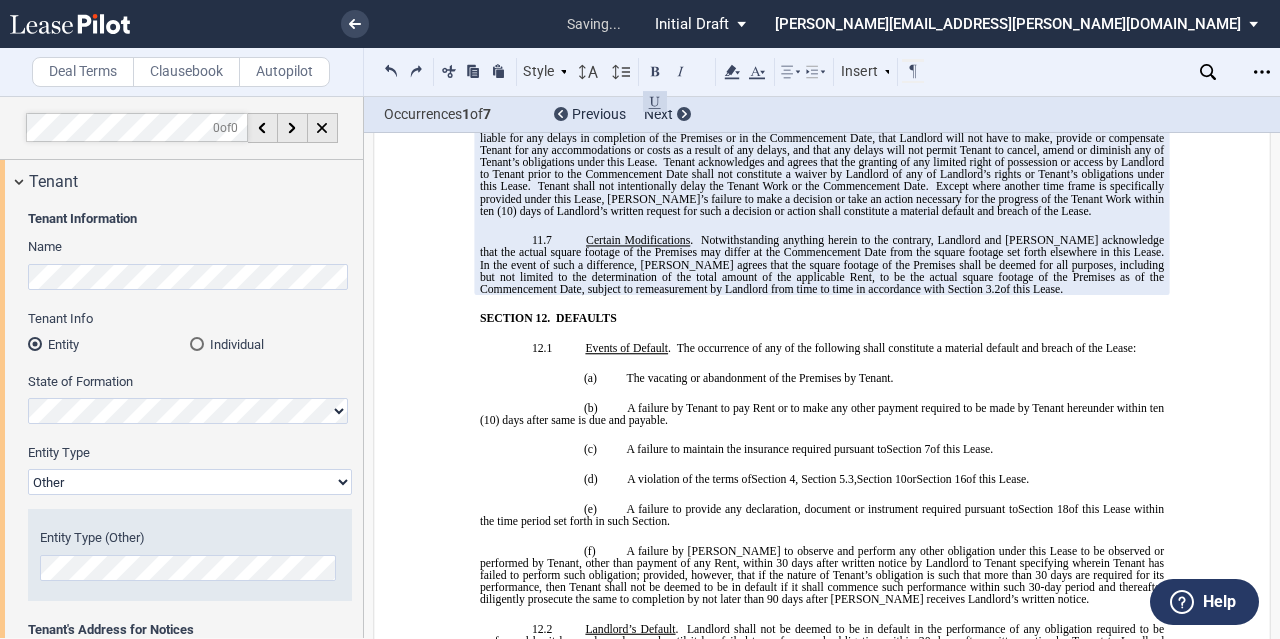 click on "on or within five" 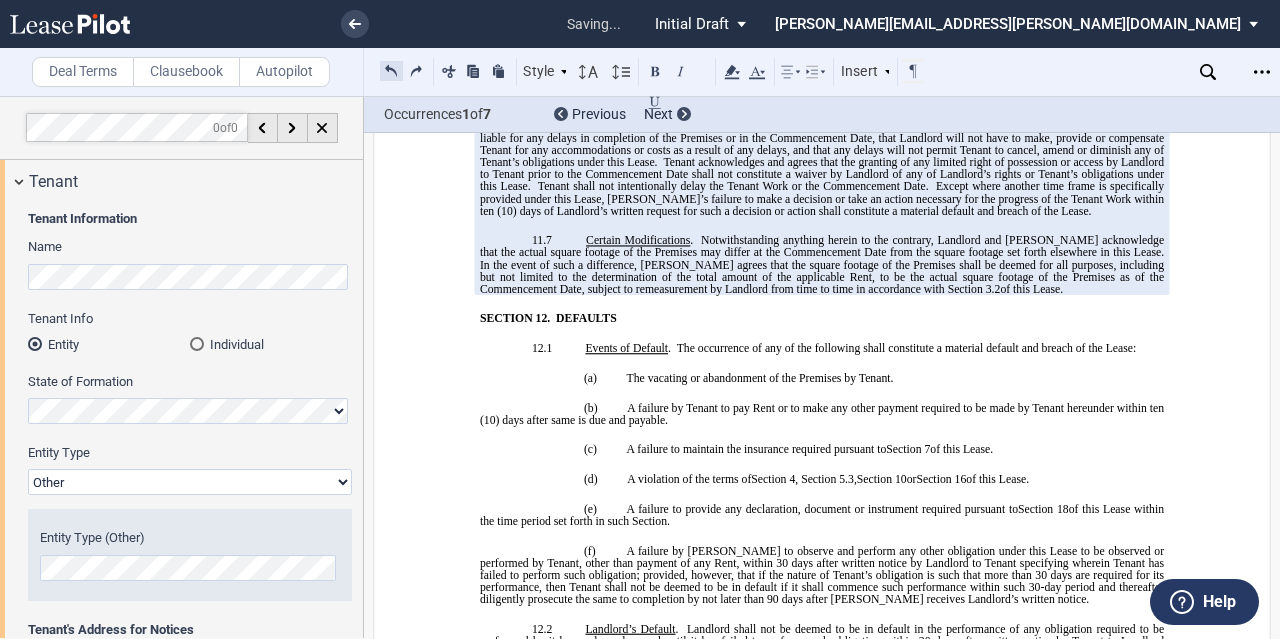 click at bounding box center (391, 71) 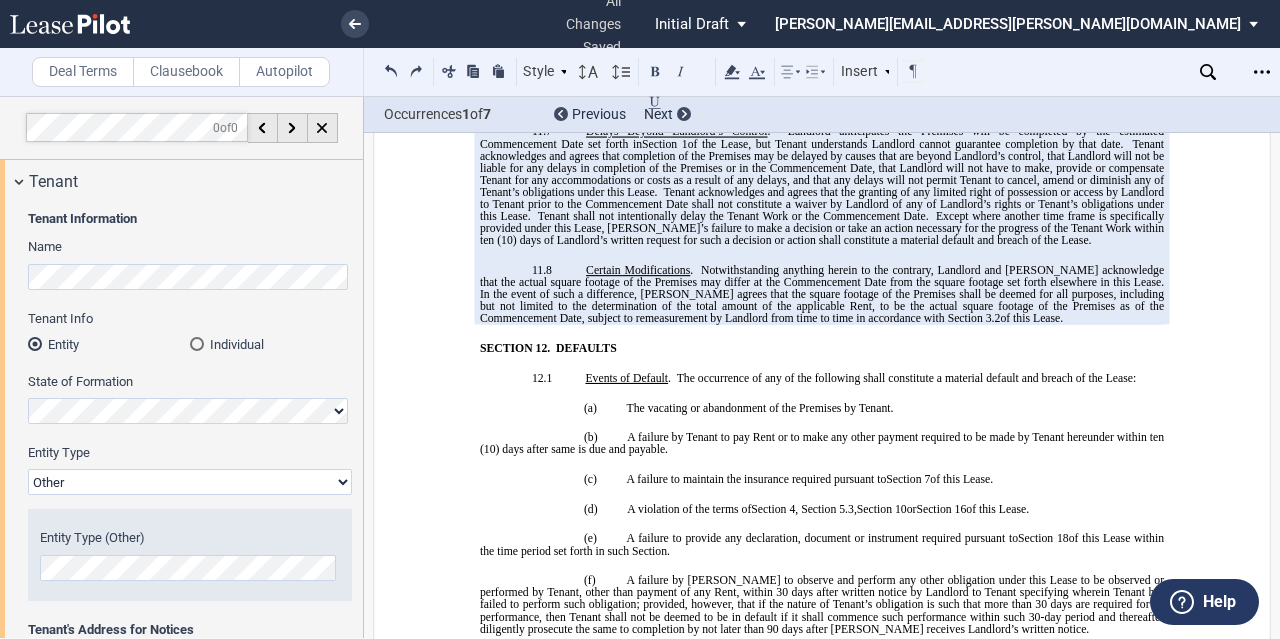 click at bounding box center [391, 71] 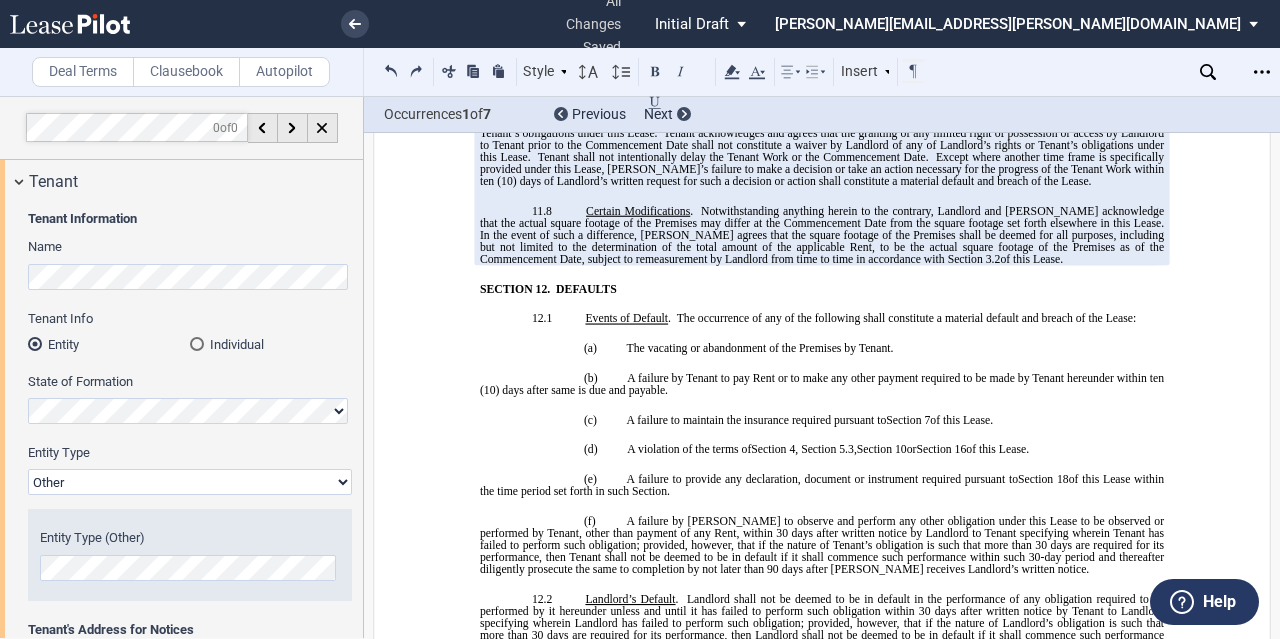 click on "!!SET_LEVEL_0!! !!MOB_LEVEL_1!!
SECTION 11.    CONSTRUCTION OF TENANT IMPROVEMENTS; ACCEPTANCE OF PREMISES
!!SET_LEVEL_1!! !!MOB_LEVEL_2!!
11.1                 ﻿ Tenant Improvements .    Landlord shall prepare the Premises for Tenant’s use by causing to be installed and performed certain improvements (“ Tenant Work ”) in accordance with architectural and other drawings, plans, and cost estimates agreed to in writing by both Landlord and Tenant (“ Plans and Specifications ”).    A copy of the Plans and Specifications, initialed by Landlord and Tenant, are attached hereto as Exhibit   ﻿ B-1 ﻿ .    [PERSON_NAME] agrees that unless [PERSON_NAME] otherwise agrees in writing, Landlord shall not be obligated to furnish or provide any work or improvements requested by Tenant after the Commencement Date.    Tenant shall pay the cost of (i)     any items not expressly included in the Plans and Specifications.                         ﻿ ﻿" at bounding box center [822, -210] 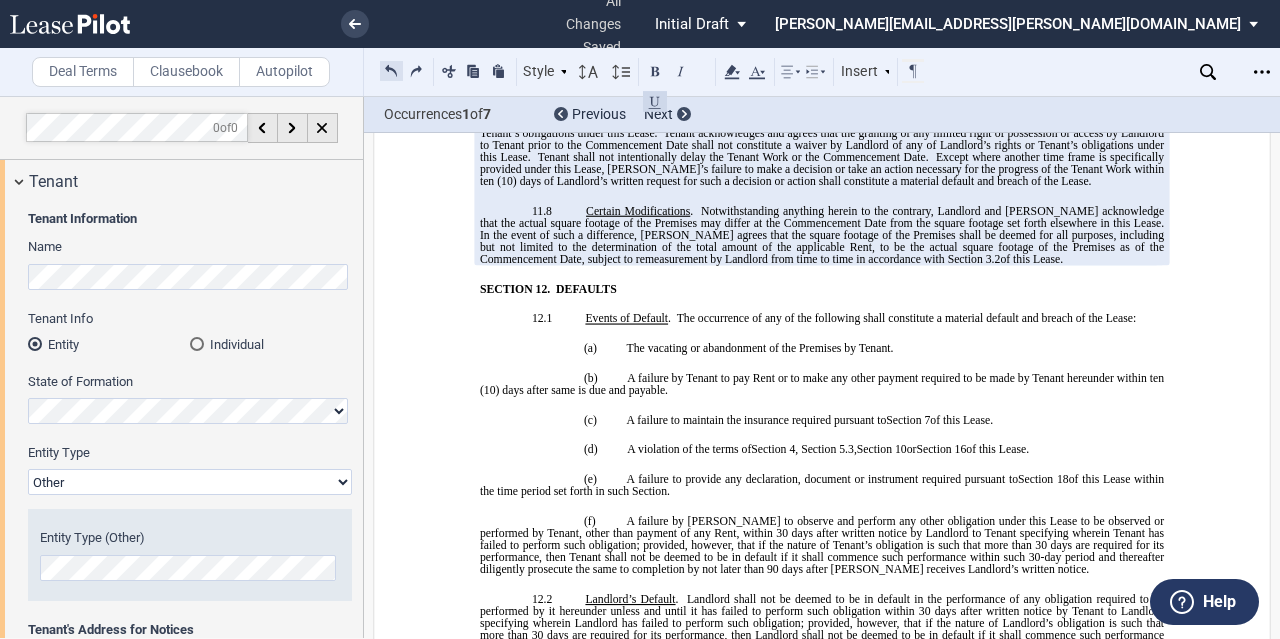 click at bounding box center (391, 71) 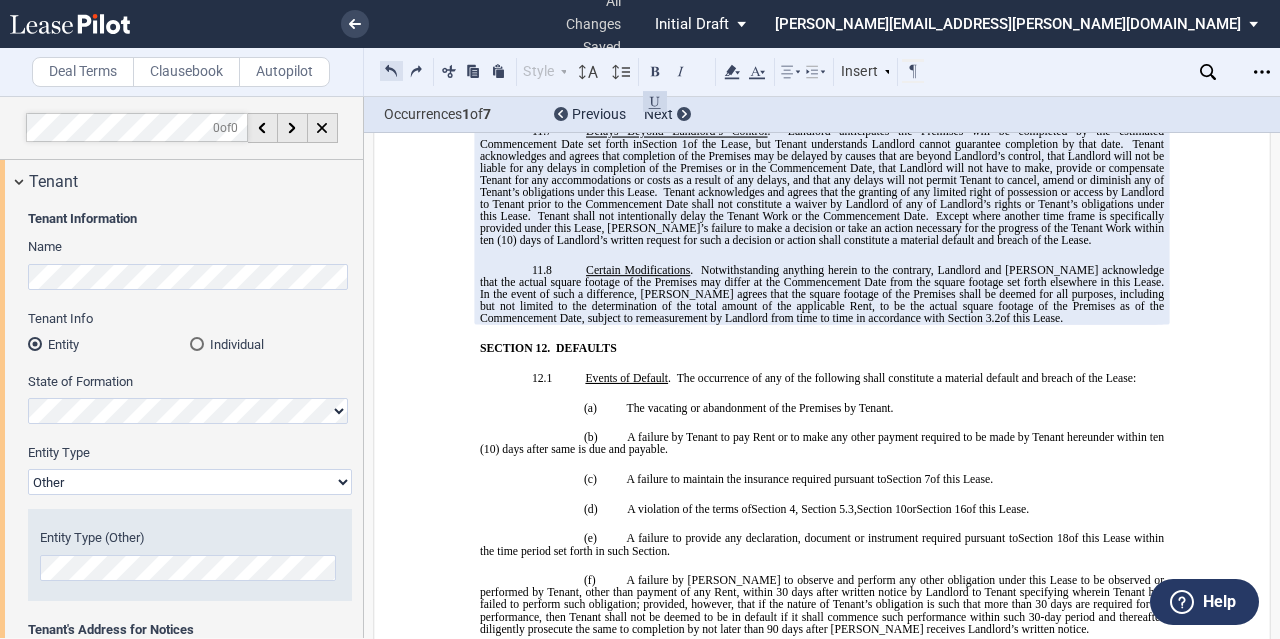 click at bounding box center [391, 71] 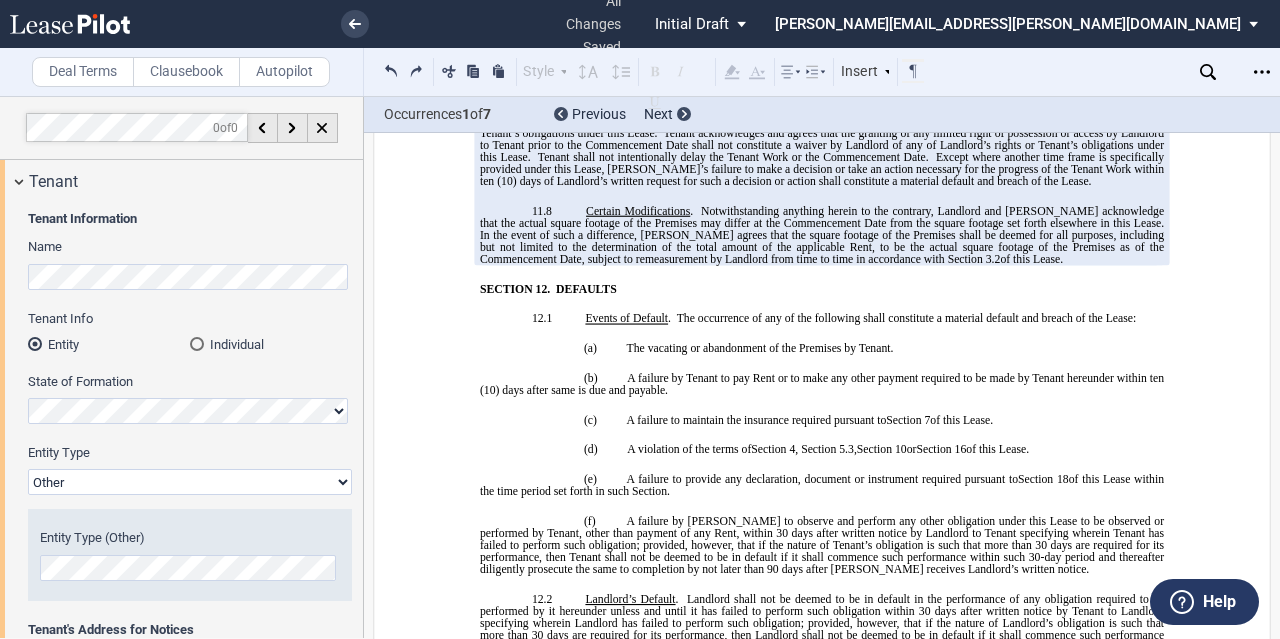 click on "Tenant acknowledges that interior finishes such as brick, wood, woodgrain, carpeting, paint, cabinets, cultured marble, tile, mica, and the like, are subject to shading and gradation and may vary from samples, models or color charts, and from piece to piece, and Landlord will not be liable for such variation." 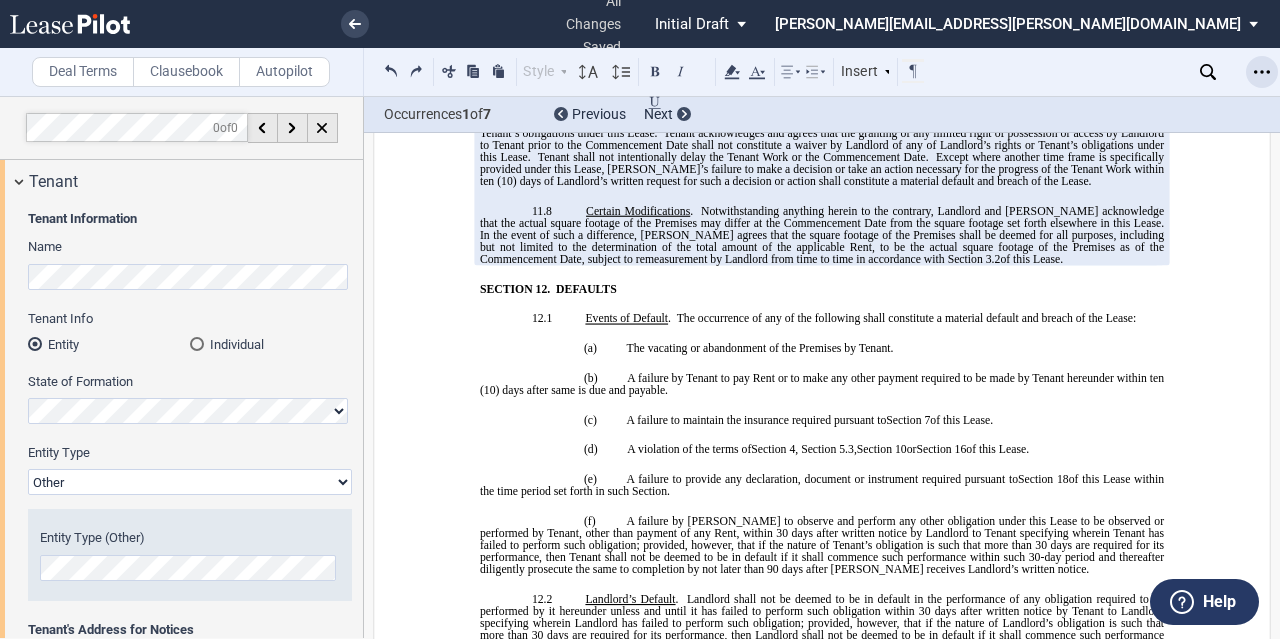 click 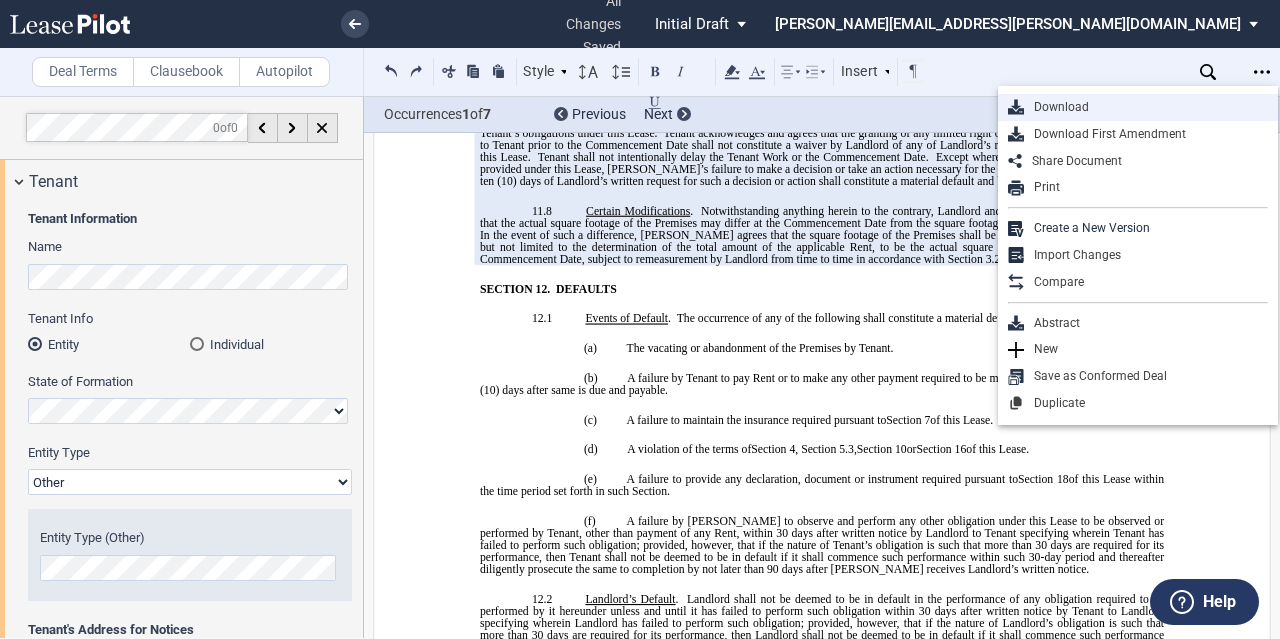 click on "Download" at bounding box center [1146, 107] 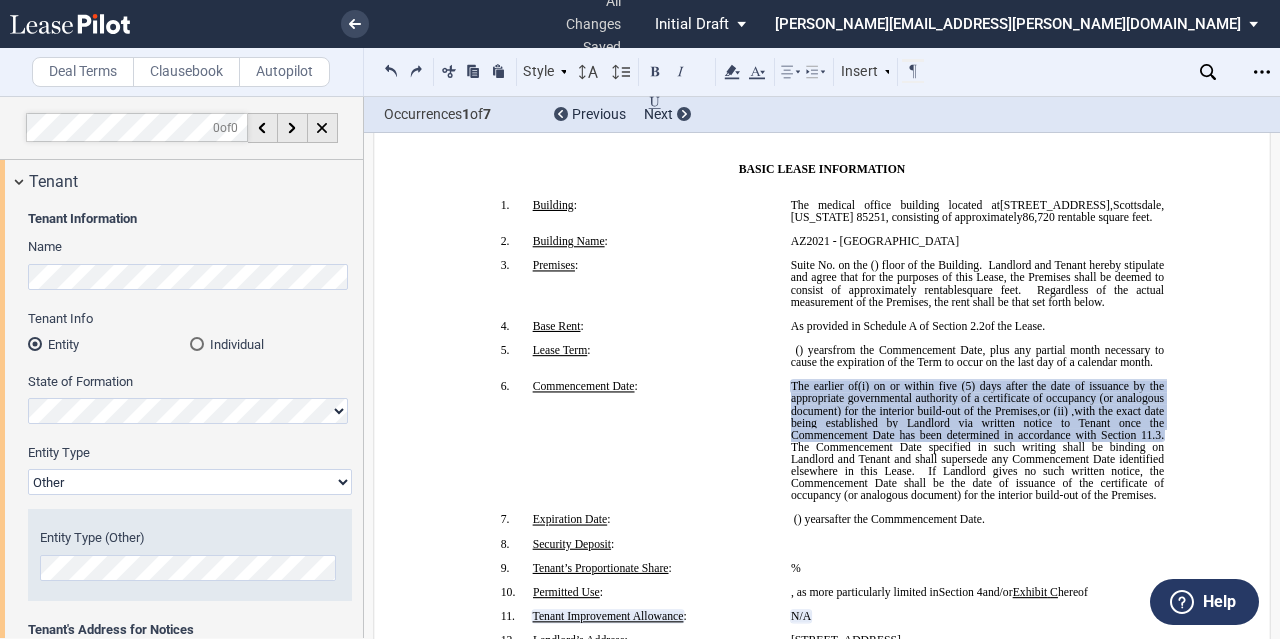 scroll, scrollTop: 0, scrollLeft: 0, axis: both 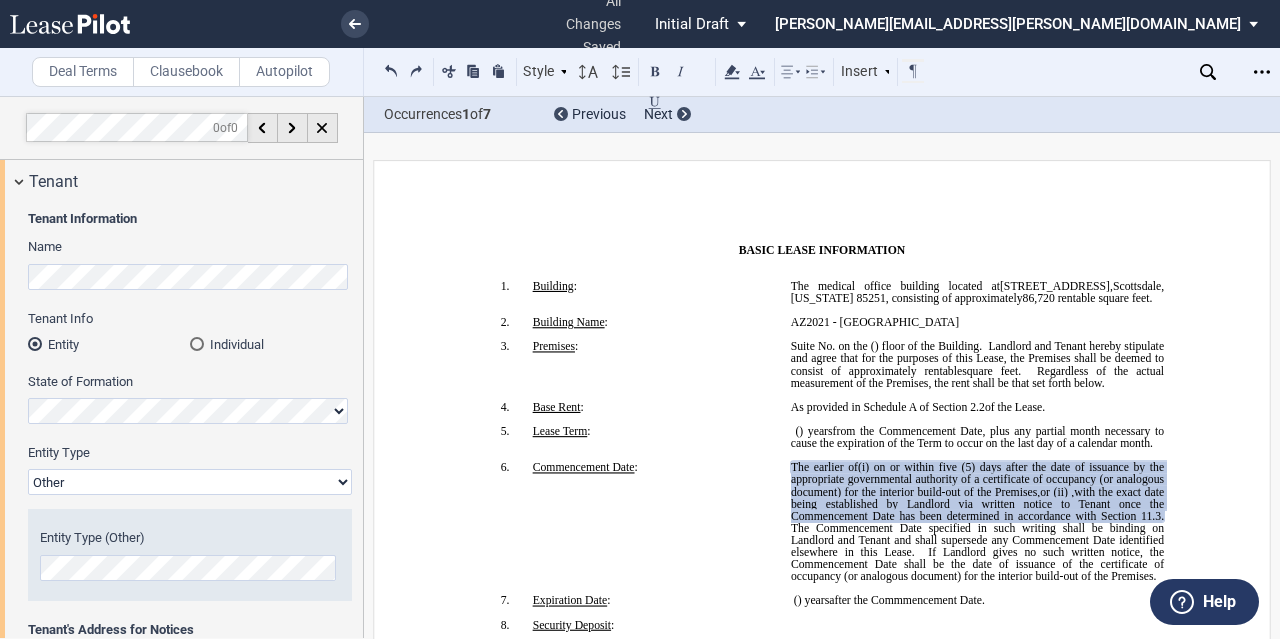 click on "﻿
BASIC LEASE INFORMATION
﻿
﻿
!!SET_LEVEL_0!! !!SBL_LEVEL_1!!
1.            Building :
The medical office building located at  [STREET_ADDRESS][US_STATE] , consisting of approximately  86,720   rentable square feet.
﻿
!!SET_LEVEL_0!! !!SBL_LEVEL_1!!
2.            Building Name :
AZ2021 - [GEOGRAPHIC_DATA]
﻿
!!SET_LEVEL_0!! !!SBL_LEVEL_1!!
3.            Premises :
Suite No.   ﻿ ﻿  on the  ﻿ ﻿   ( ﻿ ﻿ ) floor of the Building ,    and  Suite No.   ﻿ ﻿  on the" at bounding box center [822, 11385] 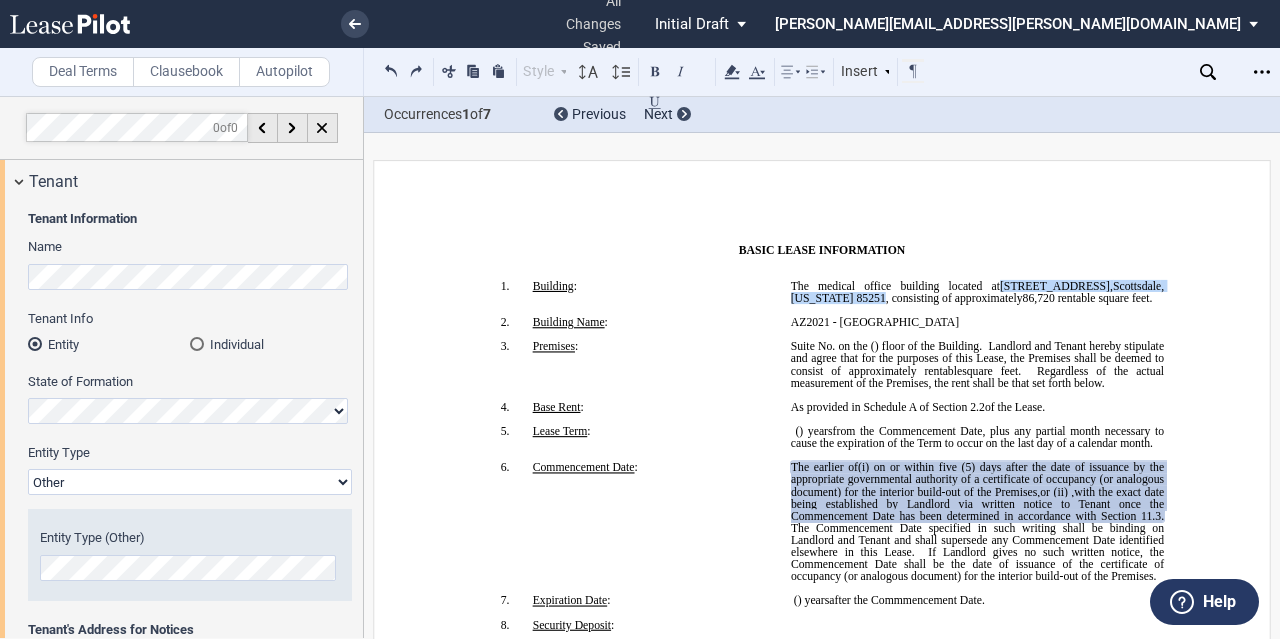 drag, startPoint x: 965, startPoint y: 289, endPoint x: 856, endPoint y: 303, distance: 109.89541 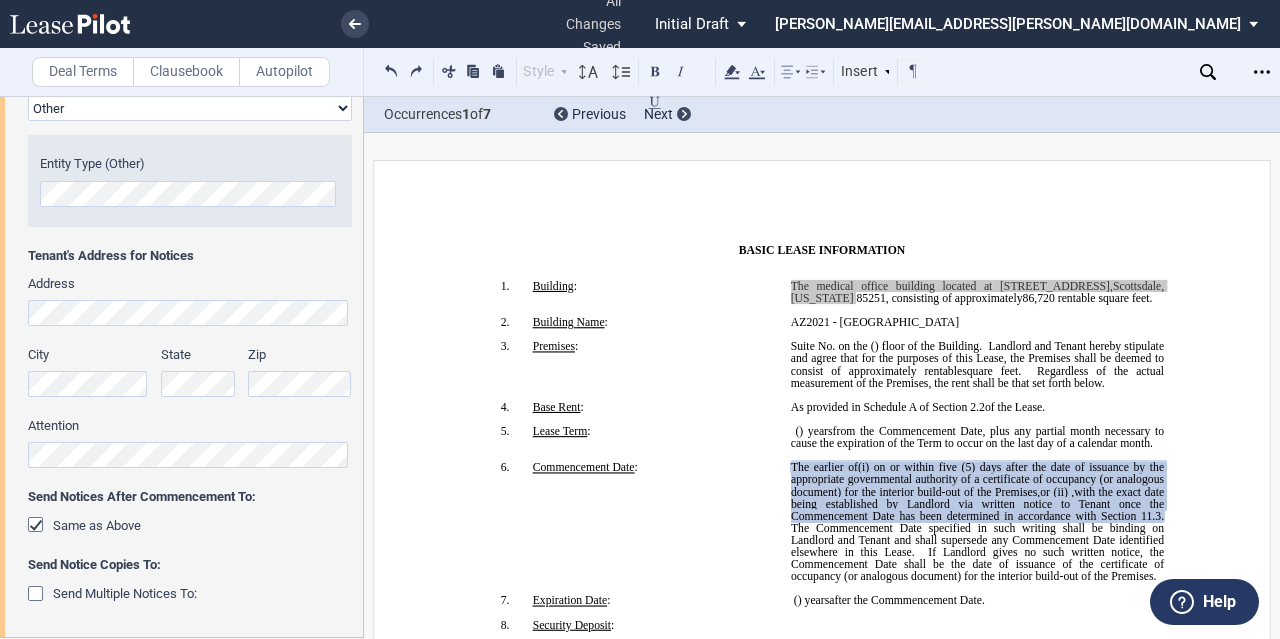 scroll, scrollTop: 400, scrollLeft: 0, axis: vertical 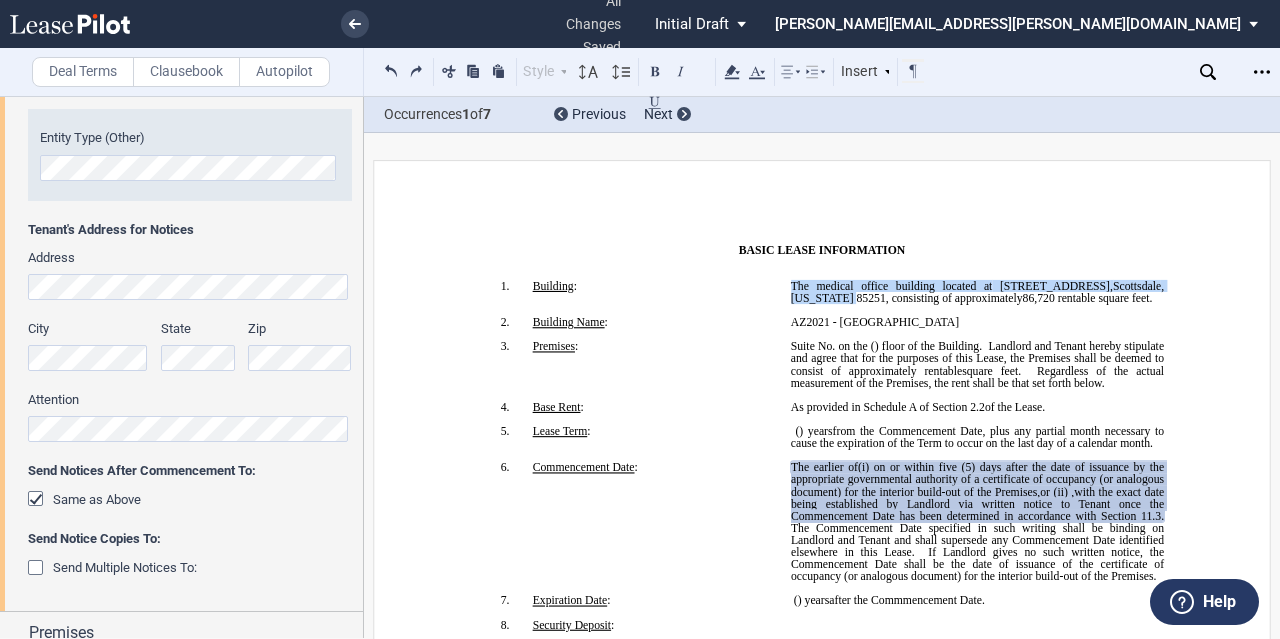 click on "Address" at bounding box center (190, 416) 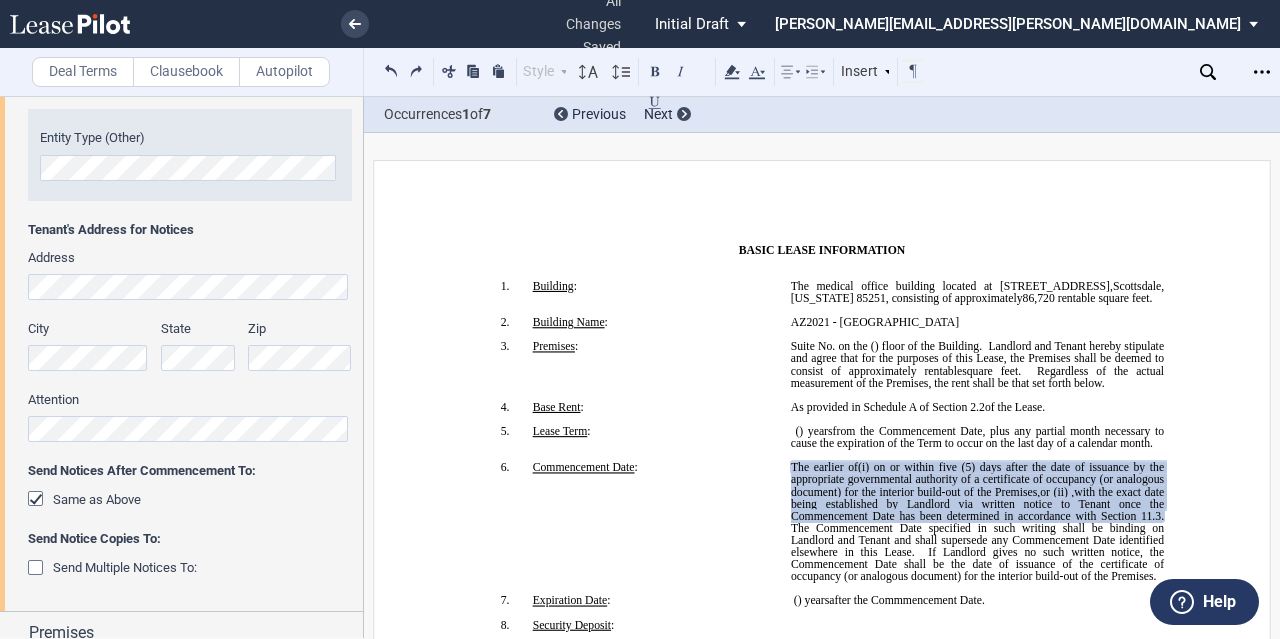 click 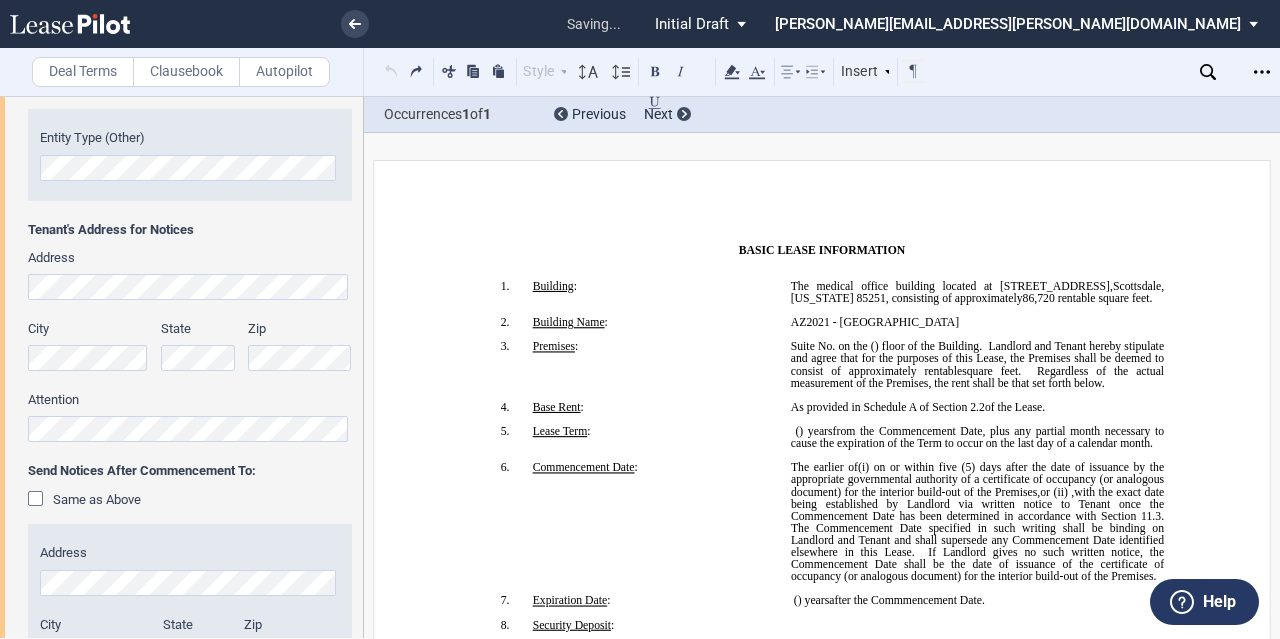 scroll, scrollTop: 554, scrollLeft: 0, axis: vertical 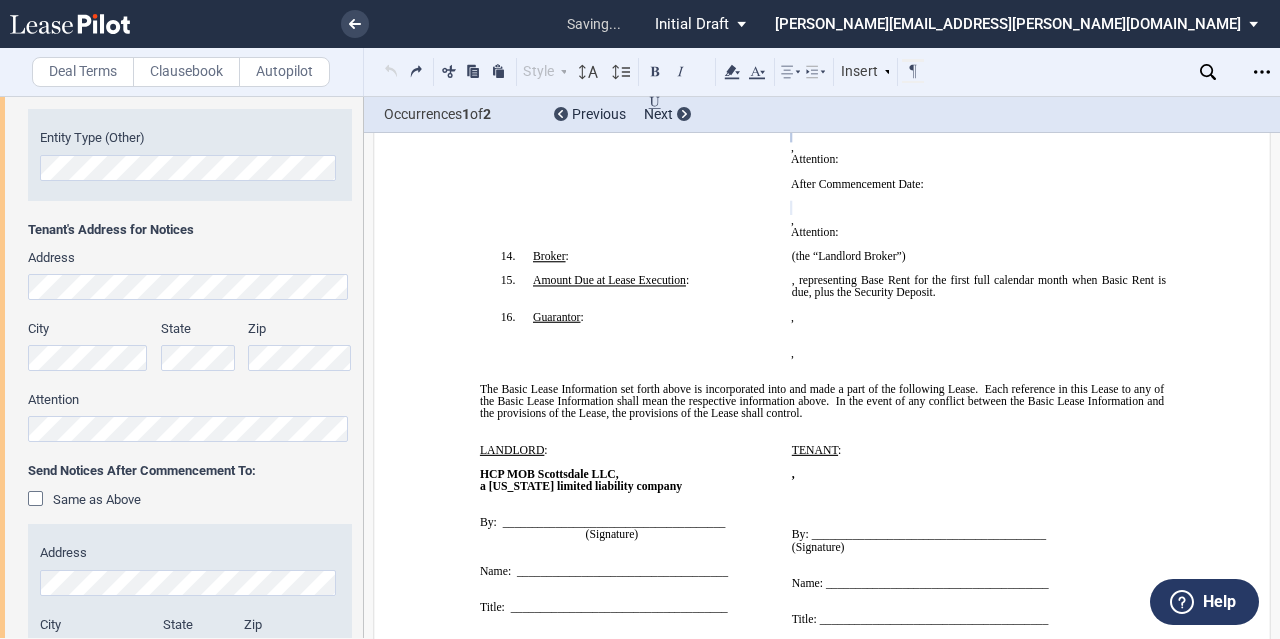 click on "City" 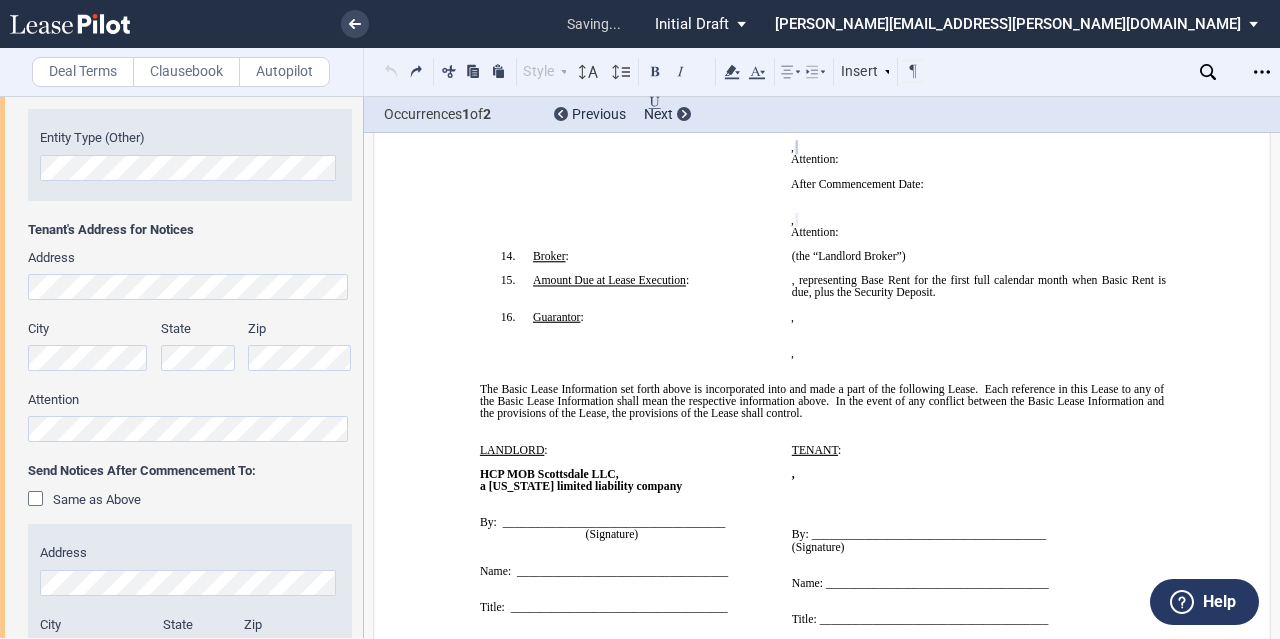 click on "Attention" 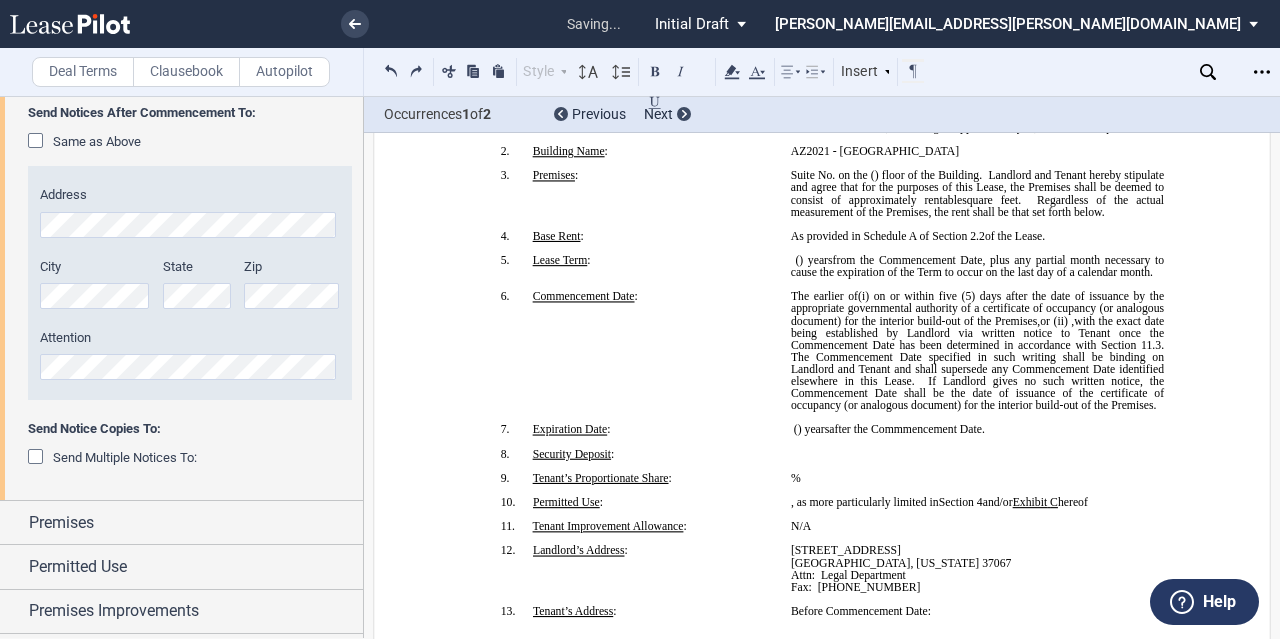 scroll, scrollTop: 0, scrollLeft: 0, axis: both 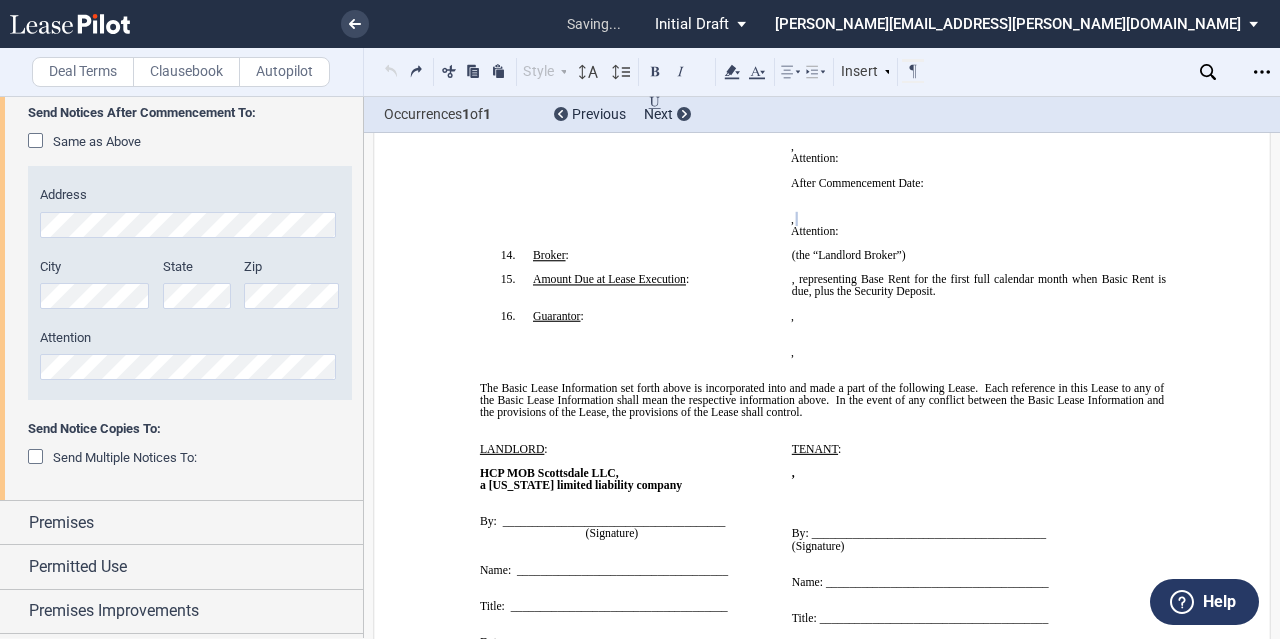 click on "!!SET_LEVEL_0!! !!SBL_LEVEL_1!!
13.          Tenant’s Address :" at bounding box center (635, 170) 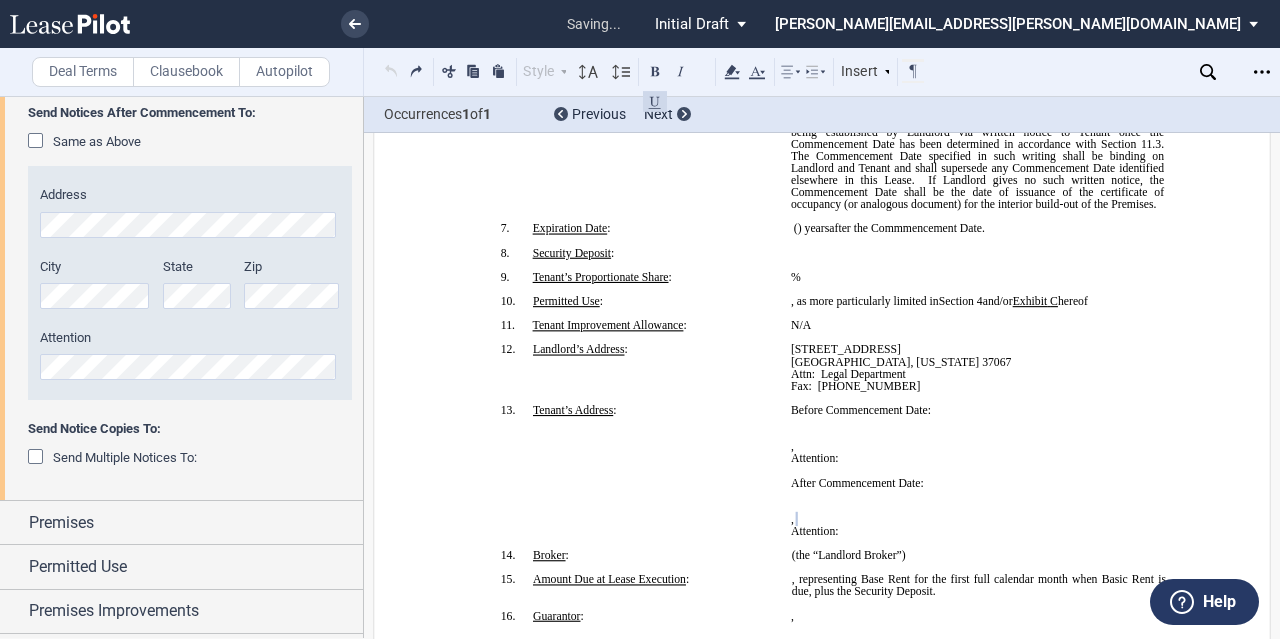 scroll, scrollTop: 72, scrollLeft: 0, axis: vertical 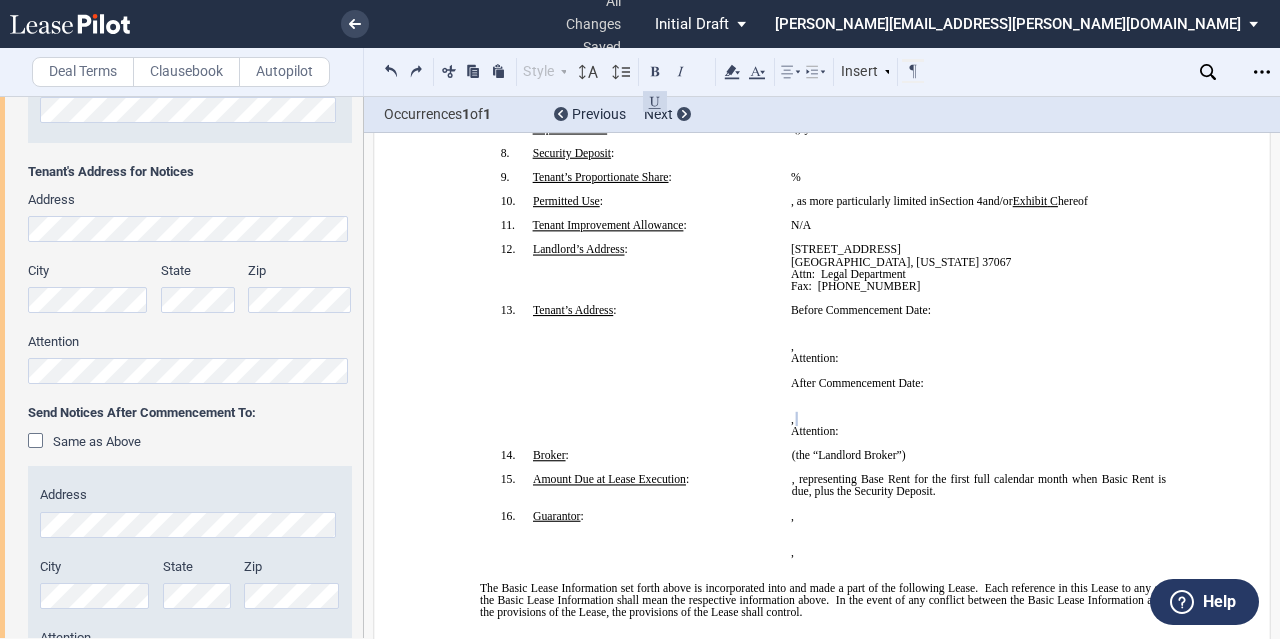 click on "Fax:    [PHONE_NUMBER]" at bounding box center (977, 286) 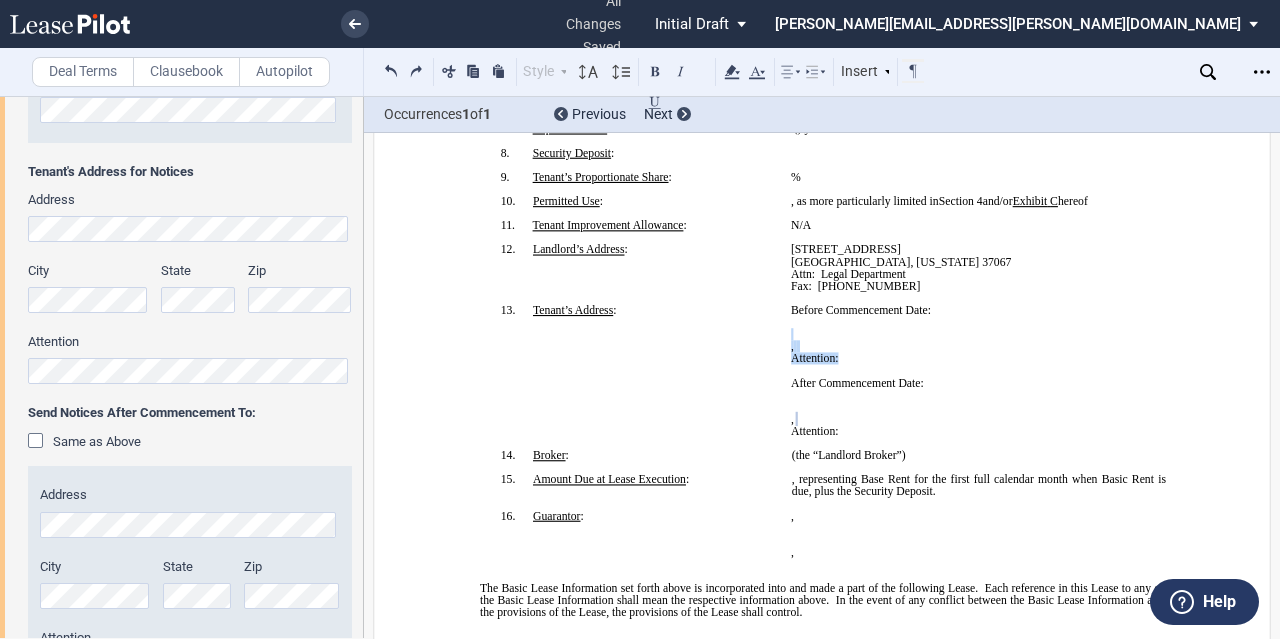 click on "Before Commencement Date:
﻿
﻿ ﻿
﻿ ﻿ ,  ﻿ ﻿   ﻿ ﻿
Attention:  ﻿ ﻿
﻿
After Commencement Date:
﻿
﻿ ﻿
﻿ ﻿ ,  ﻿ ﻿   ﻿ ﻿
Attention:  ﻿ ﻿
﻿
﻿ ﻿
﻿ ﻿ ,  ﻿ ﻿   ﻿ ﻿
Attention:  ﻿ ﻿
With a Copy To With Copies To :" at bounding box center [977, 370] 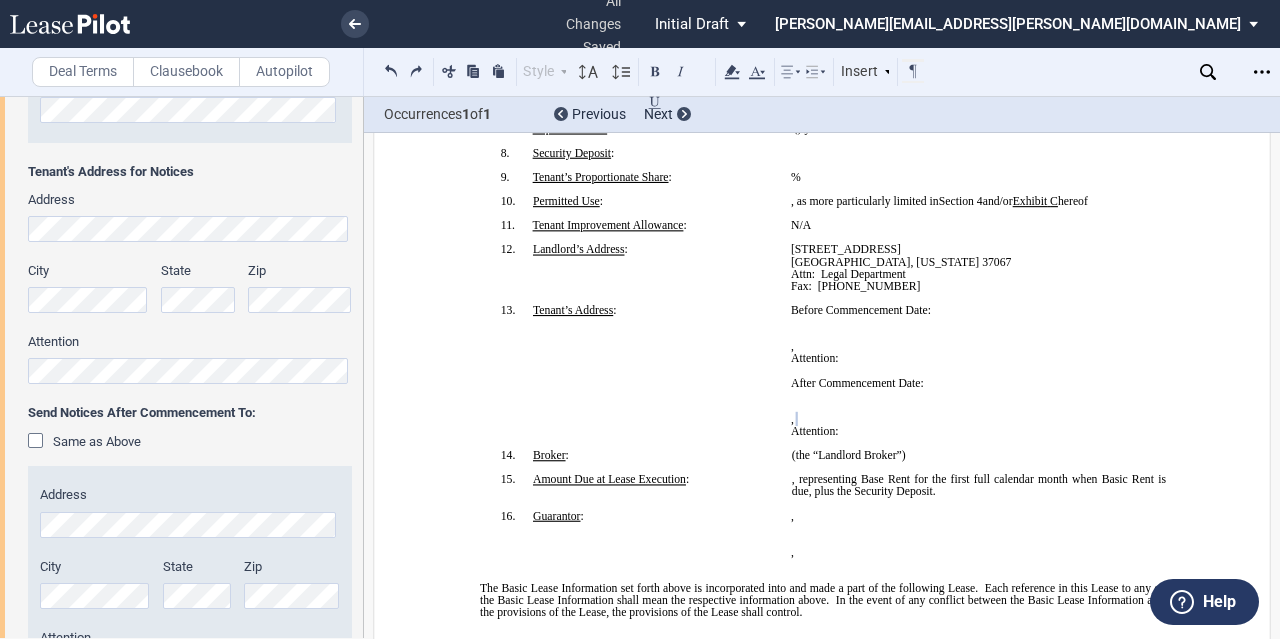 click on "﻿ ﻿
﻿ ﻿ ,  ﻿ ﻿   ﻿ ﻿
Attention:  ﻿ ﻿" at bounding box center [977, 419] 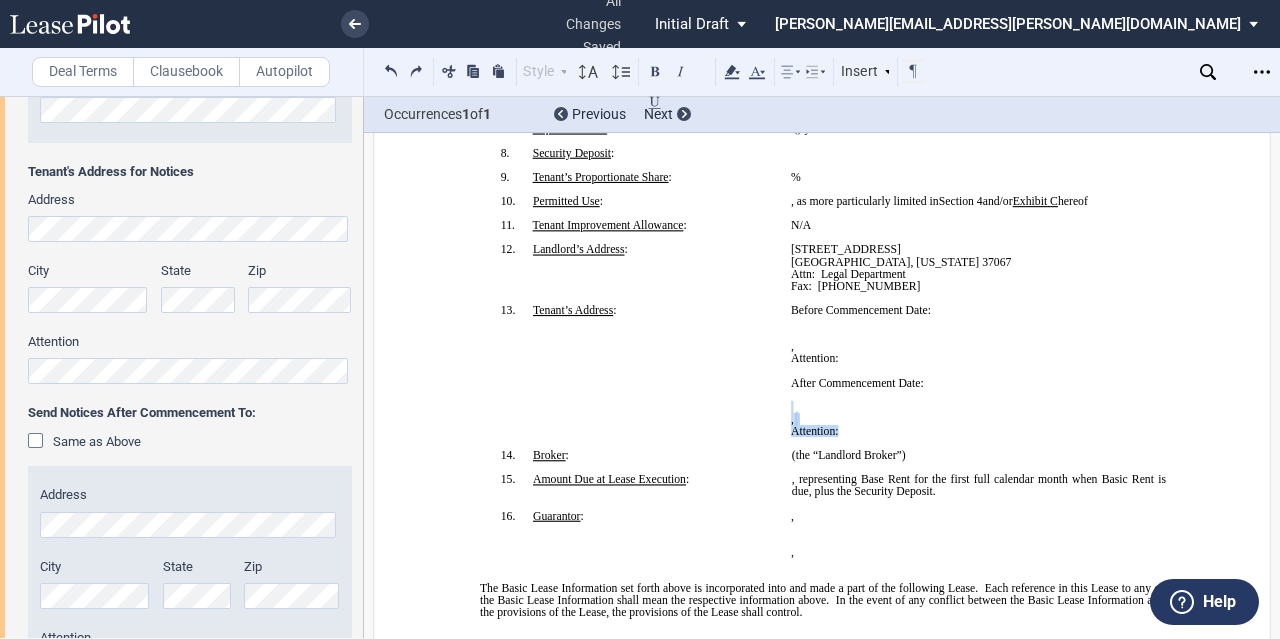 click on "﻿ ﻿
﻿ ﻿ ,  ﻿ ﻿   ﻿ ﻿
Attention:  ﻿ ﻿" at bounding box center (977, 419) 